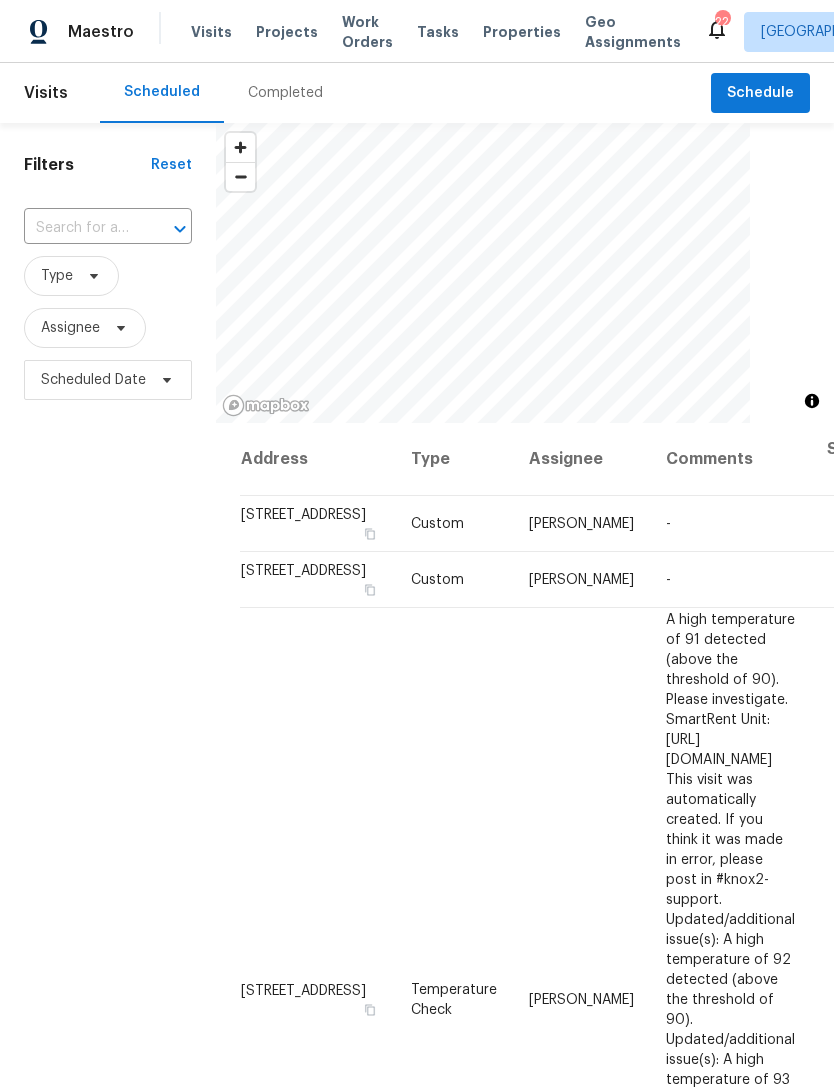 scroll, scrollTop: 0, scrollLeft: 0, axis: both 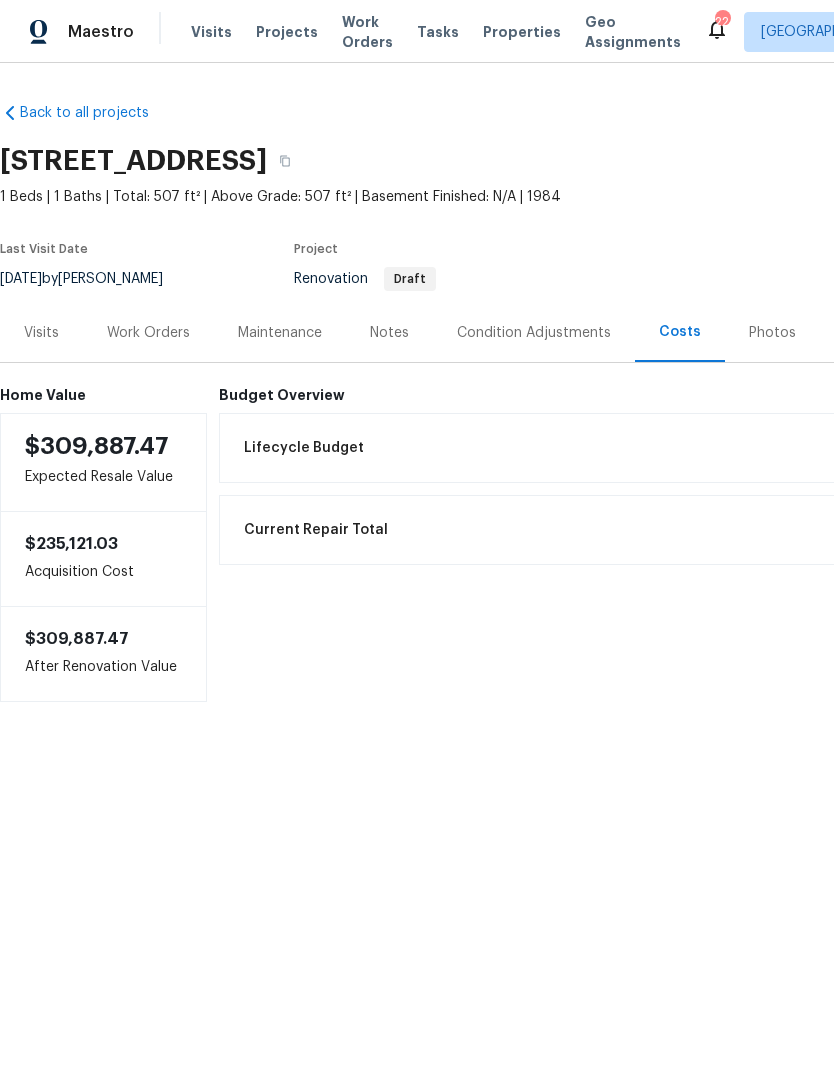 click on "Work Orders" at bounding box center [148, 333] 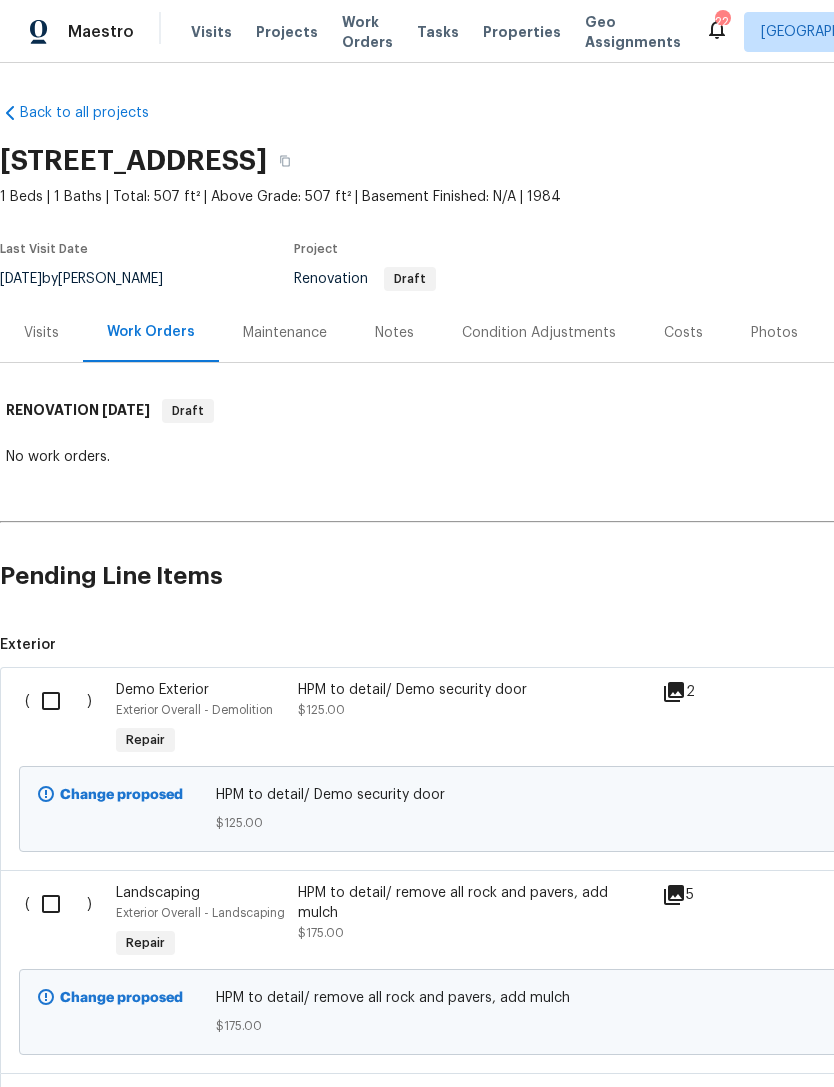 scroll, scrollTop: 64, scrollLeft: 0, axis: vertical 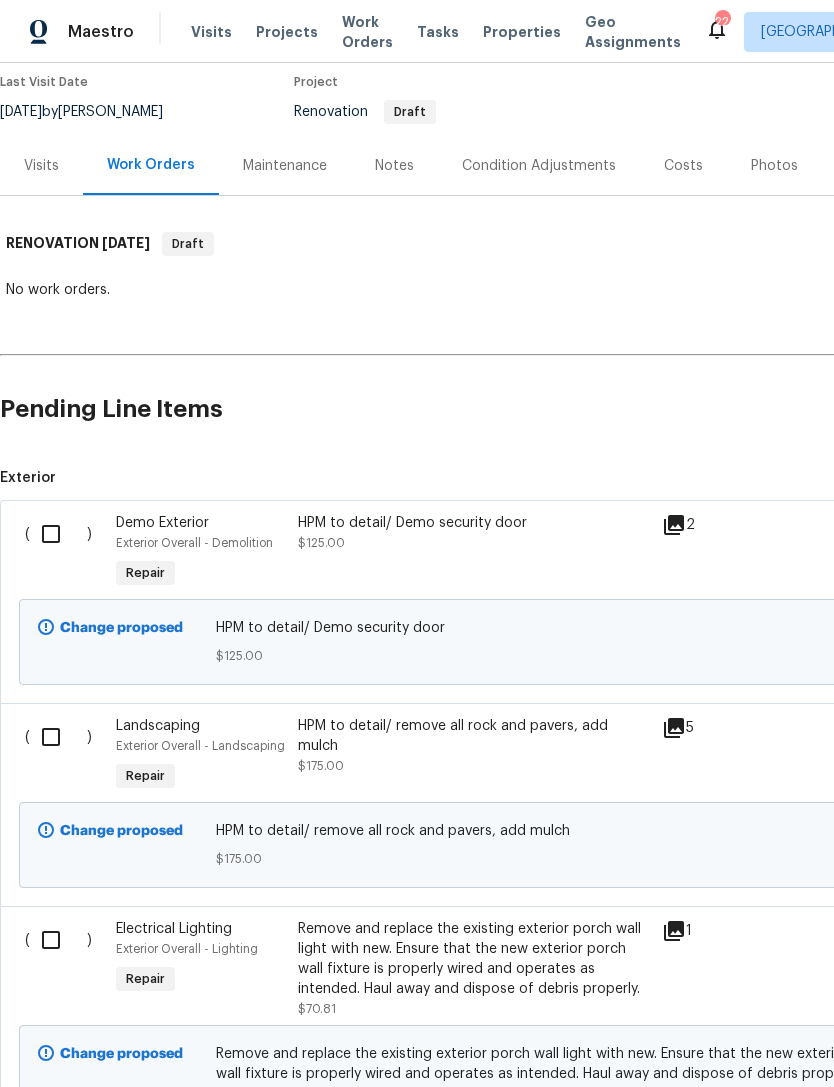 click at bounding box center [58, 534] 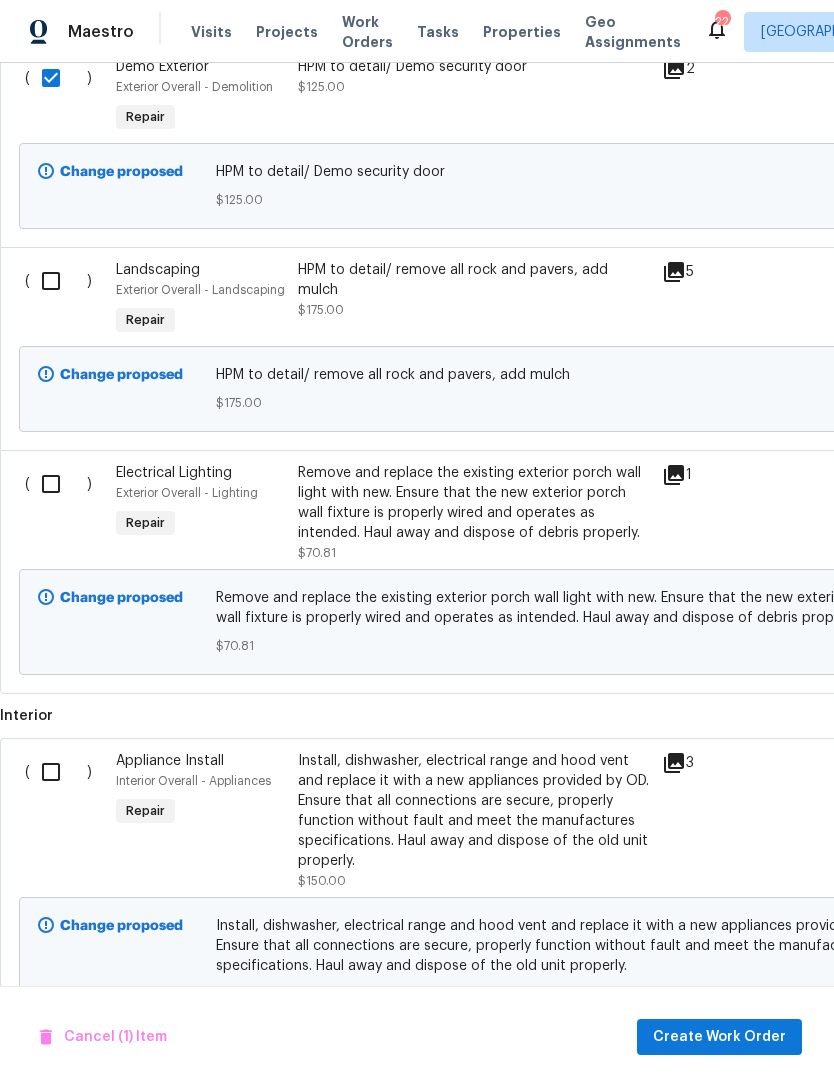 scroll, scrollTop: 623, scrollLeft: 0, axis: vertical 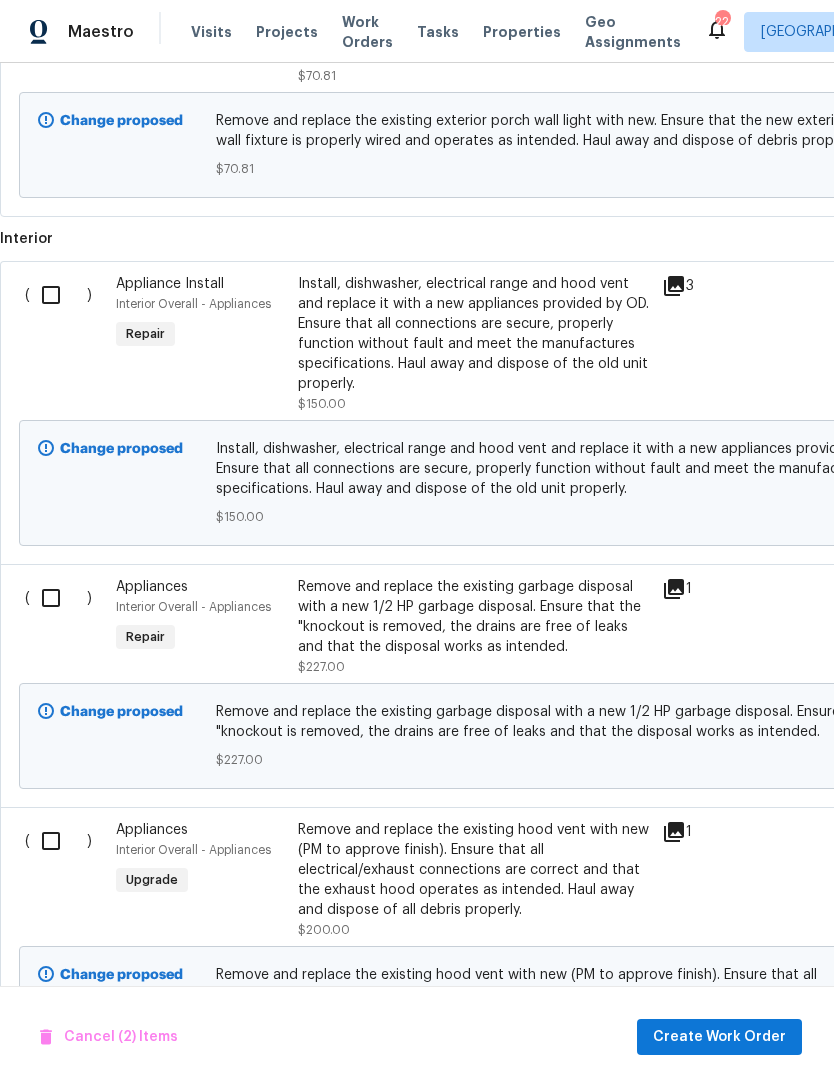 click at bounding box center (58, 598) 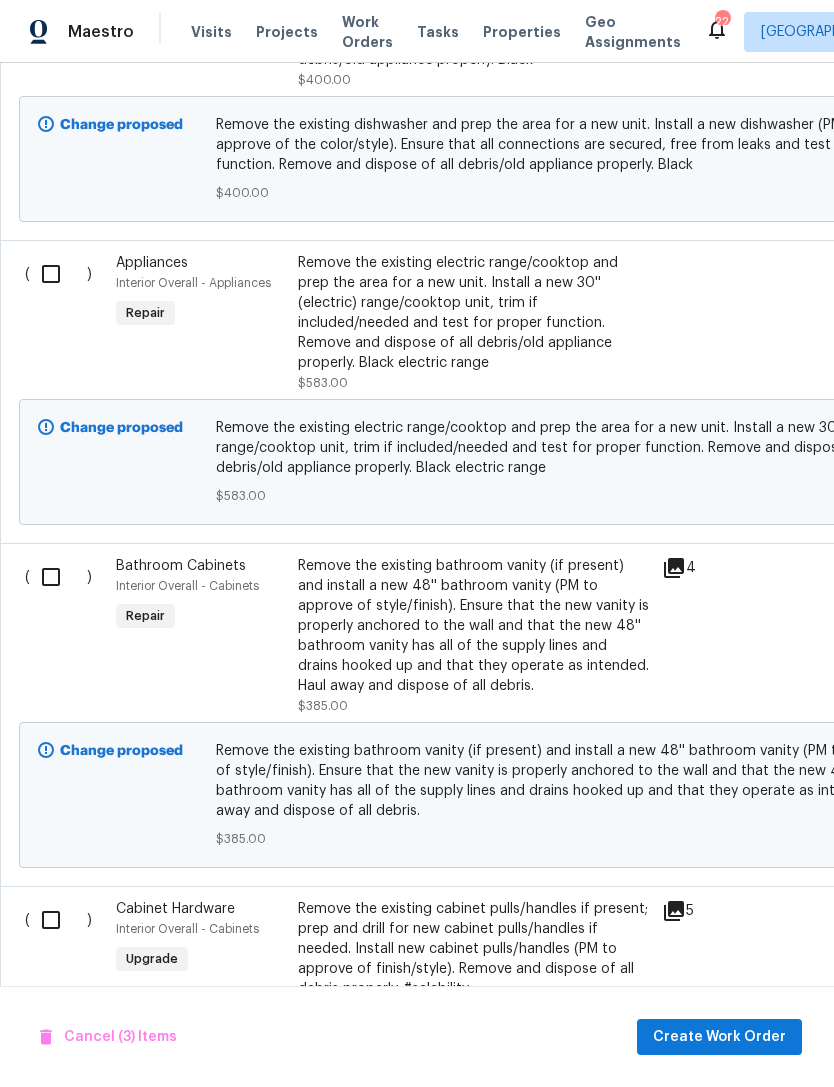 click at bounding box center [58, 577] 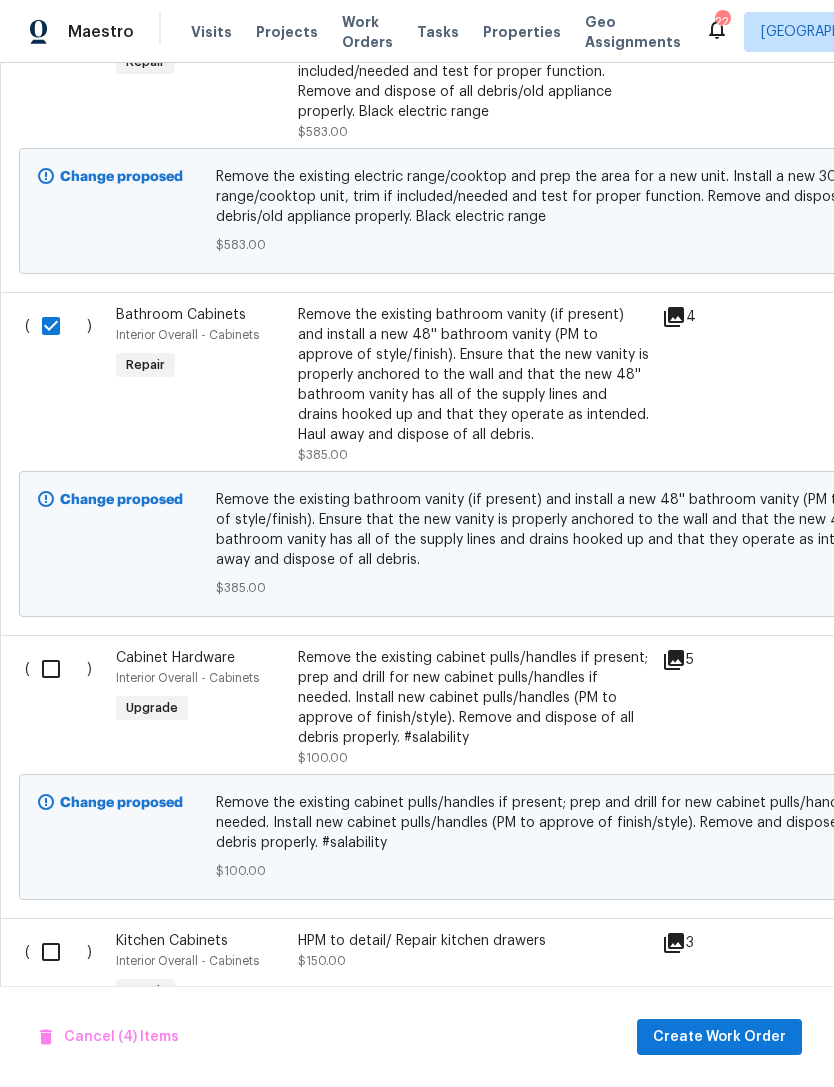 click at bounding box center [58, 669] 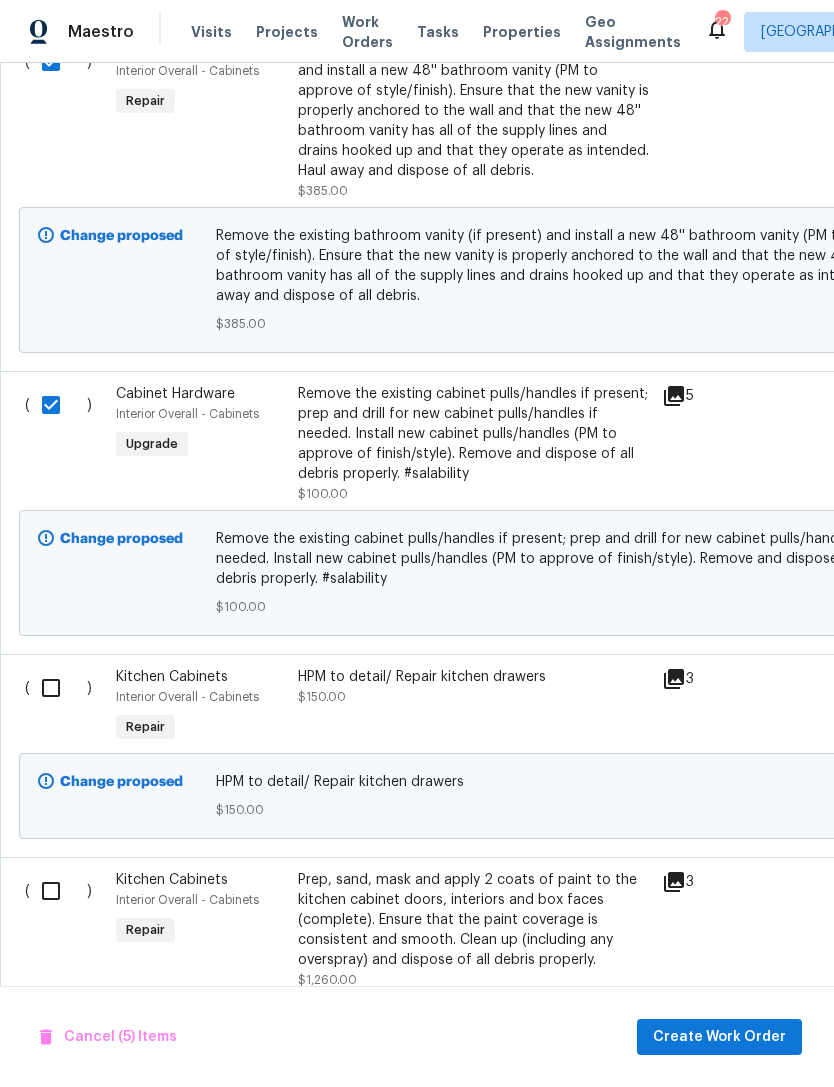 click at bounding box center [58, 688] 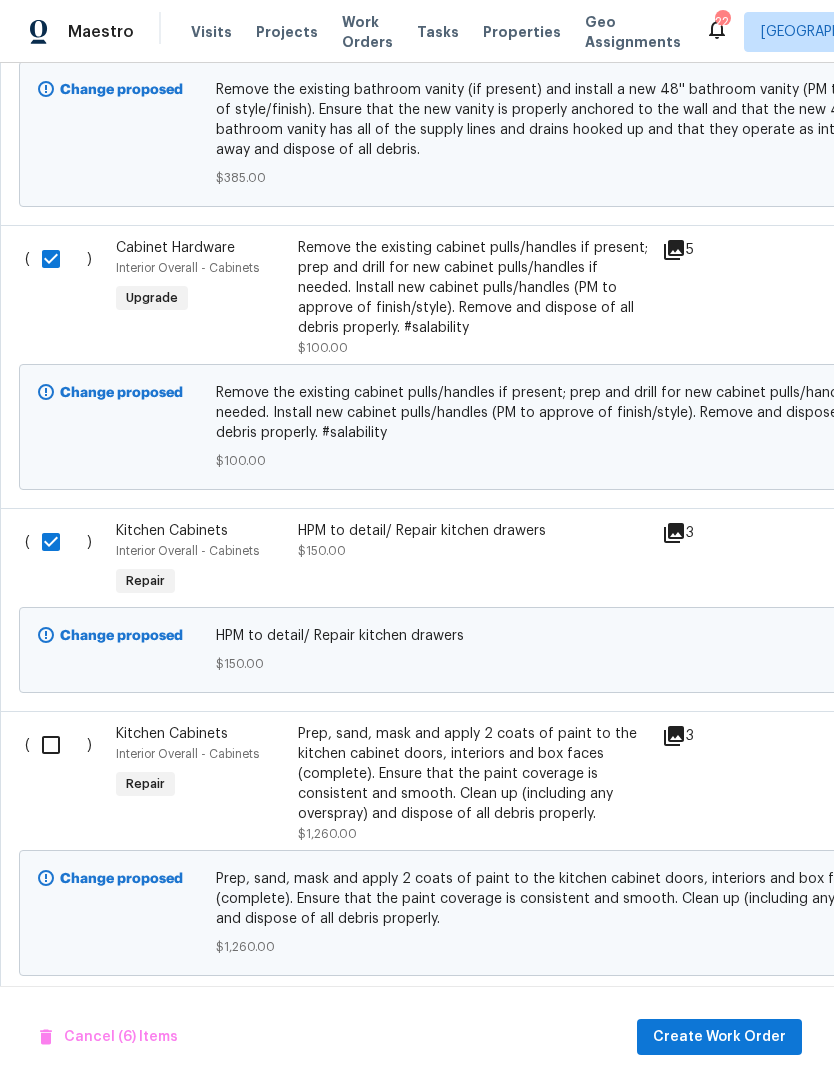 click at bounding box center (58, 745) 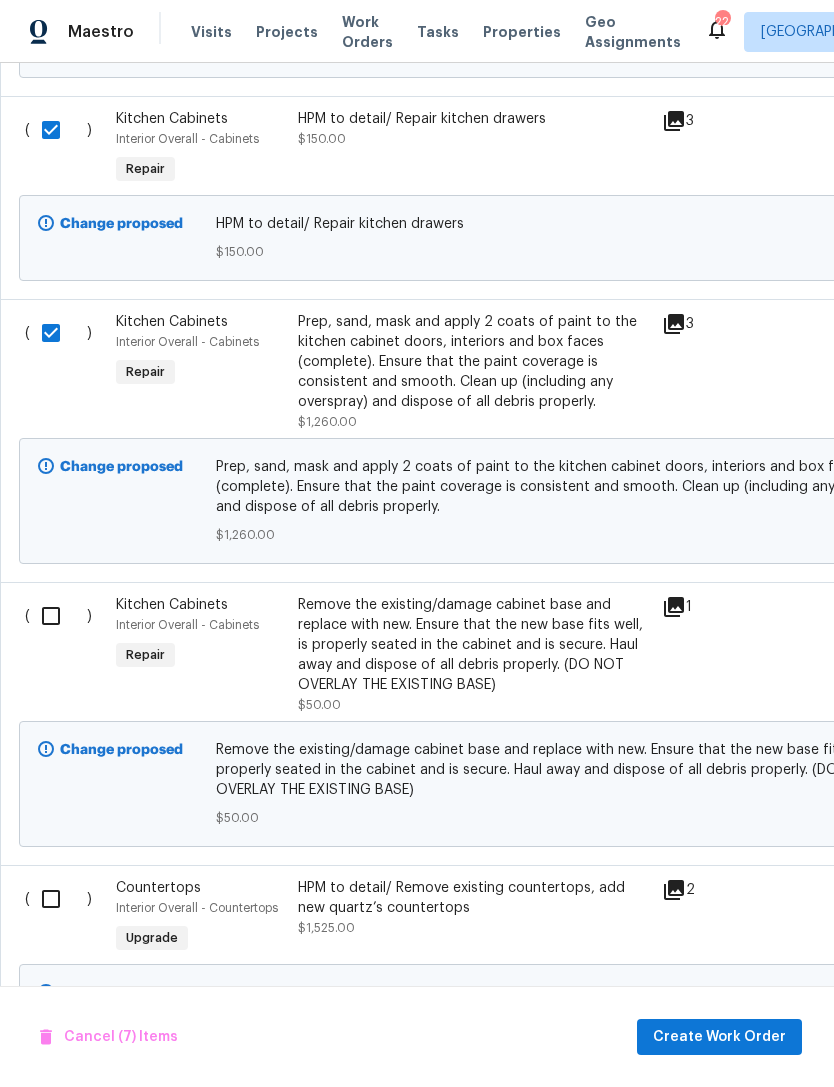 click at bounding box center (58, 616) 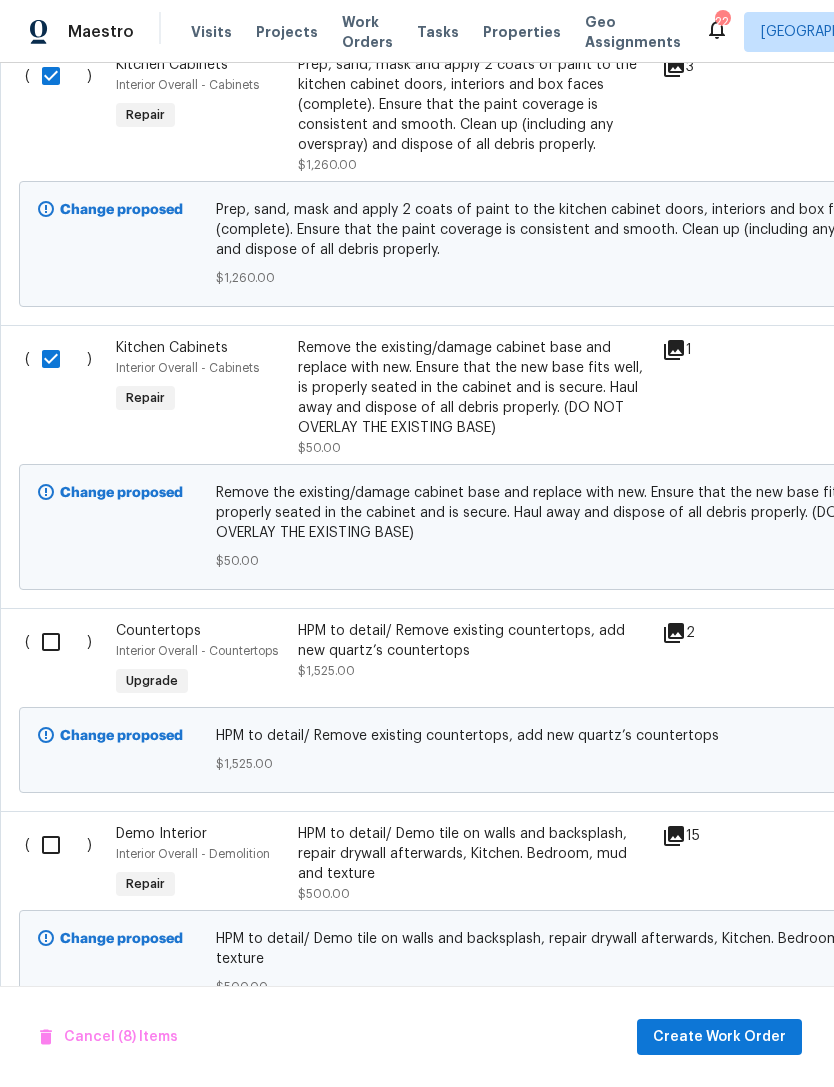click at bounding box center (58, 642) 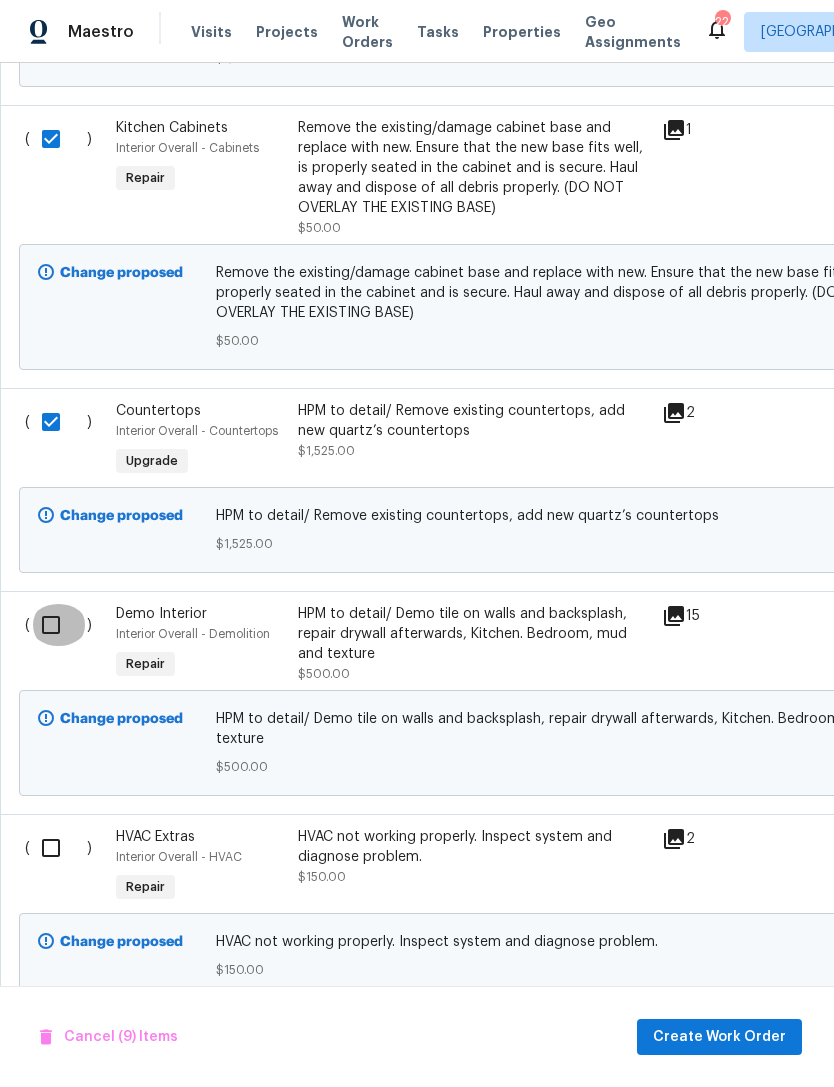 click at bounding box center [58, 625] 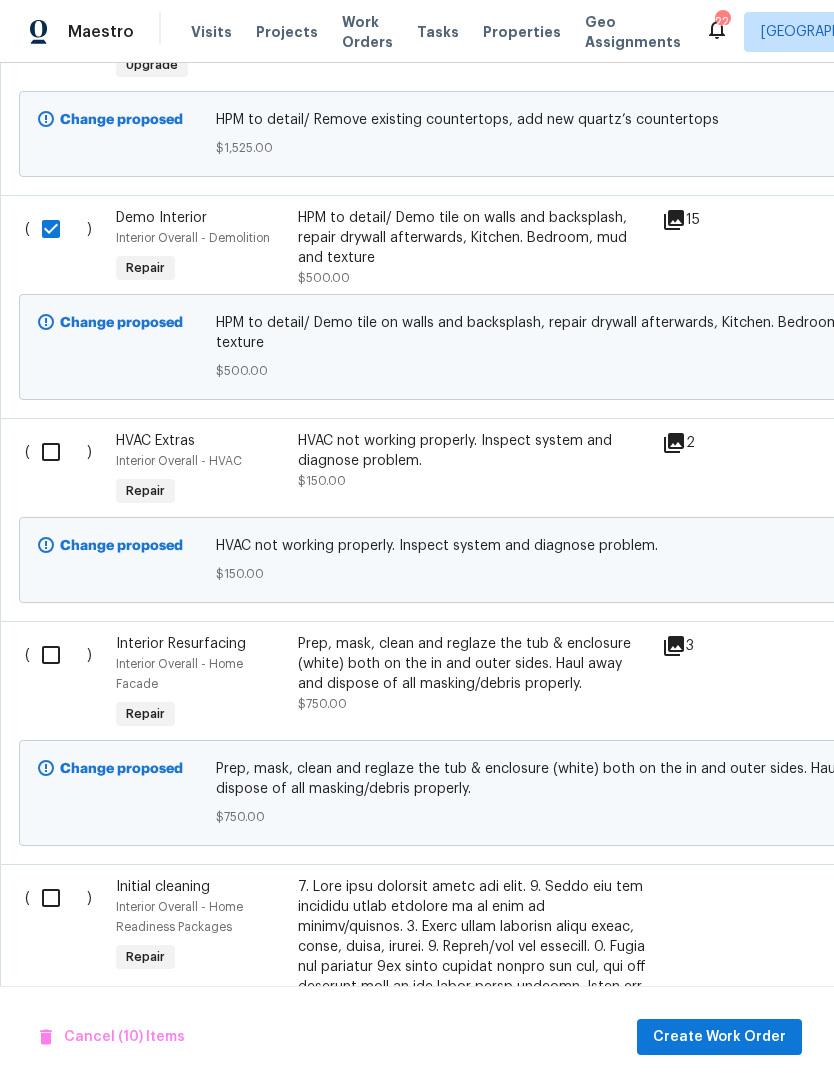 click at bounding box center (58, 655) 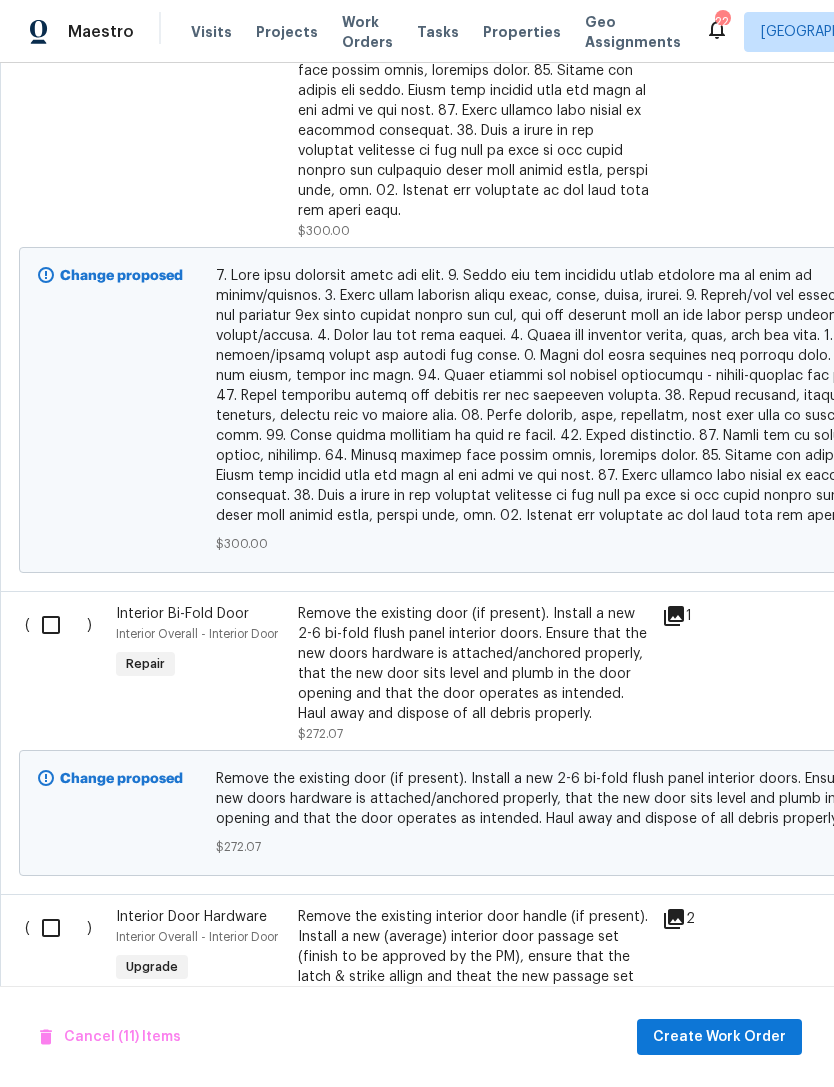 click at bounding box center [58, 625] 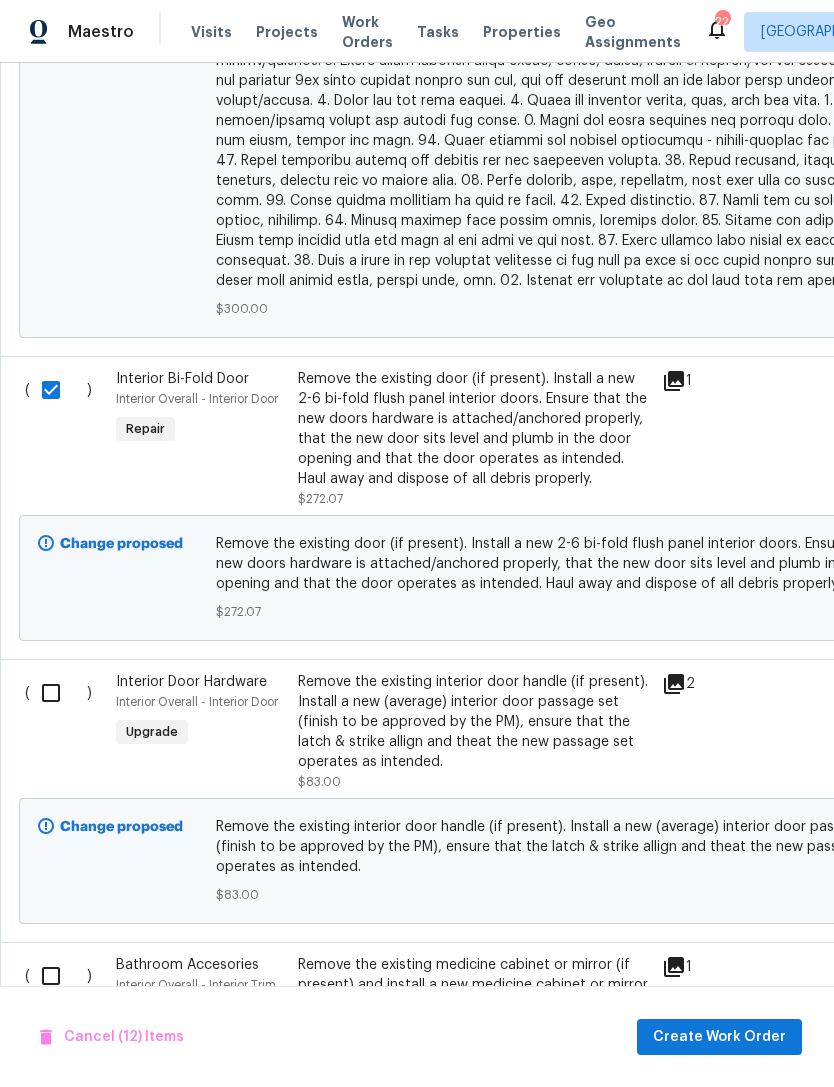 click at bounding box center (58, 693) 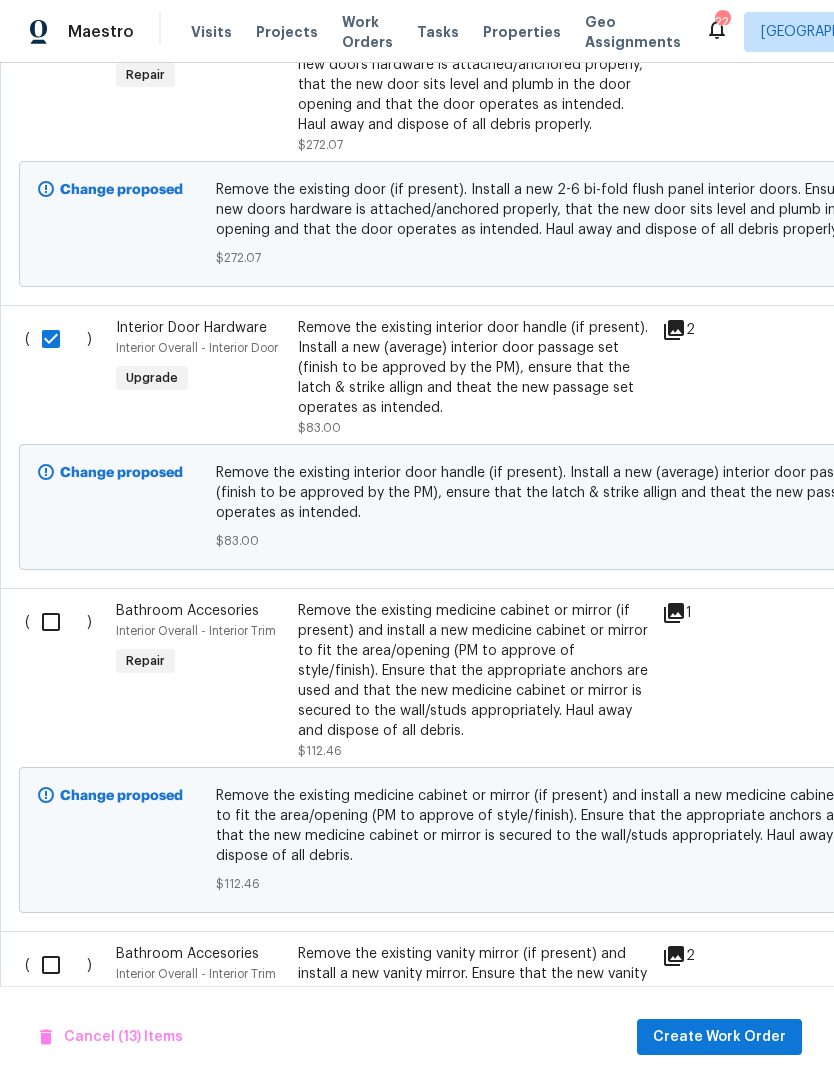 click at bounding box center [58, 622] 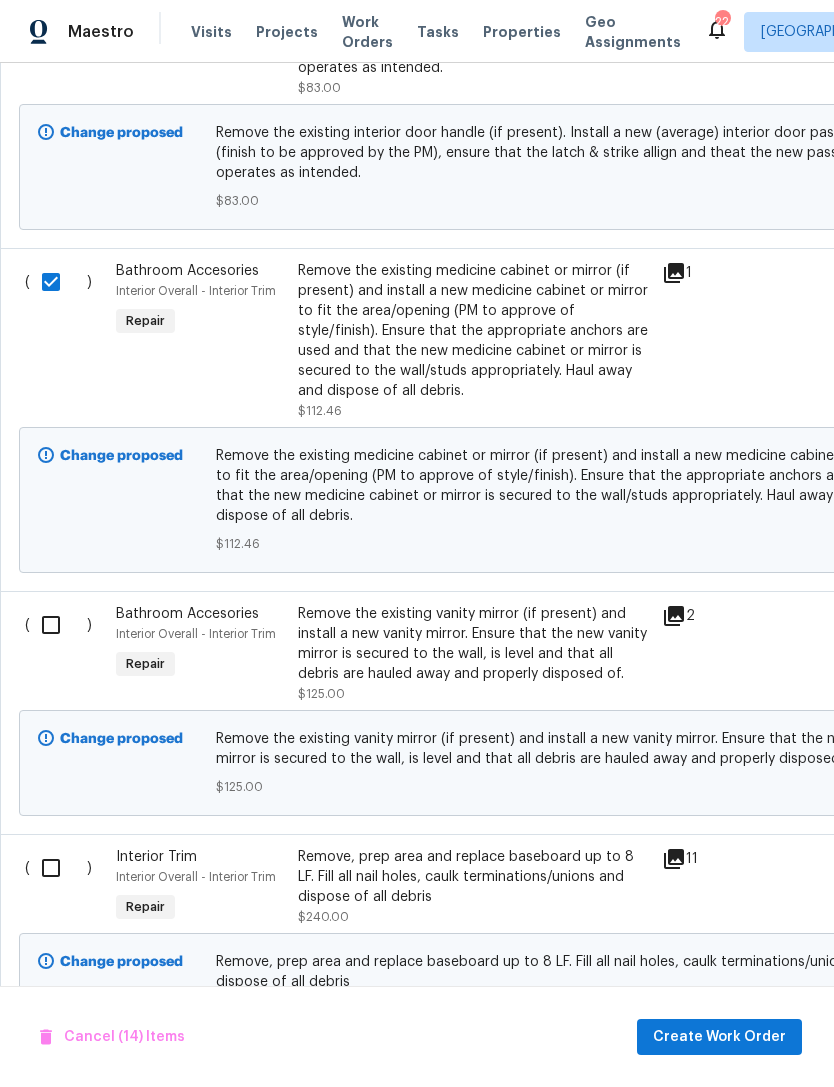 click at bounding box center [58, 625] 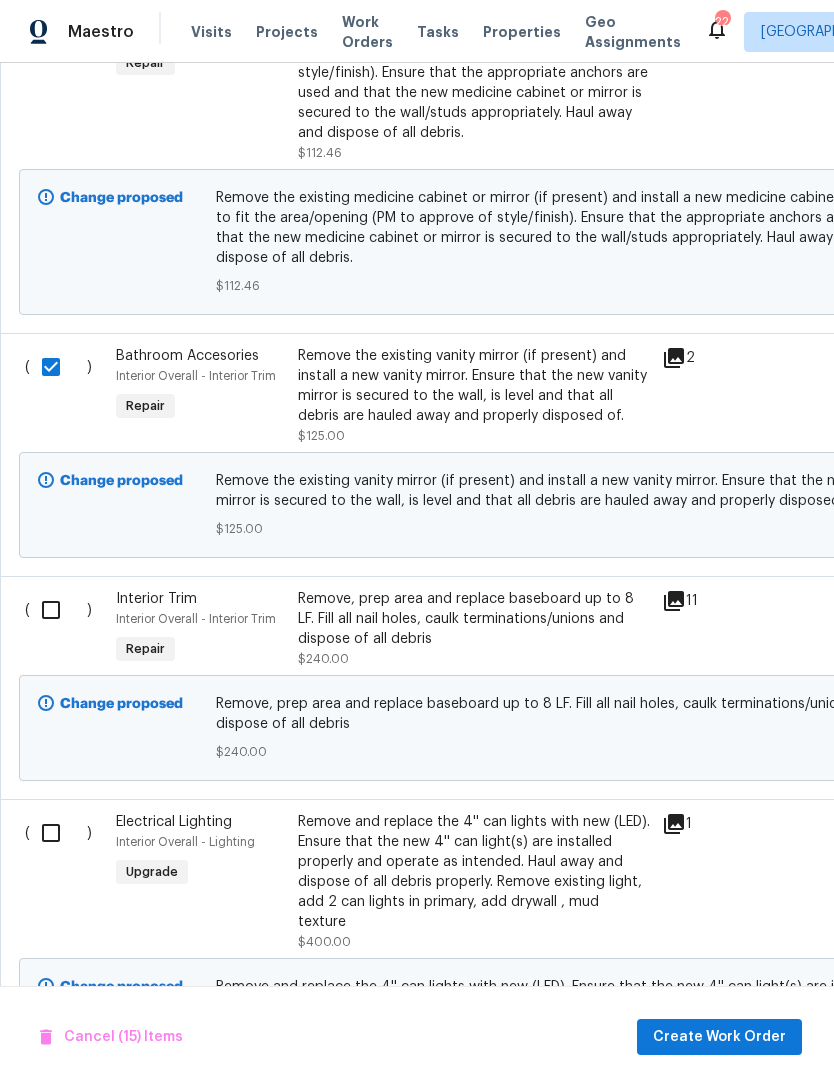 click at bounding box center (58, 610) 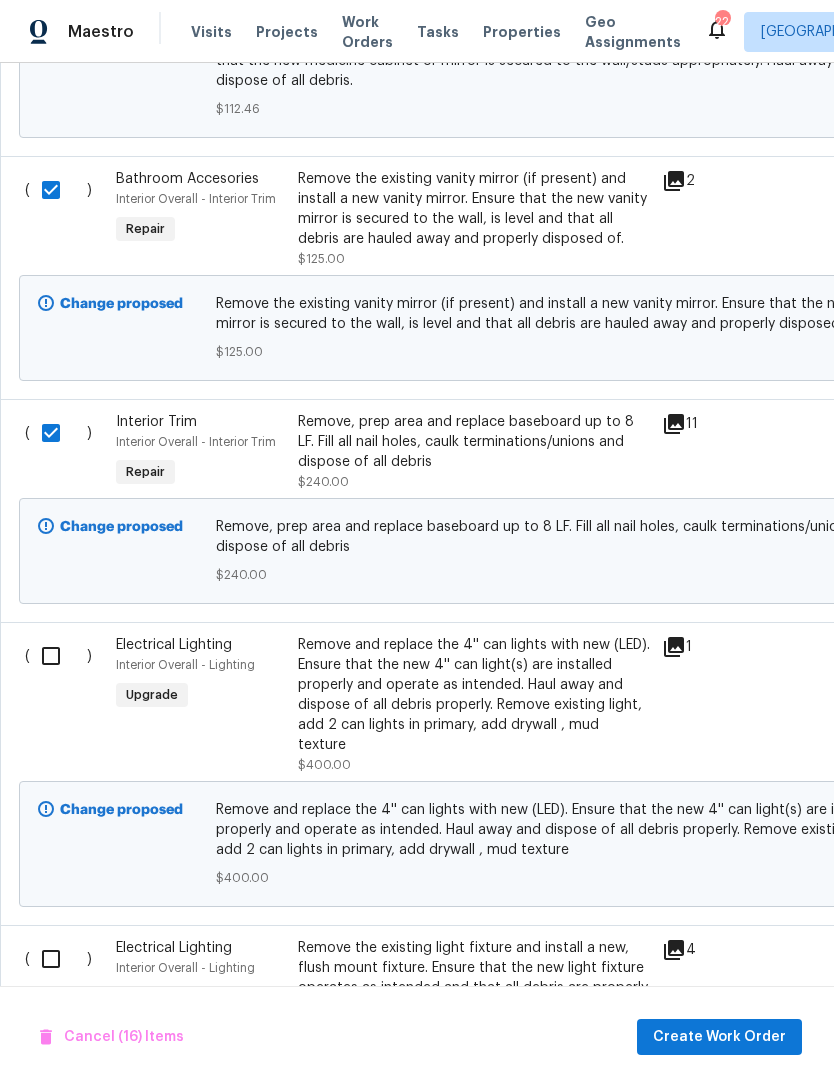 click at bounding box center (58, 656) 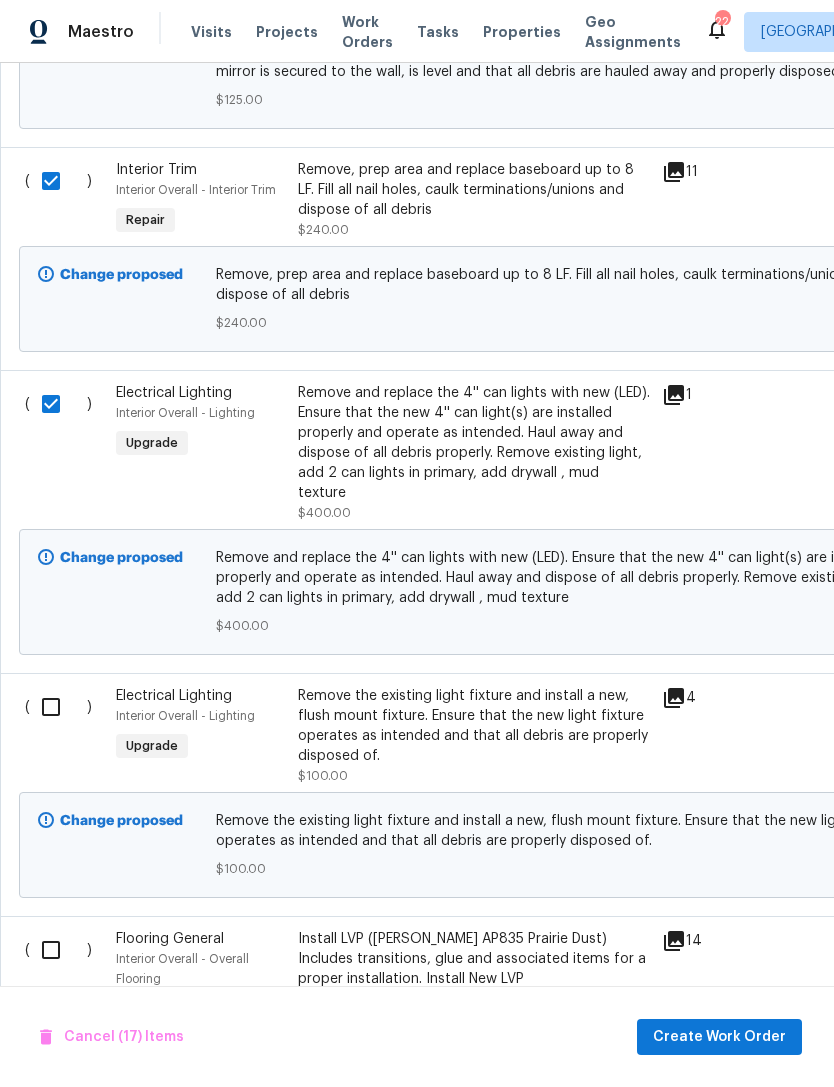 click at bounding box center [58, 707] 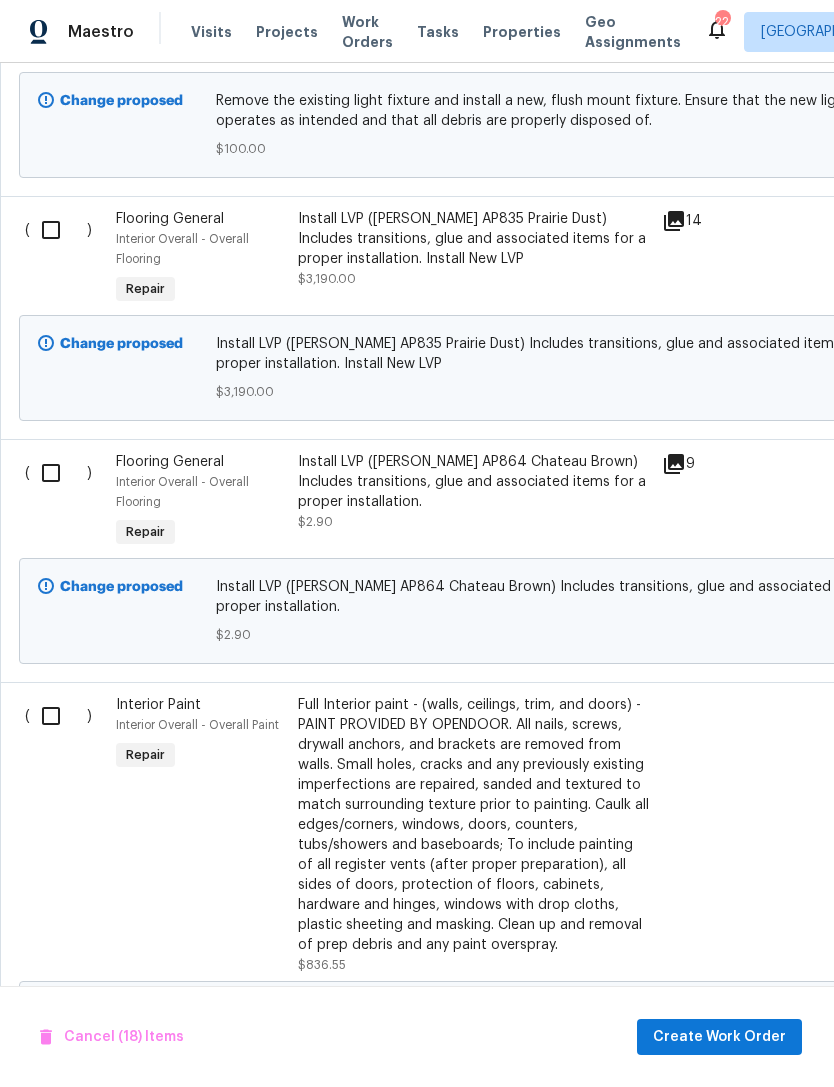 click at bounding box center [58, 716] 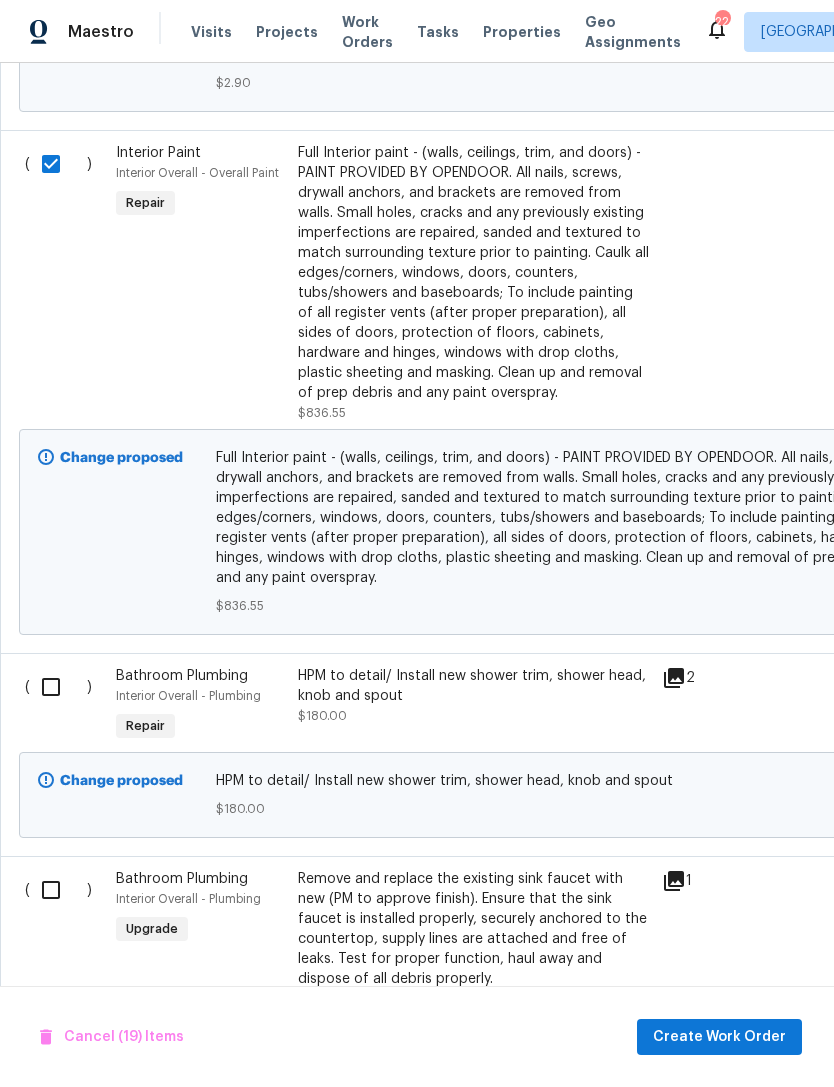 click at bounding box center (58, 687) 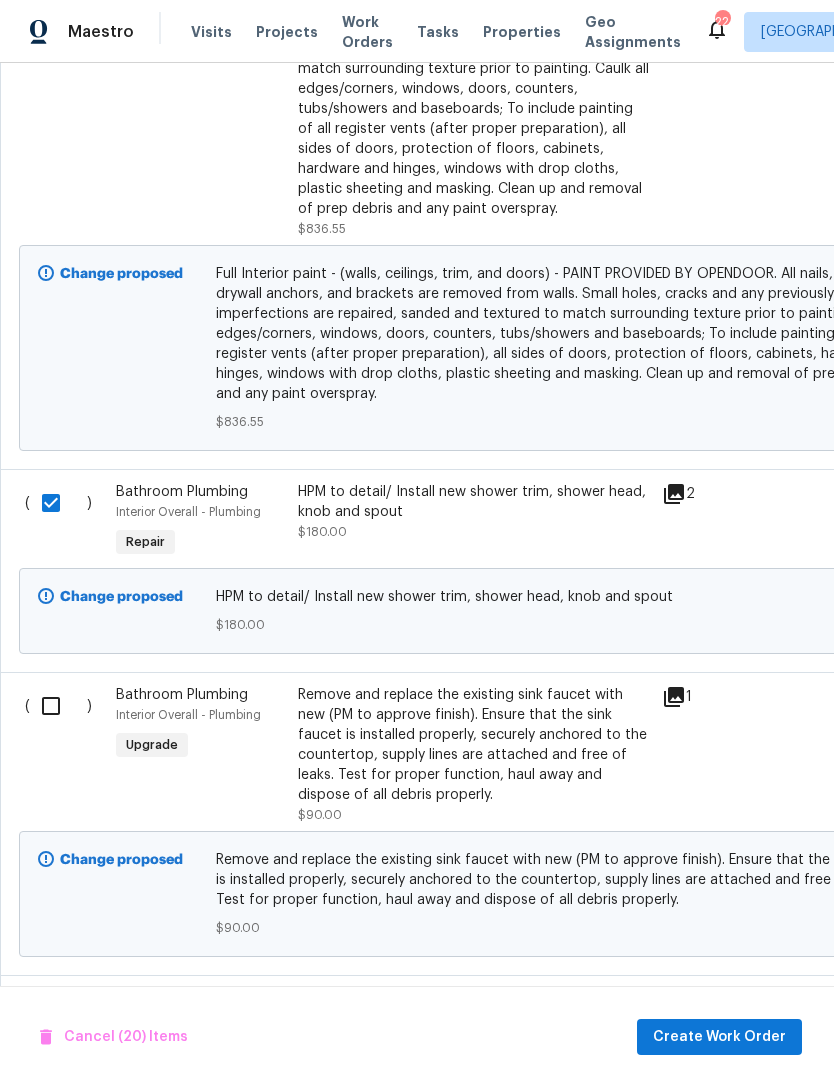 click at bounding box center (58, 706) 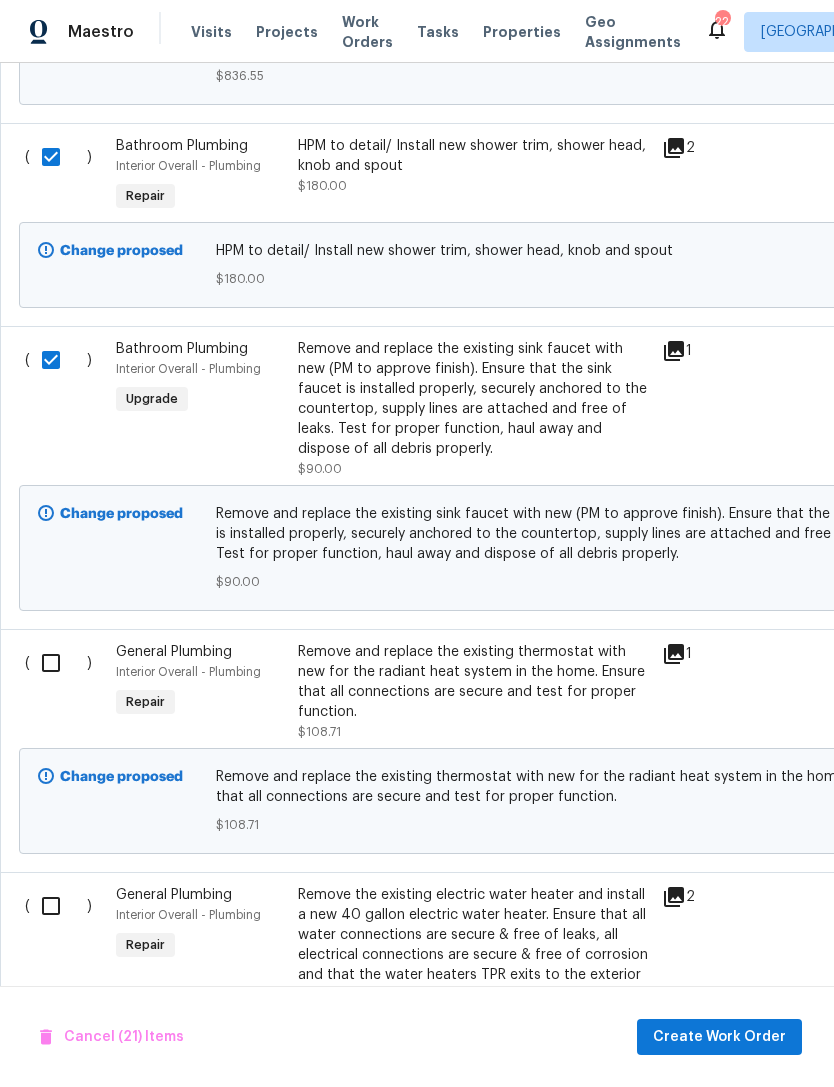 click at bounding box center [58, 663] 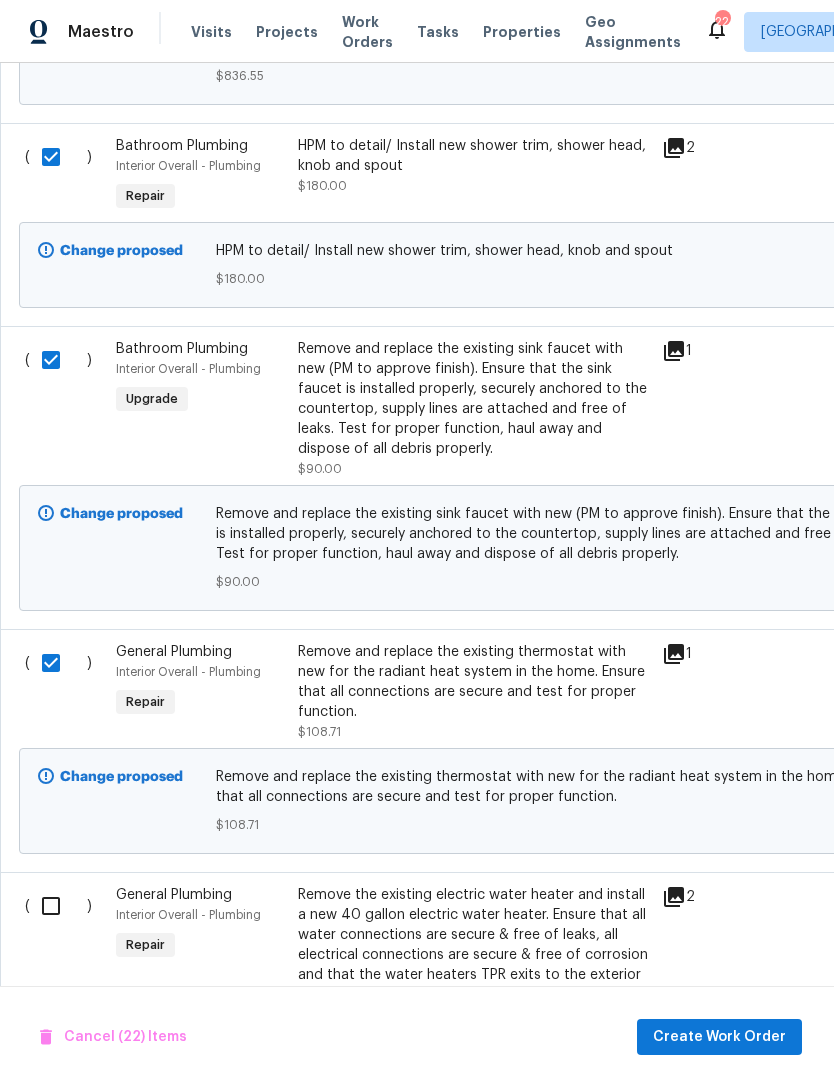 click at bounding box center (58, 663) 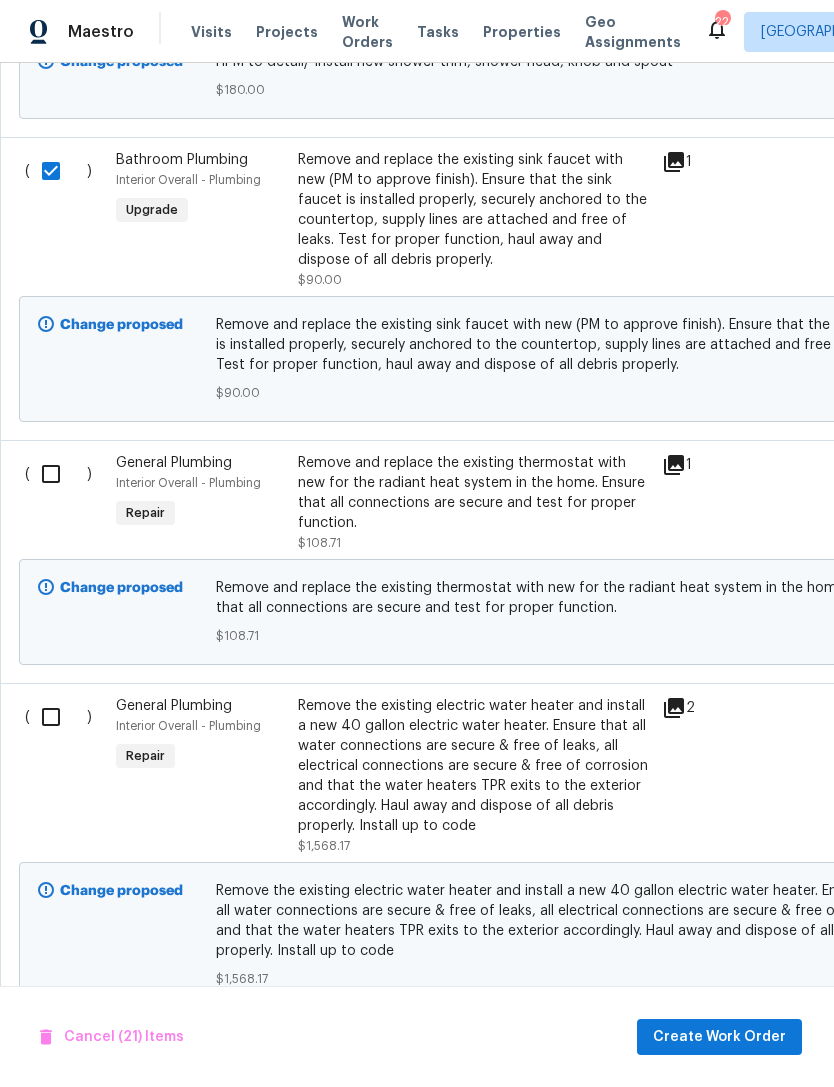 click at bounding box center (58, 717) 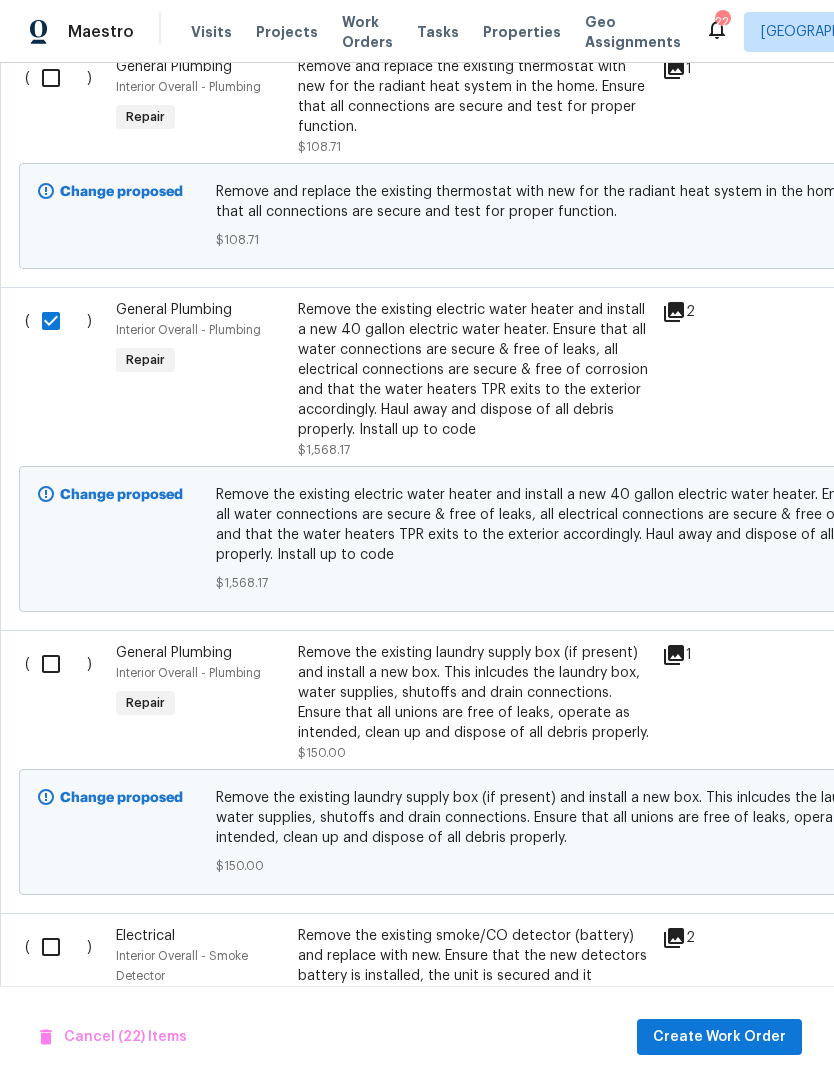 click at bounding box center (58, 664) 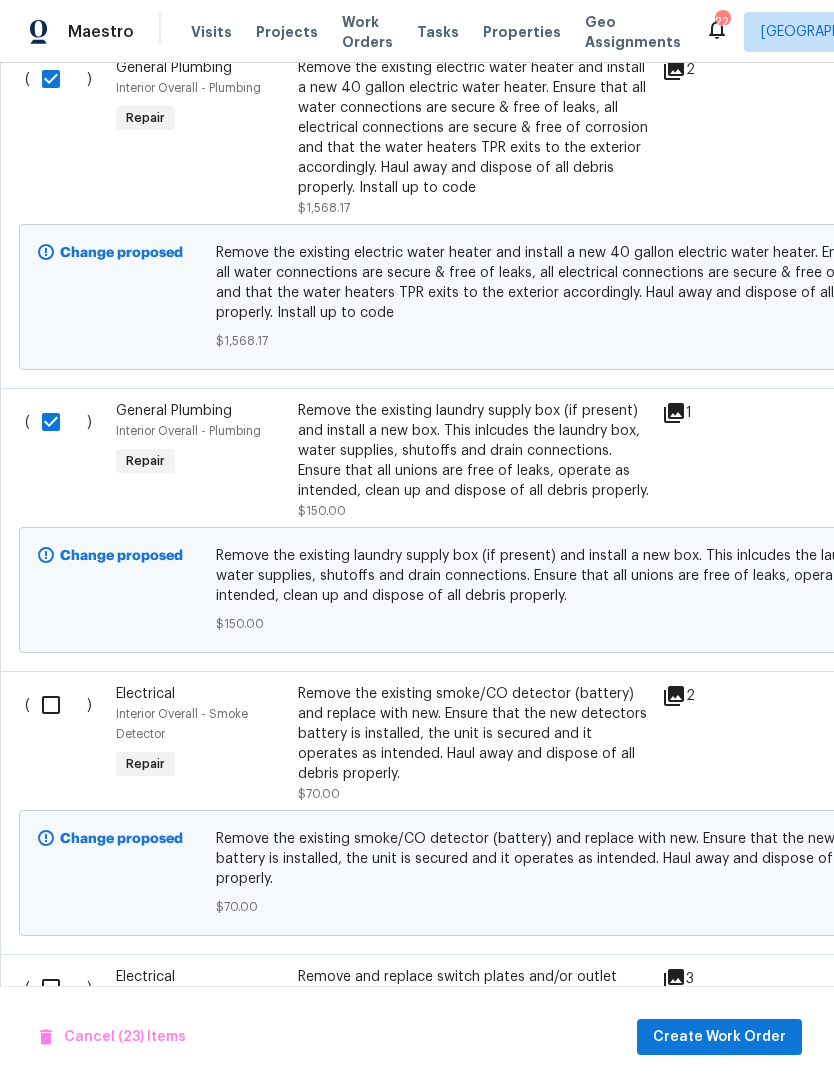 click at bounding box center (58, 705) 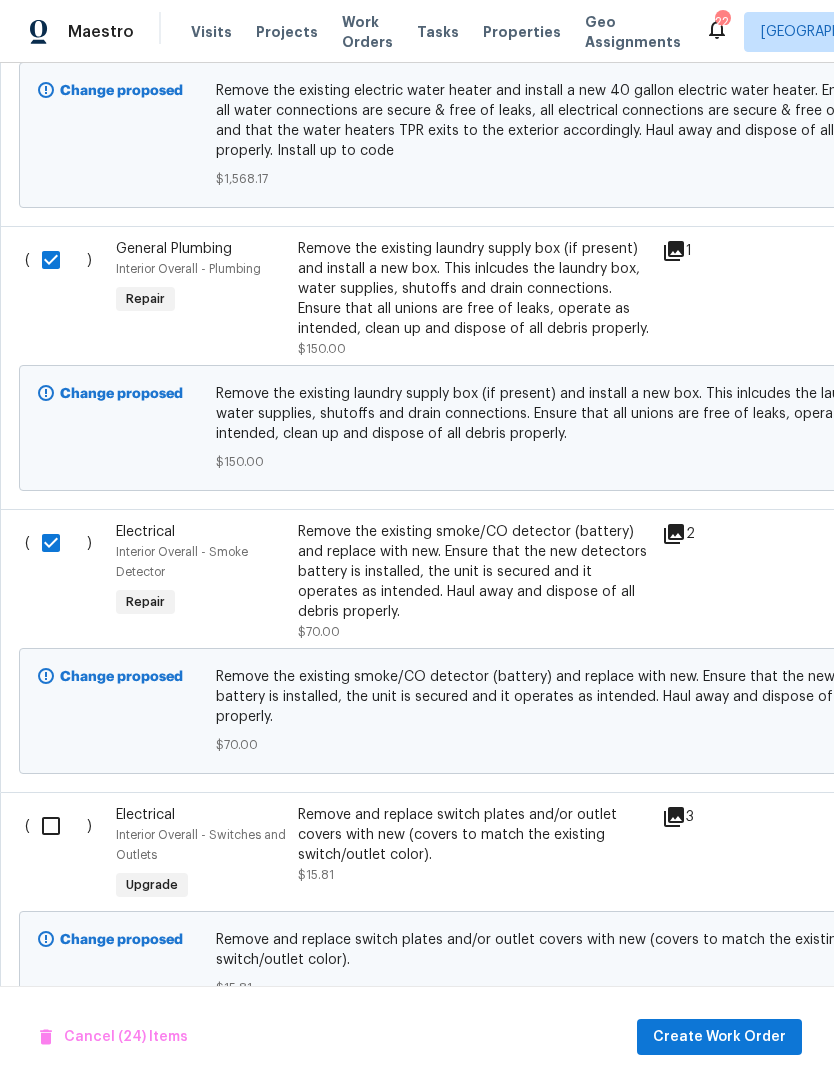 click at bounding box center (58, 826) 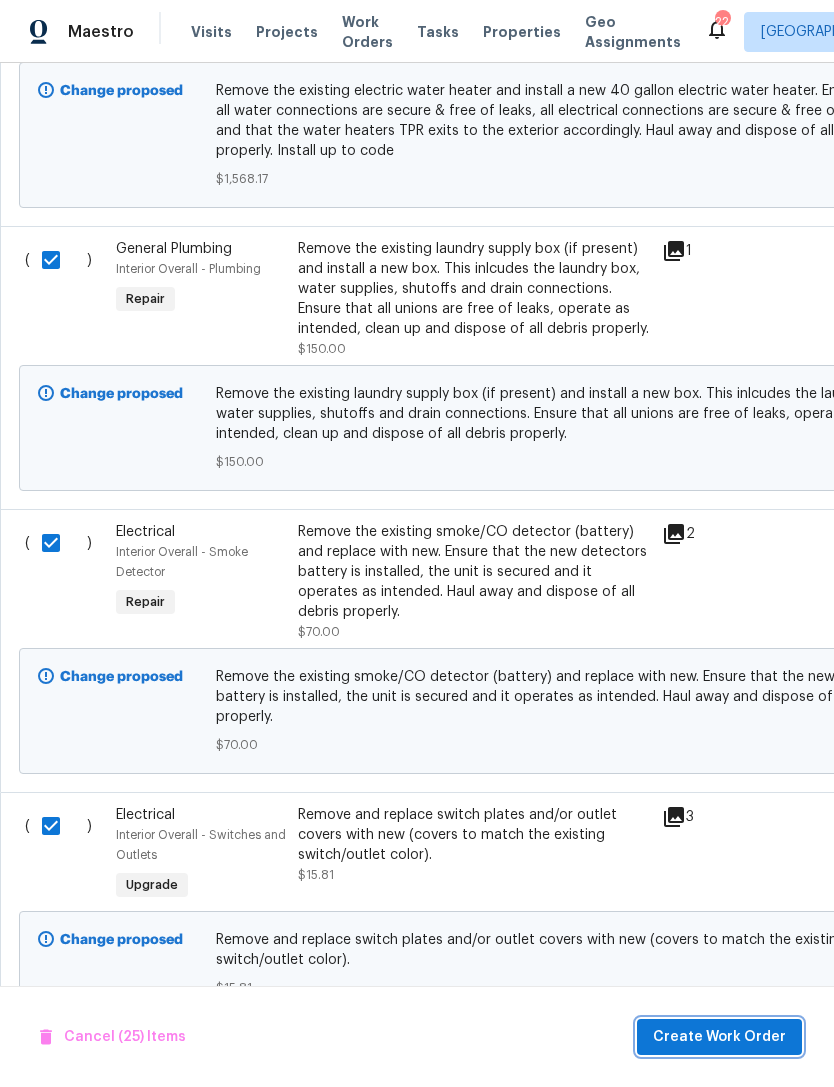 click on "Create Work Order" at bounding box center [719, 1037] 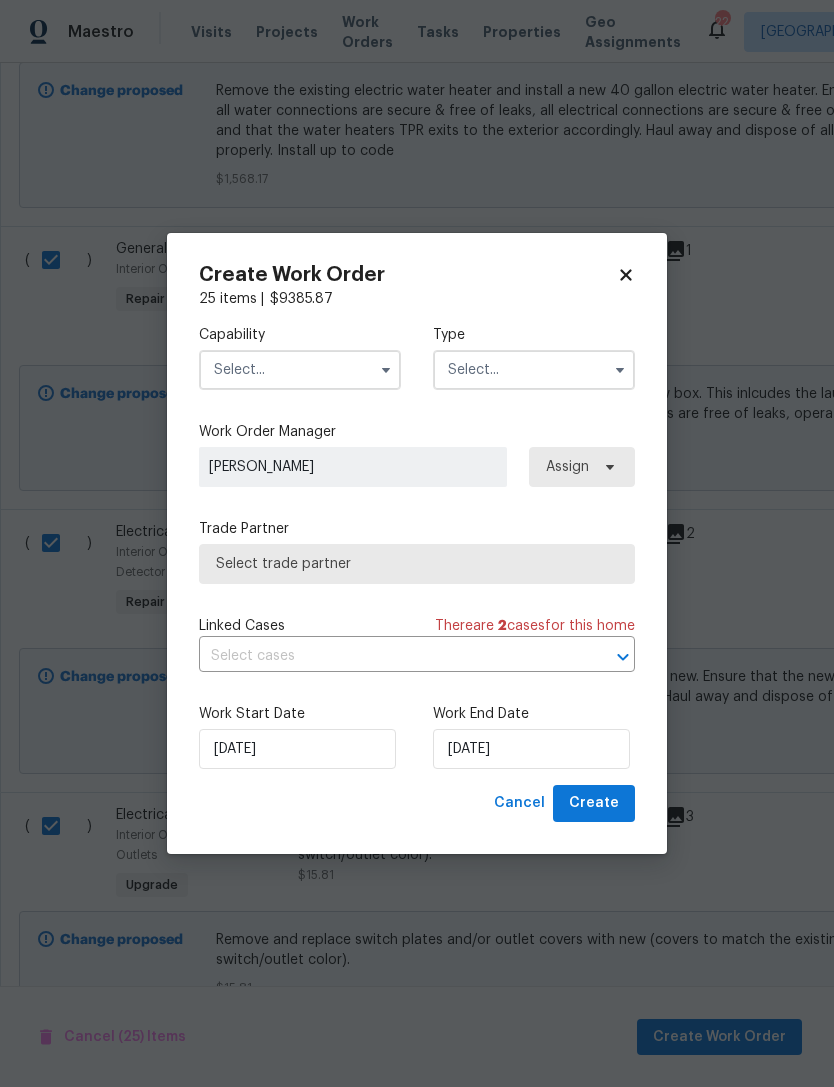 click 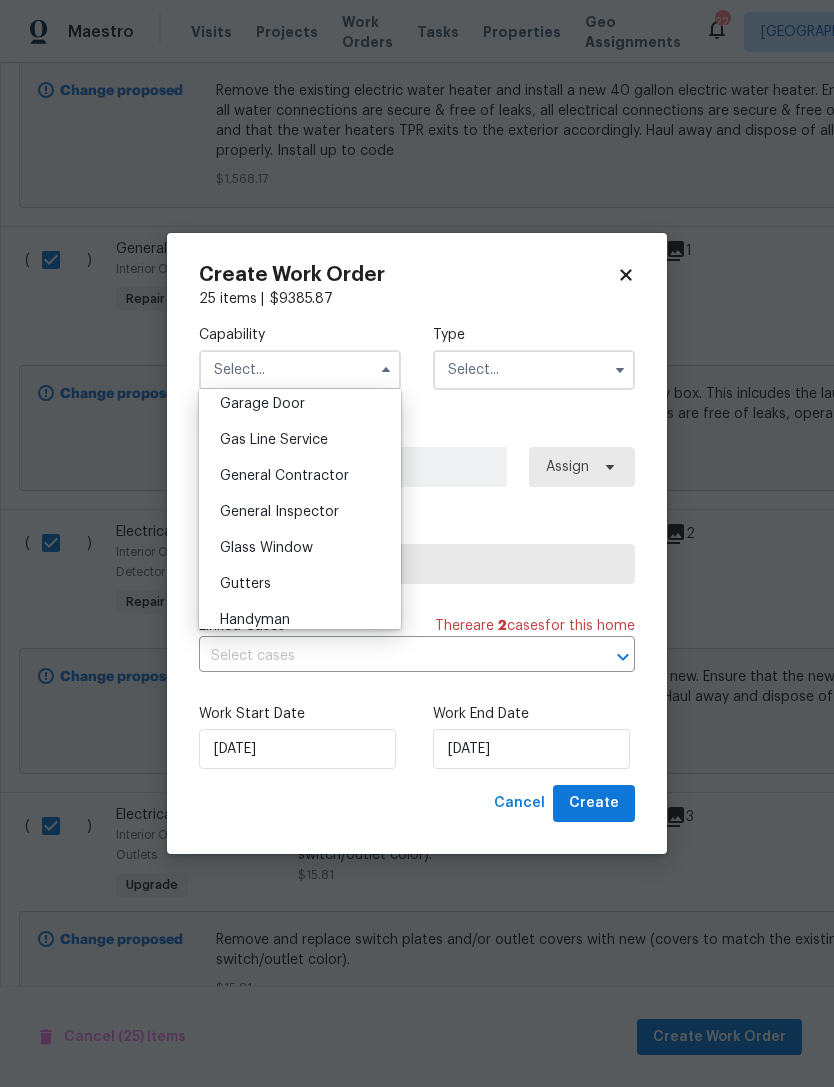 click on "General Contractor" at bounding box center [284, 476] 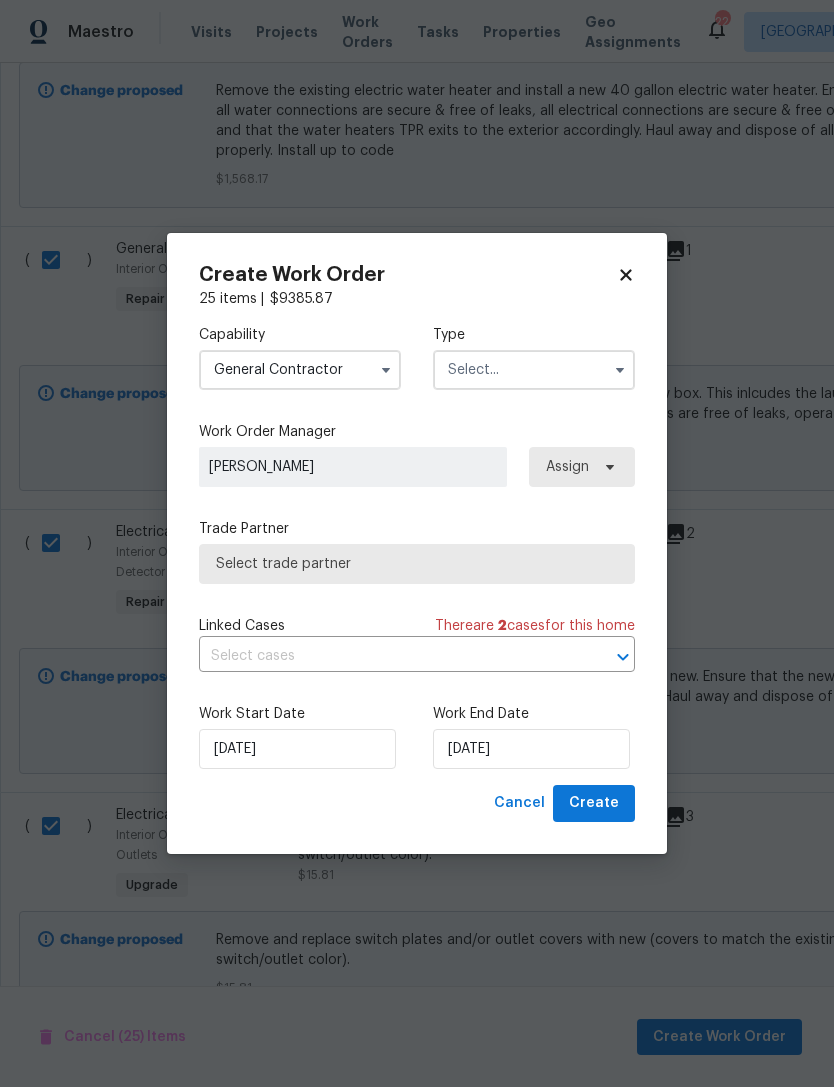 click at bounding box center (620, 370) 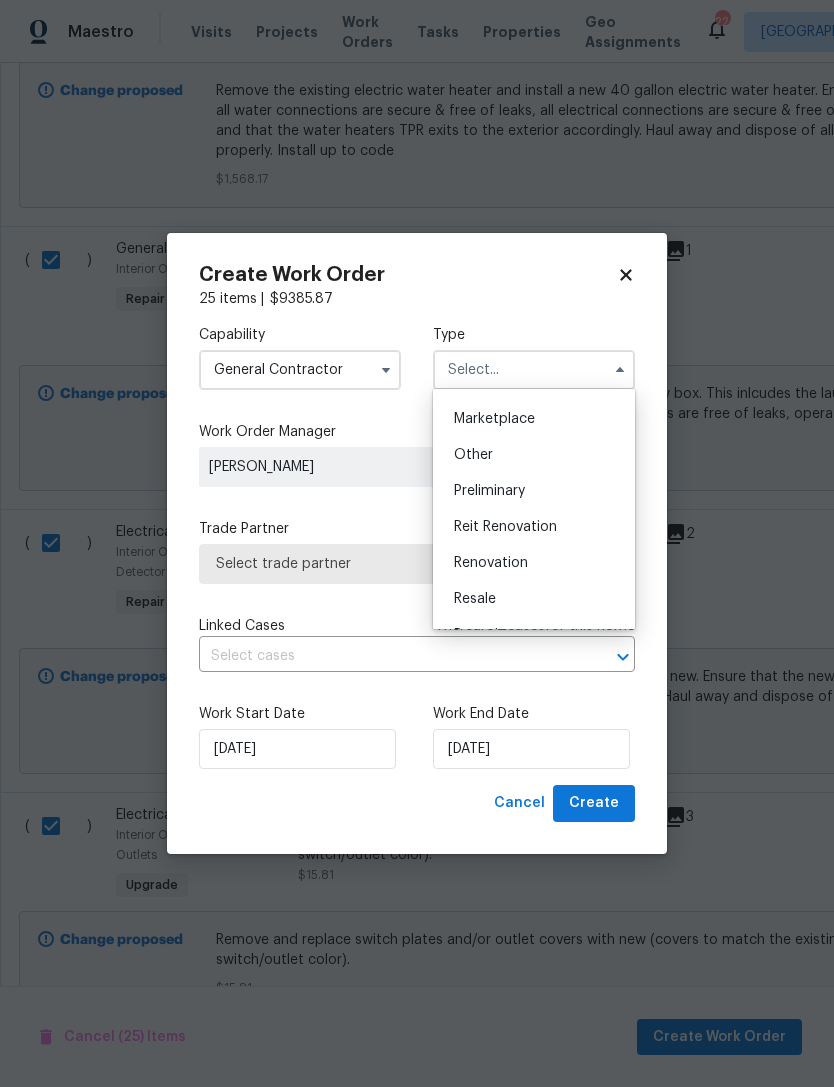 click on "Renovation" at bounding box center [534, 563] 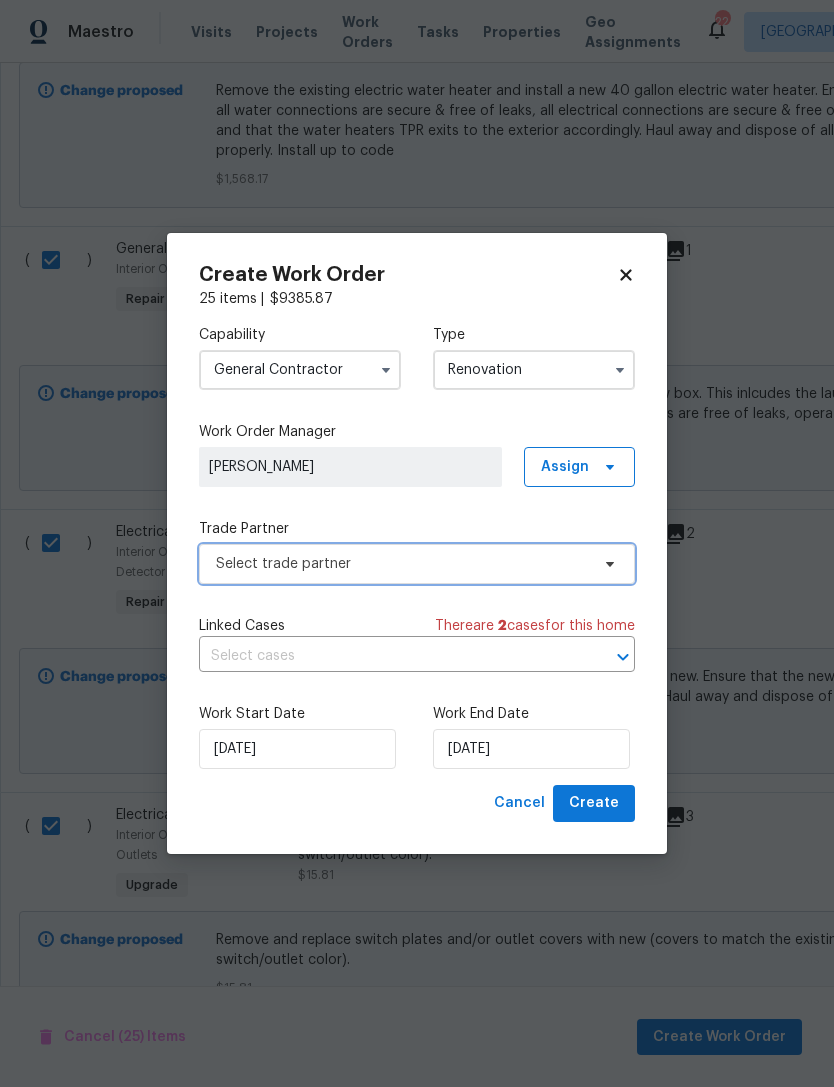 click on "Select trade partner" at bounding box center (417, 564) 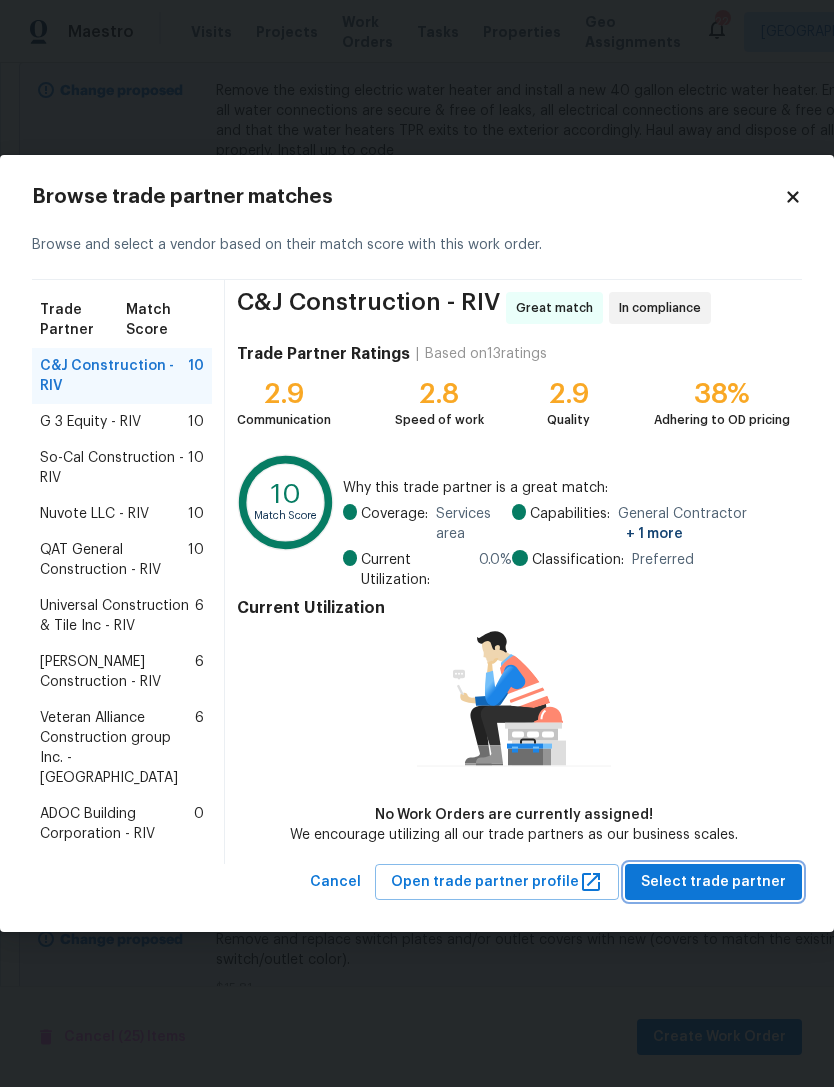click on "Select trade partner" at bounding box center (713, 882) 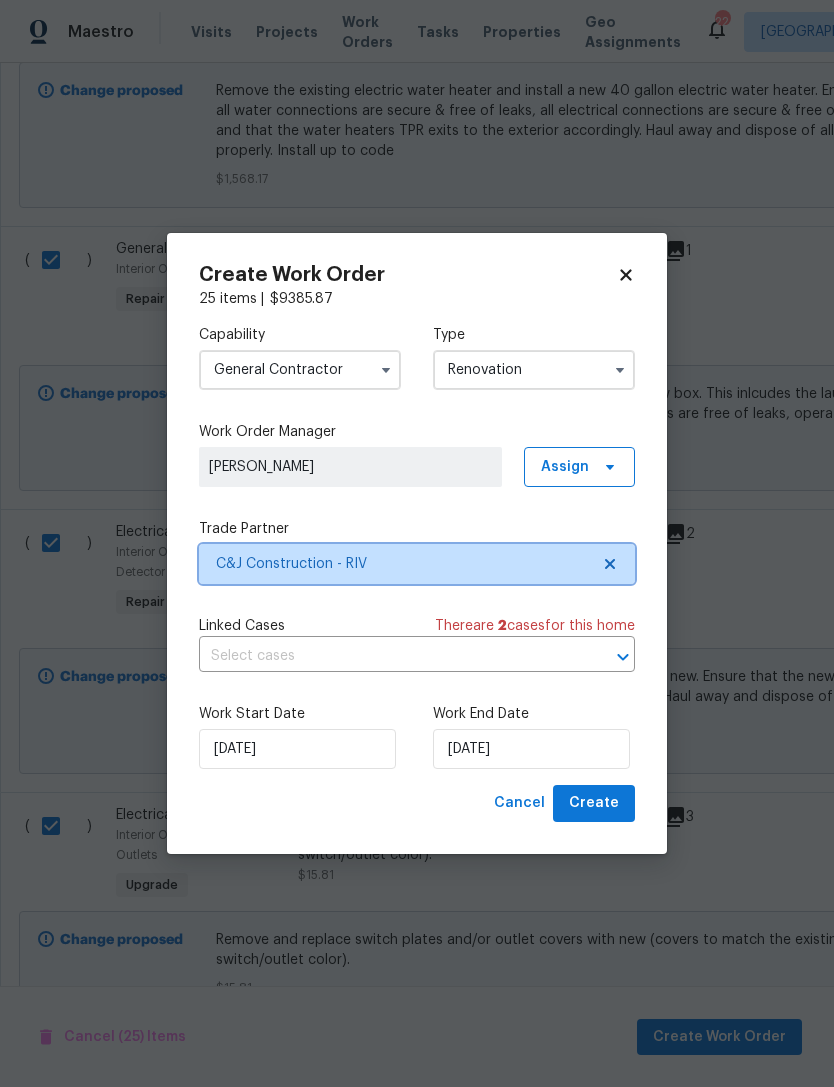 click 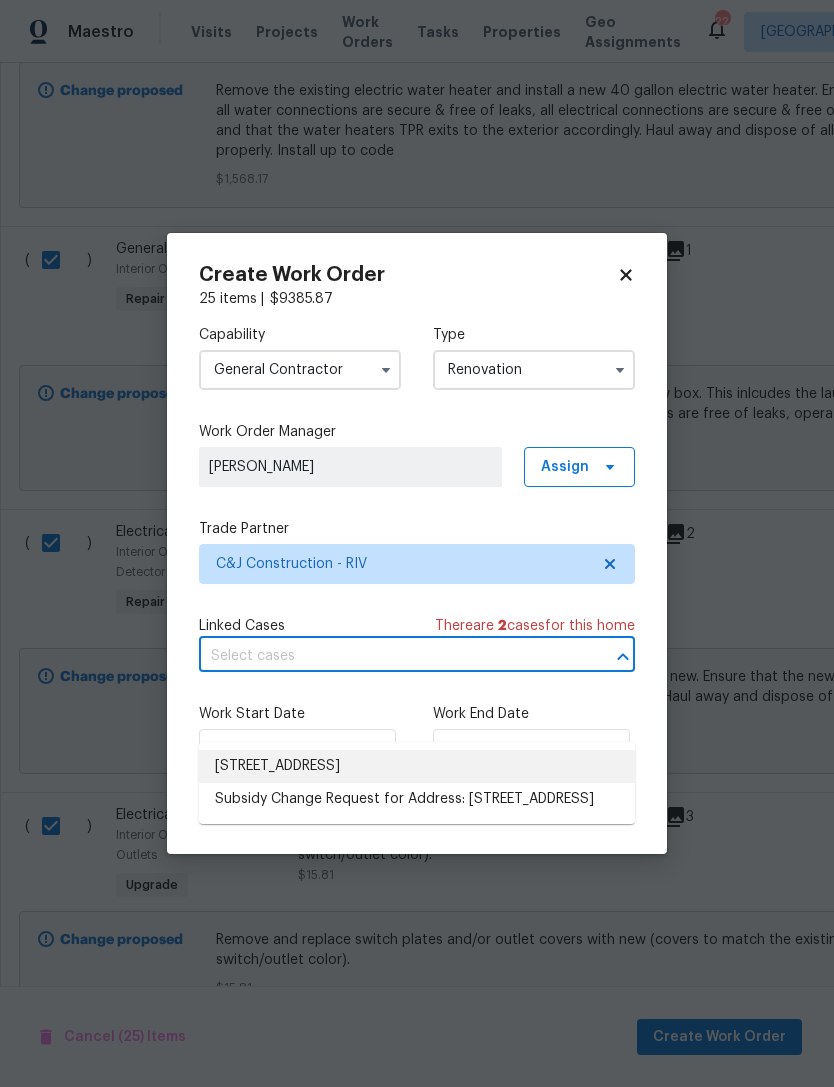 click on "3653 Oak Creek Dr #E, Ontario, CA 91761" at bounding box center [417, 766] 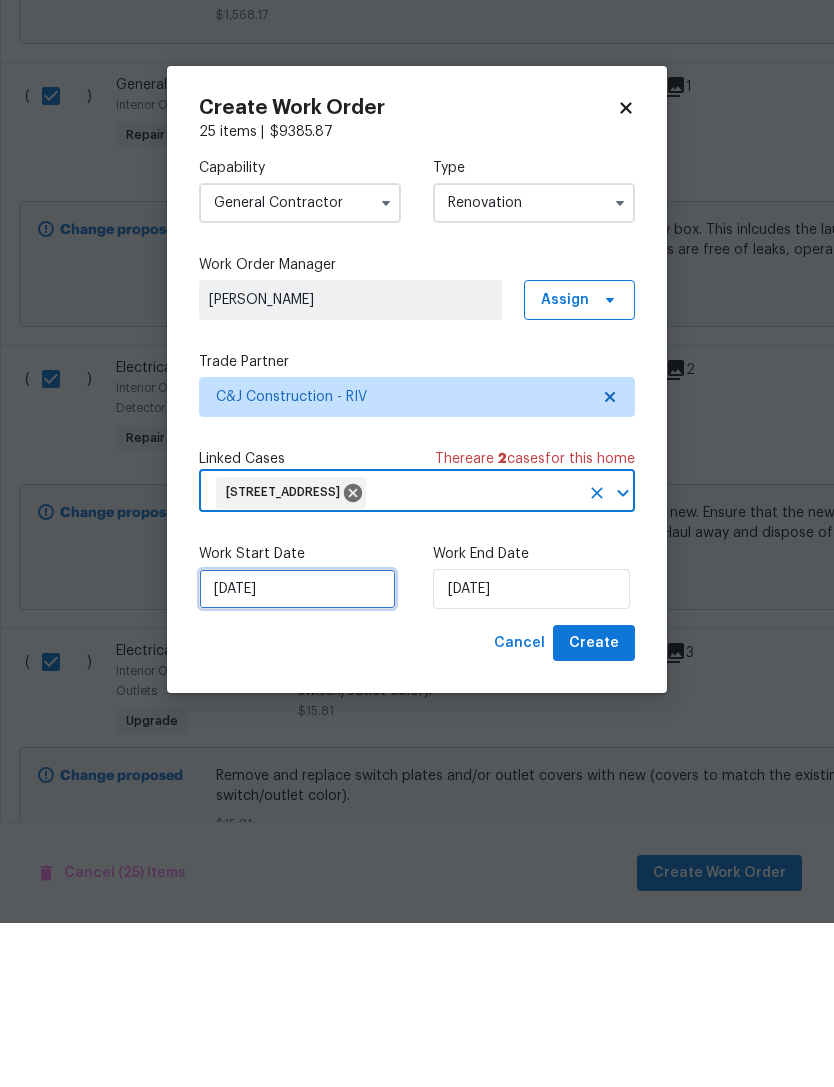 click on "7/16/2025" at bounding box center (297, 753) 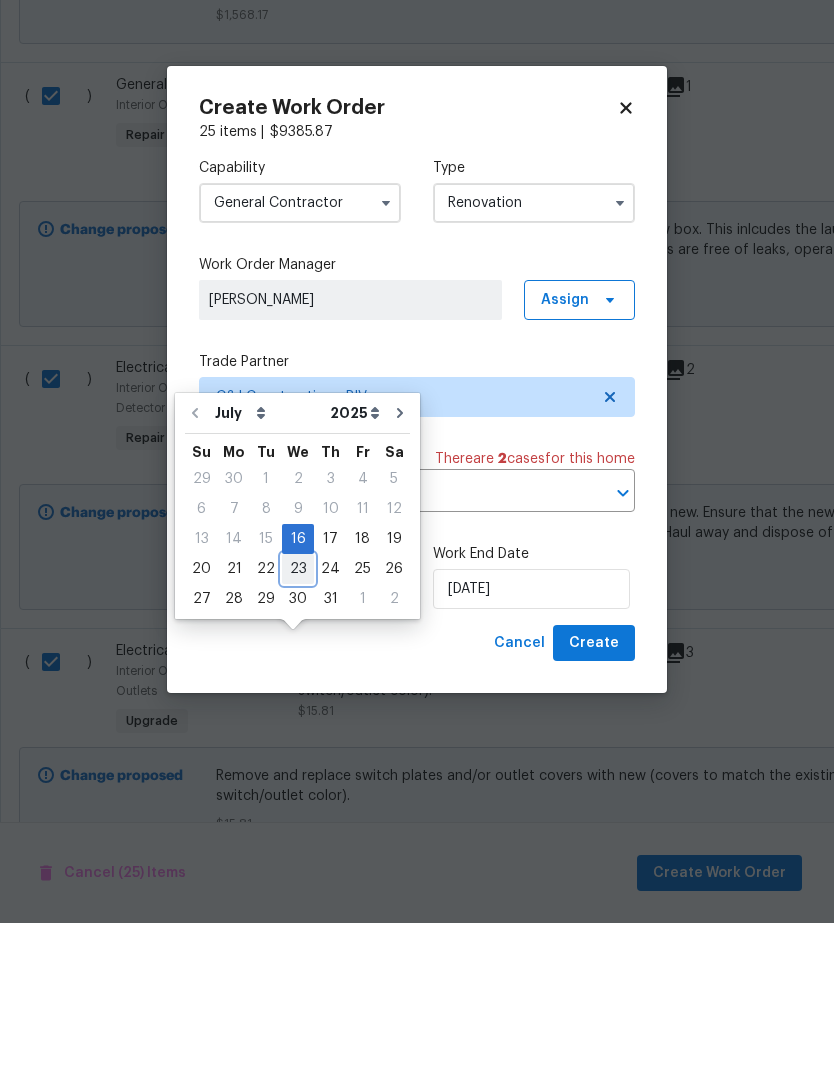 click on "23" at bounding box center [298, 733] 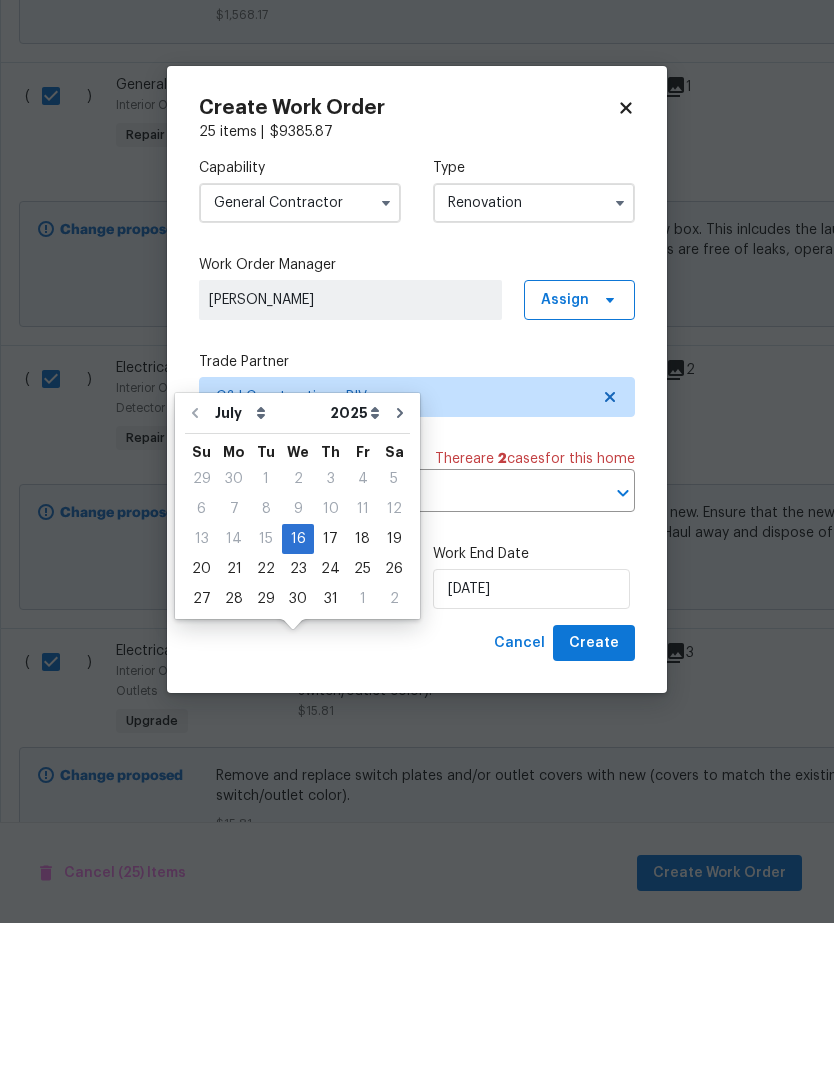 type on "7/23/2025" 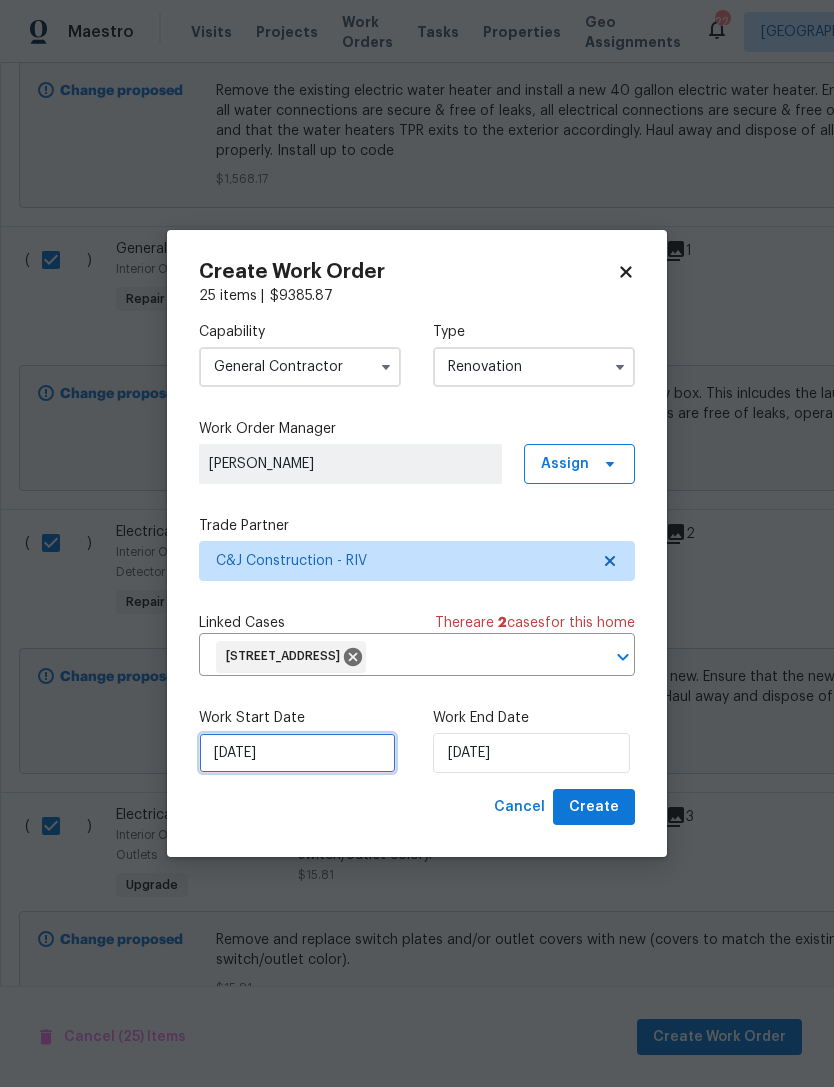 click on "7/23/2025" at bounding box center (297, 753) 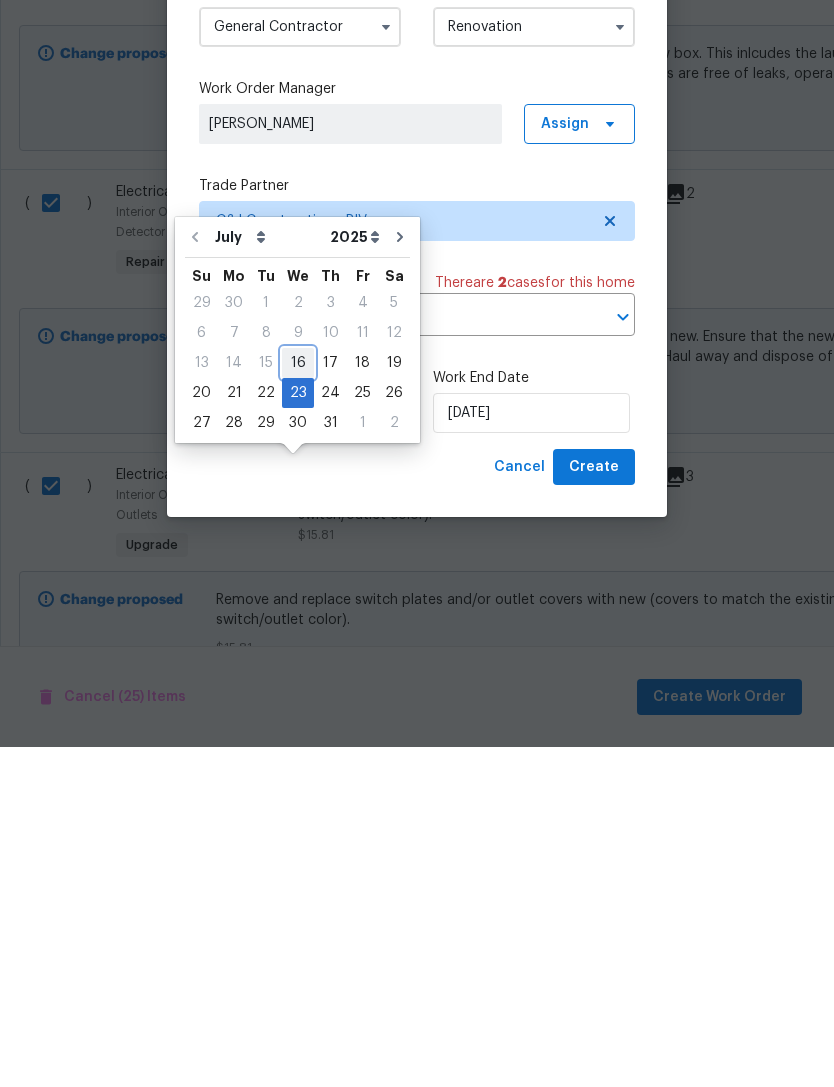 click on "16" at bounding box center (298, 703) 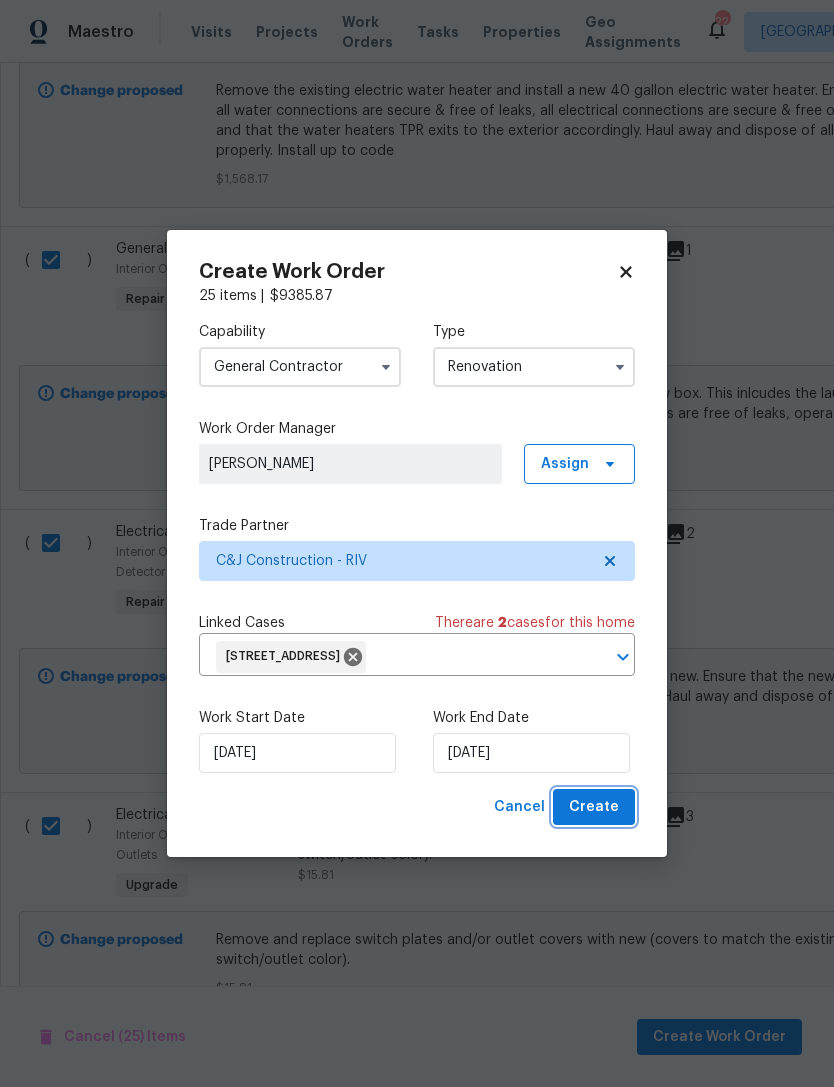 click on "Create" at bounding box center (594, 807) 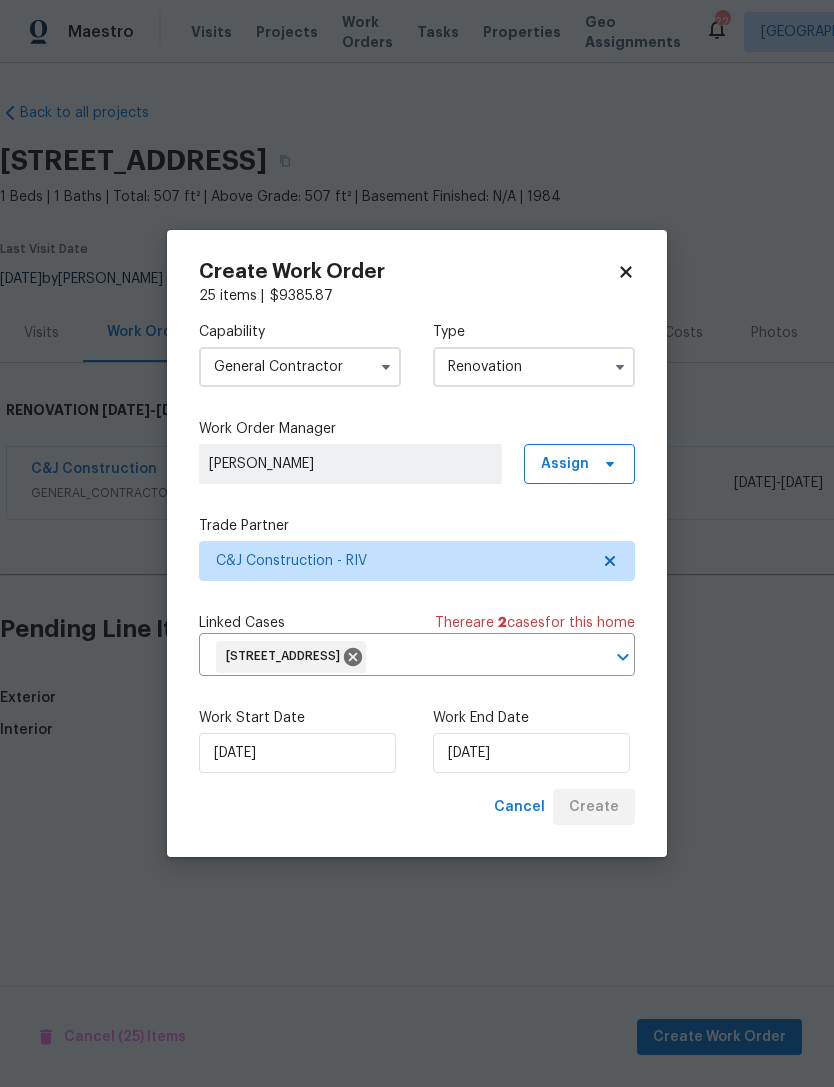 scroll, scrollTop: 0, scrollLeft: 0, axis: both 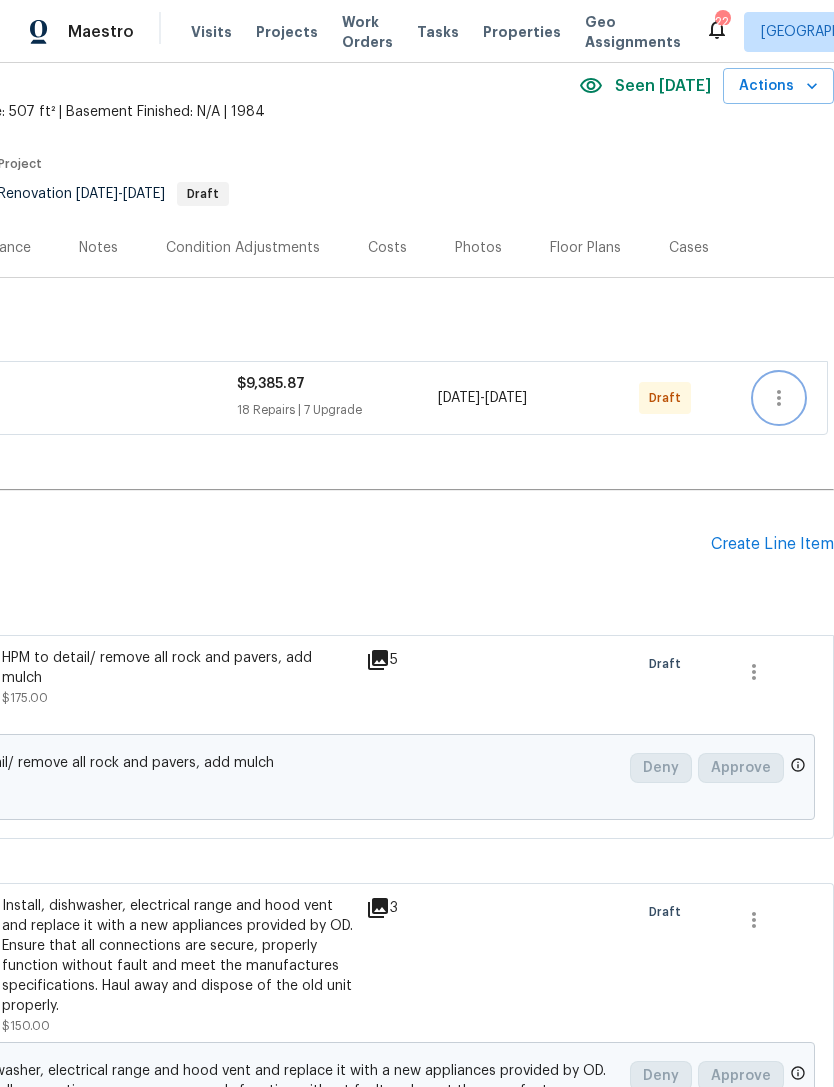 click 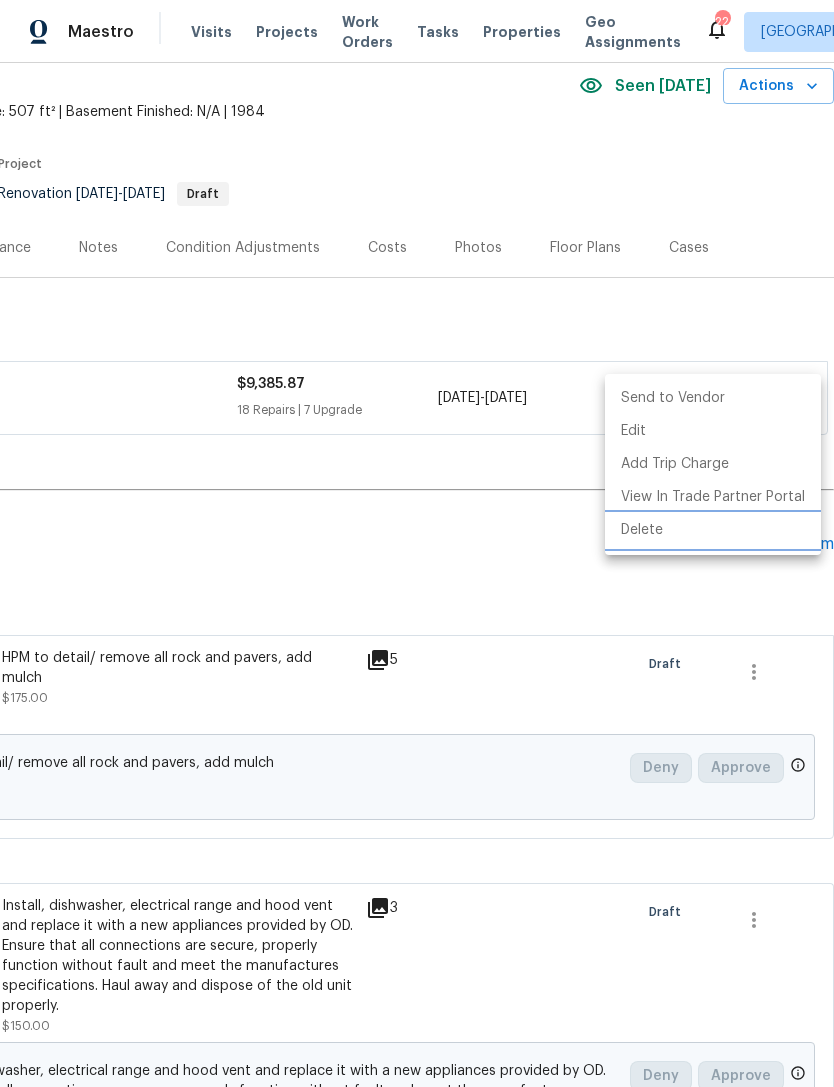 click on "Delete" at bounding box center (713, 530) 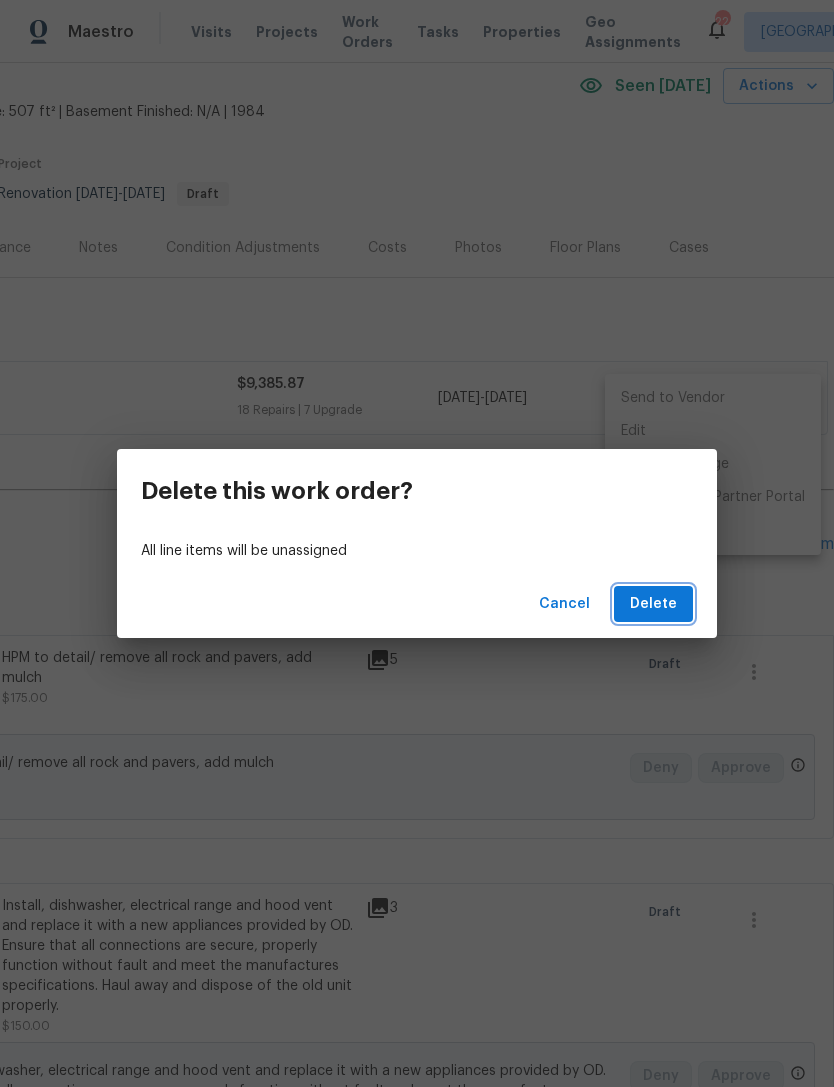 click on "Delete" at bounding box center [653, 604] 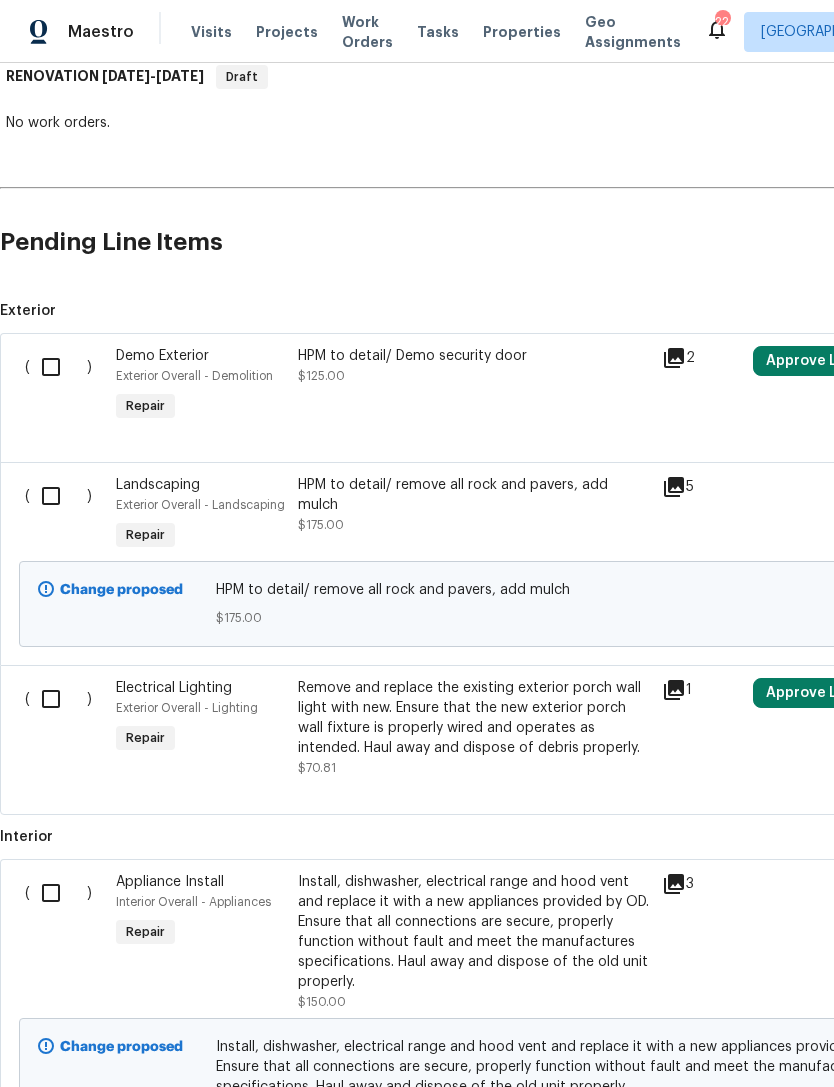 scroll, scrollTop: 334, scrollLeft: 0, axis: vertical 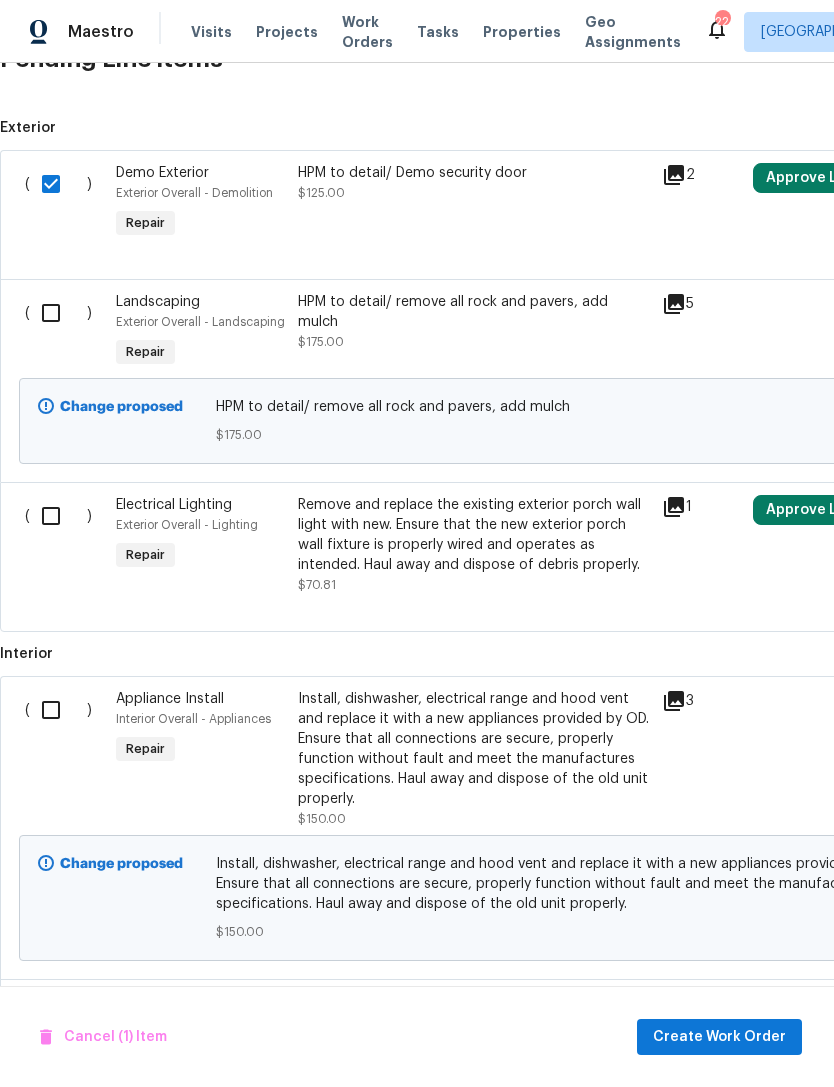click at bounding box center [58, 516] 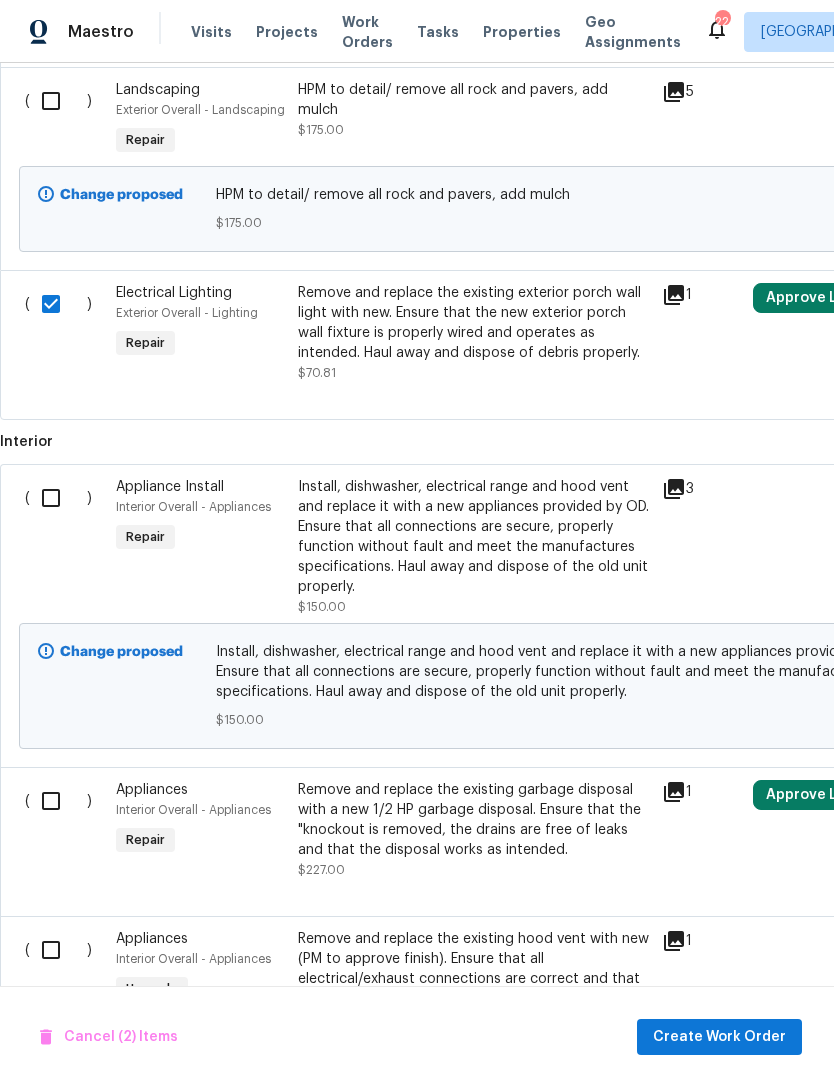 scroll, scrollTop: 729, scrollLeft: 0, axis: vertical 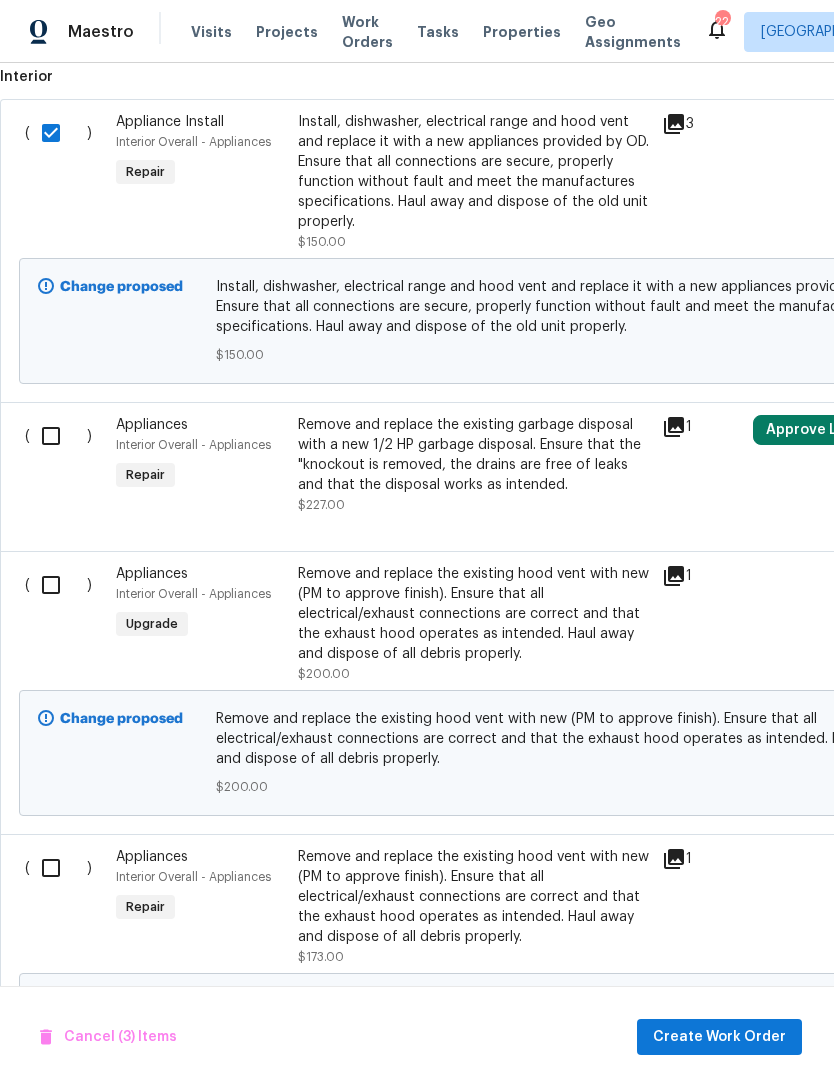 click at bounding box center [58, 436] 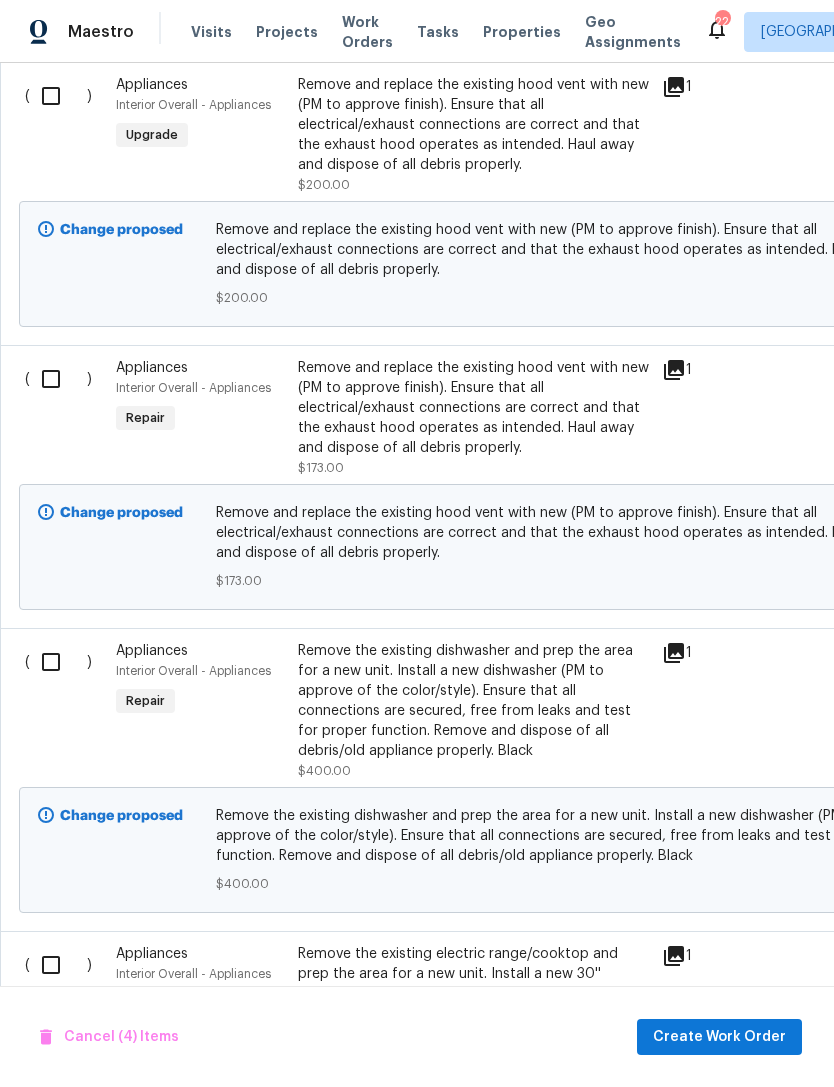 scroll, scrollTop: 1584, scrollLeft: 0, axis: vertical 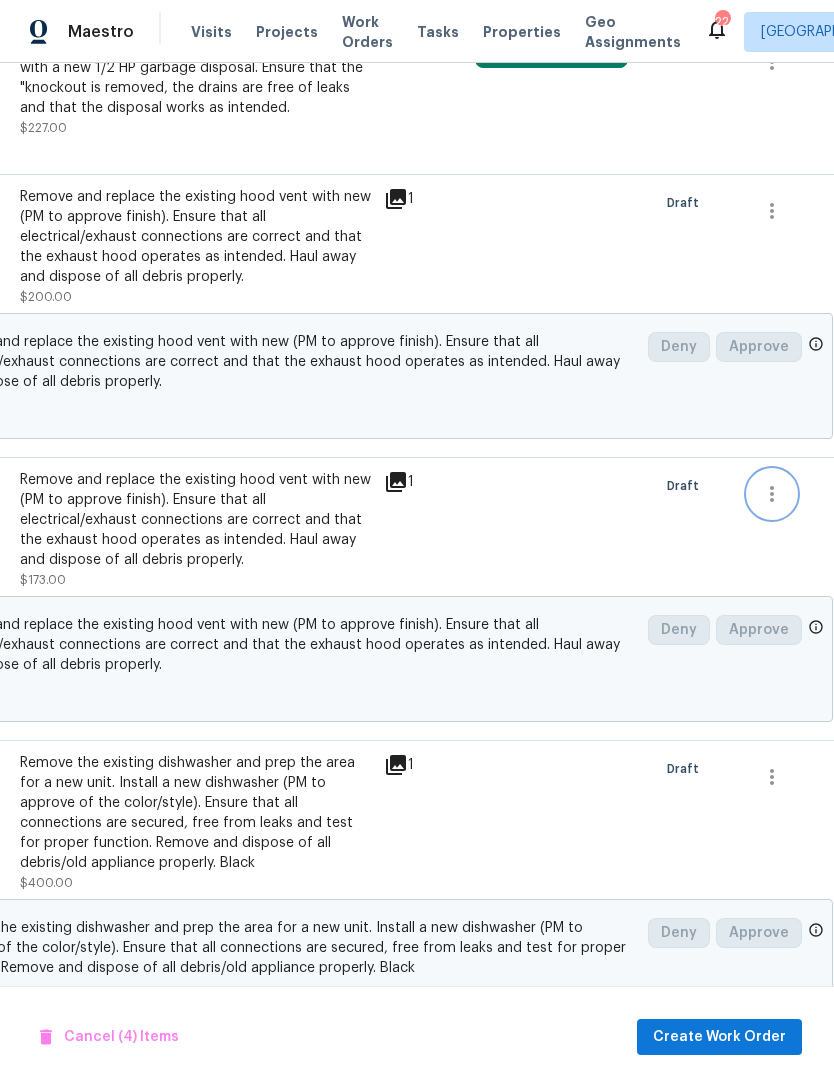click at bounding box center [772, 494] 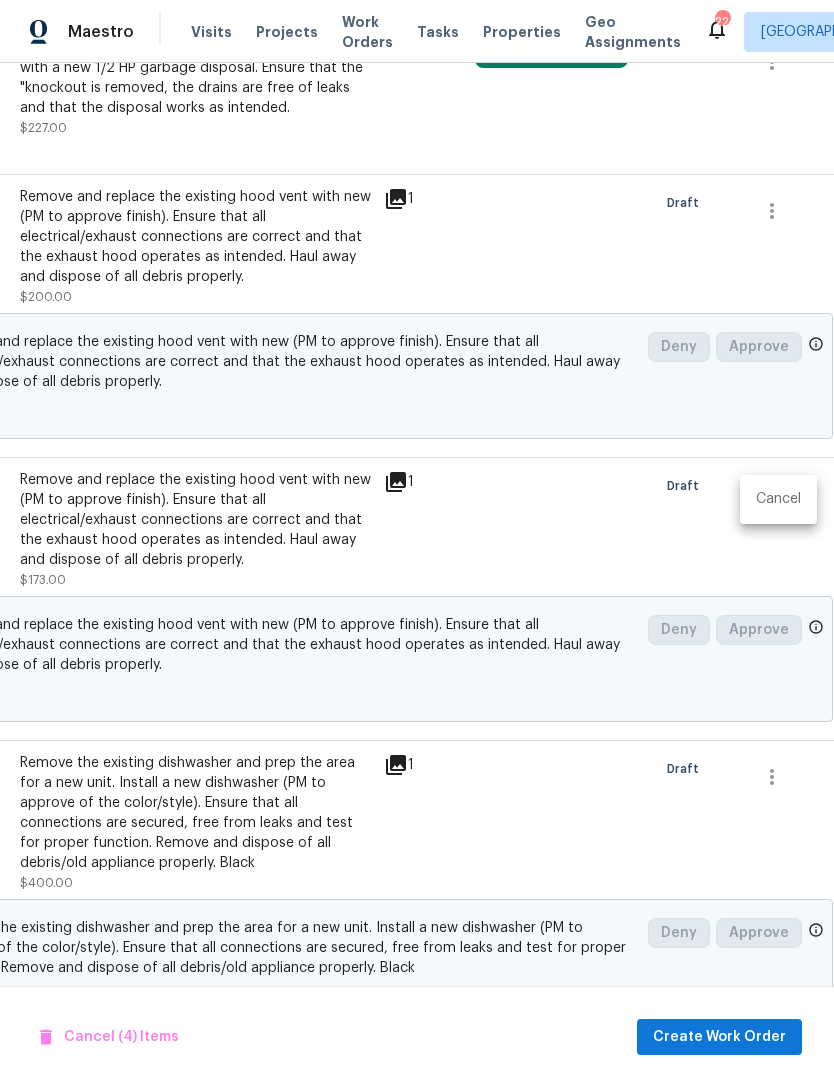 click on "Cancel" at bounding box center (778, 499) 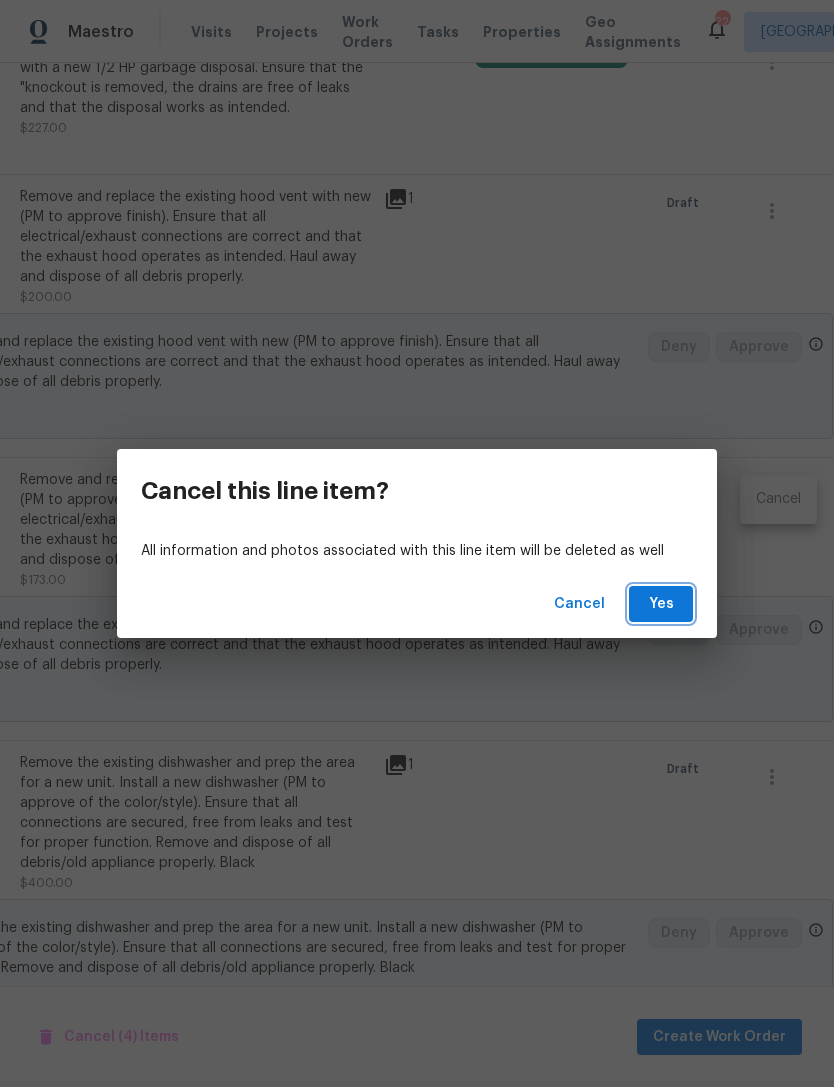 click on "Yes" at bounding box center [661, 604] 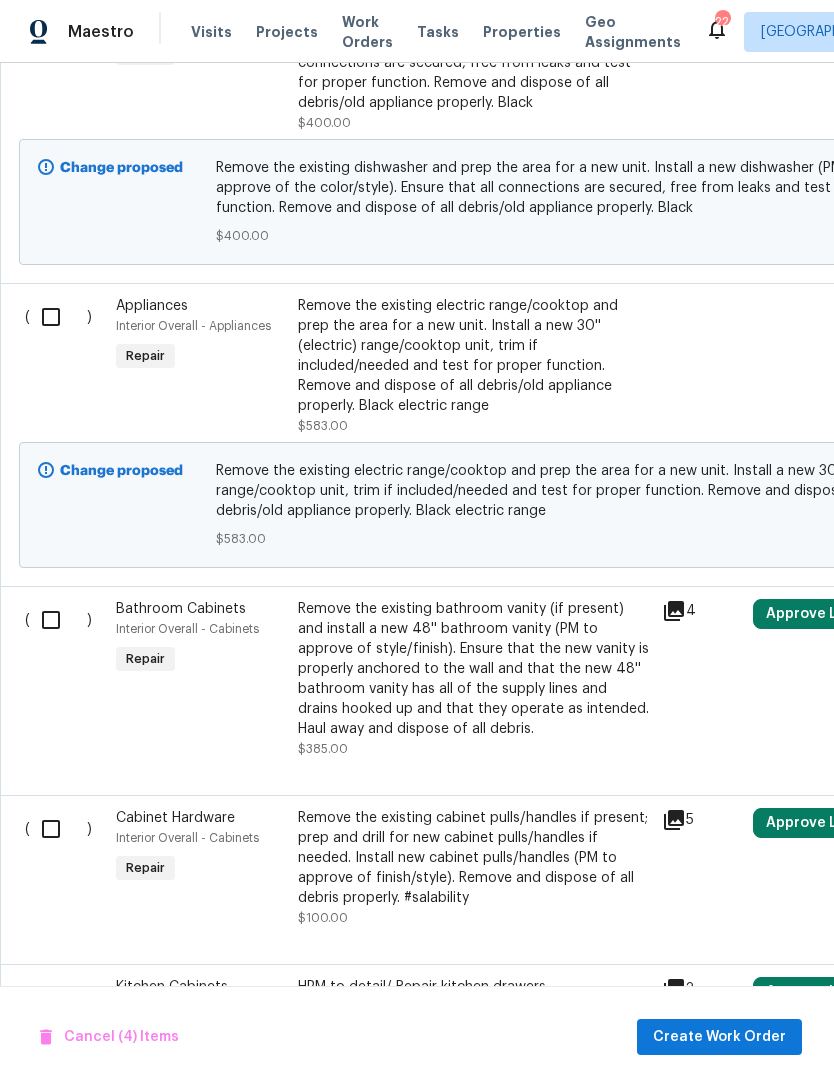 scroll, scrollTop: 1946, scrollLeft: 0, axis: vertical 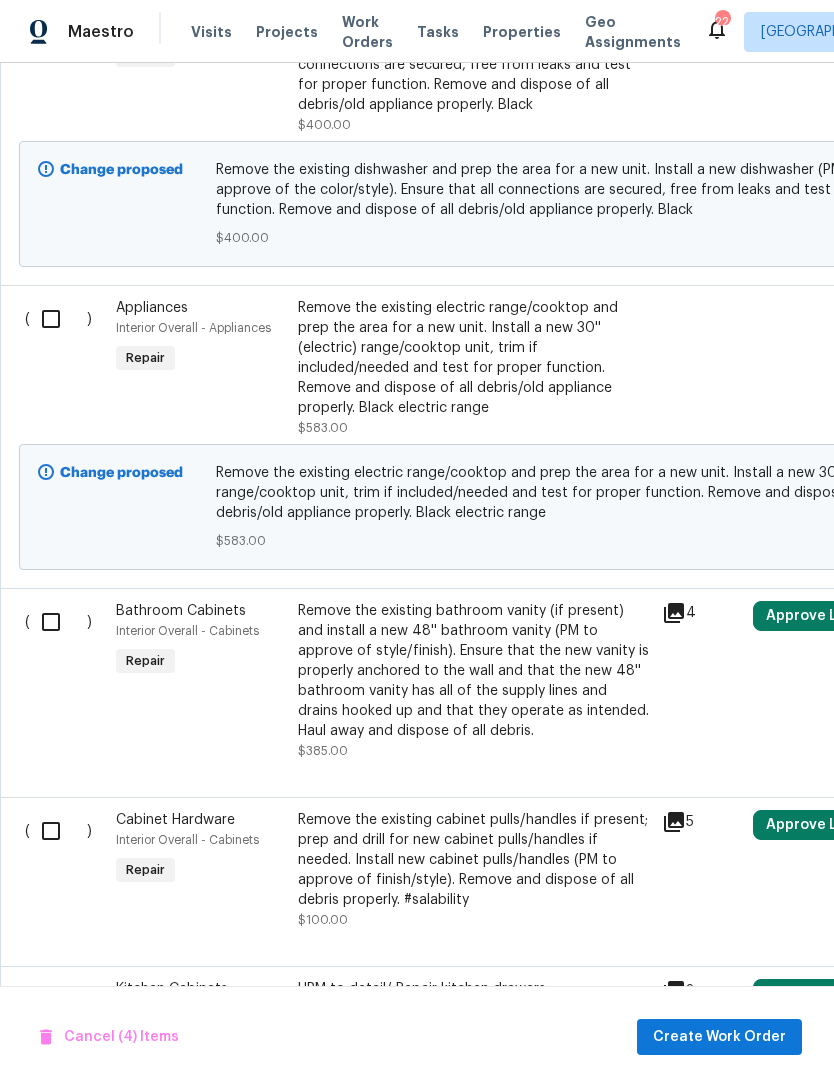 click at bounding box center [58, 622] 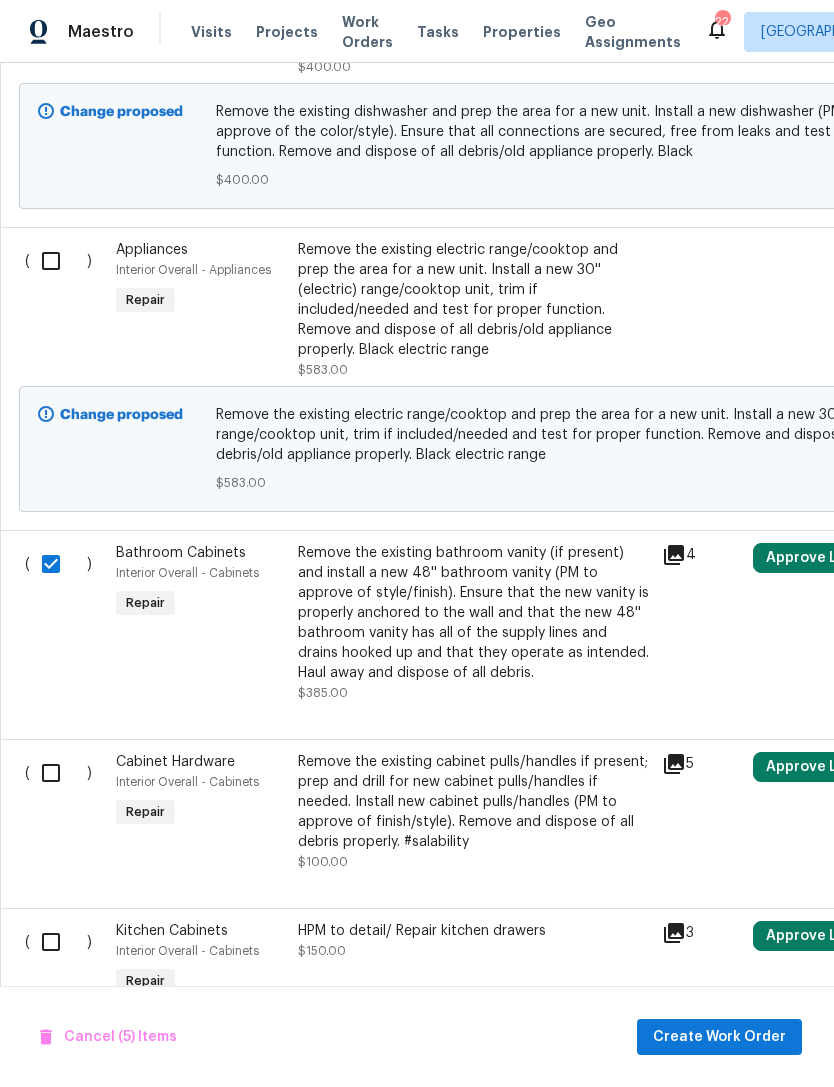 scroll, scrollTop: 2105, scrollLeft: 0, axis: vertical 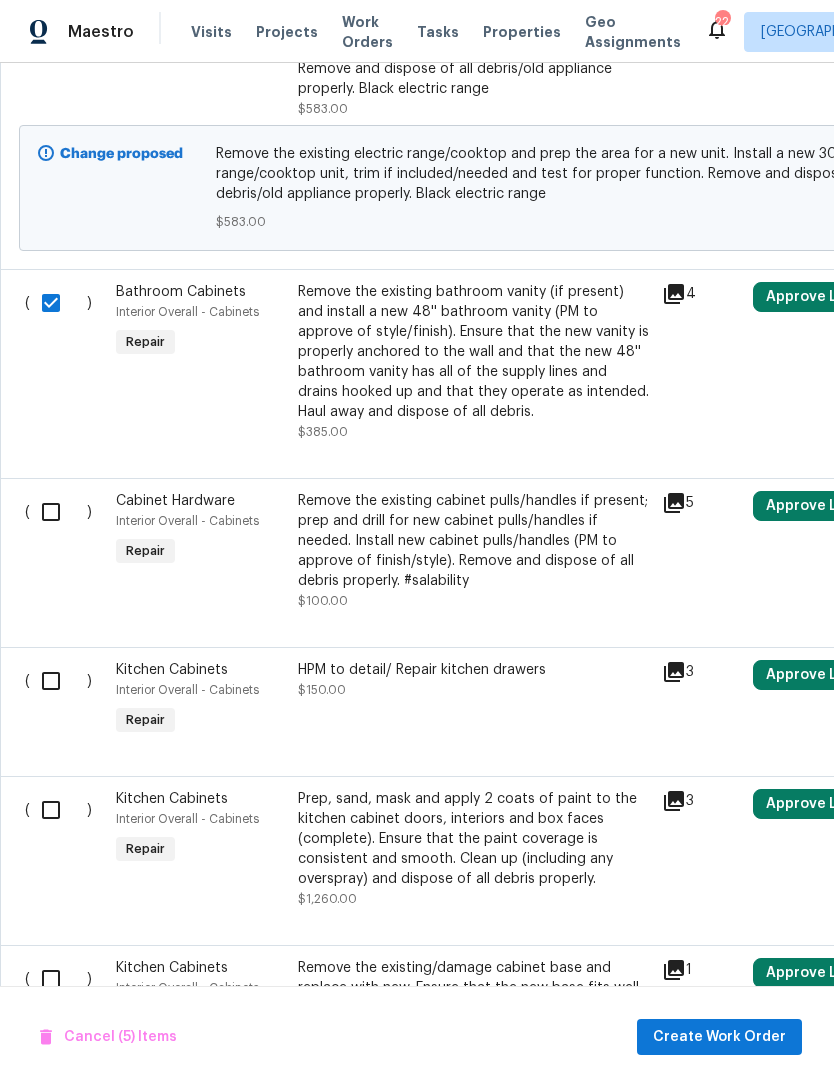 click at bounding box center (58, 512) 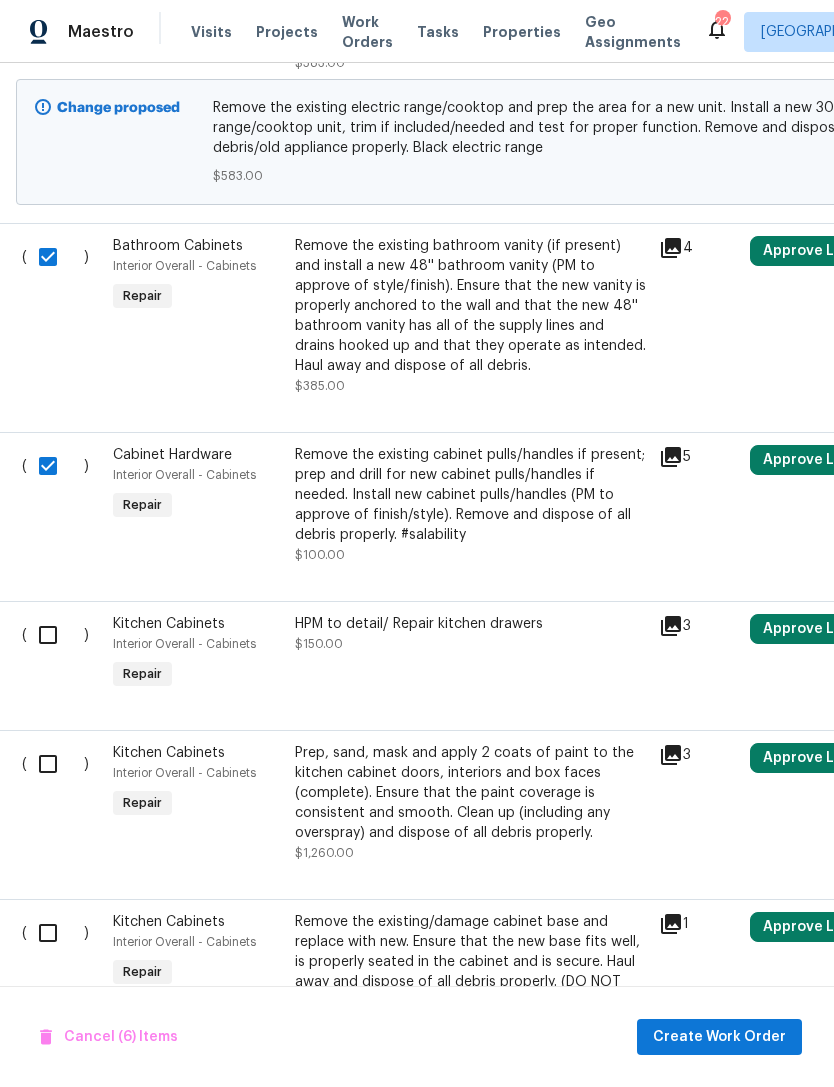 scroll, scrollTop: 2358, scrollLeft: 5, axis: both 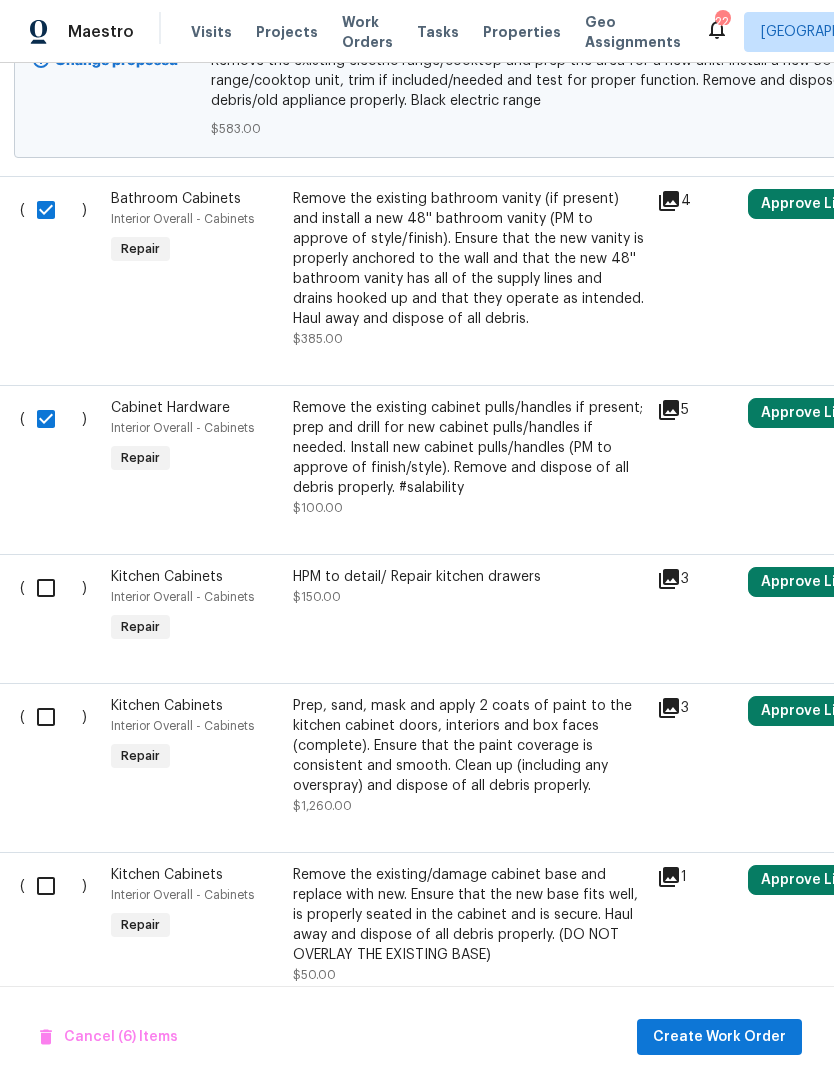click at bounding box center (53, 588) 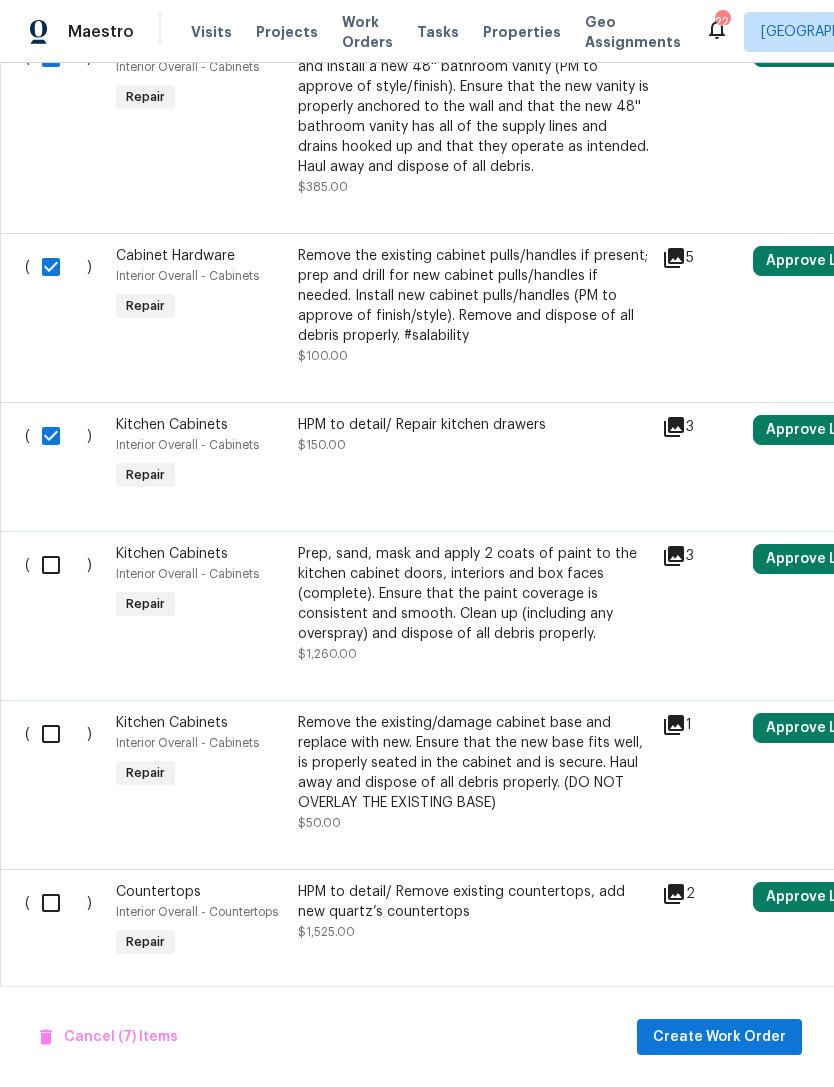 scroll, scrollTop: 2510, scrollLeft: 0, axis: vertical 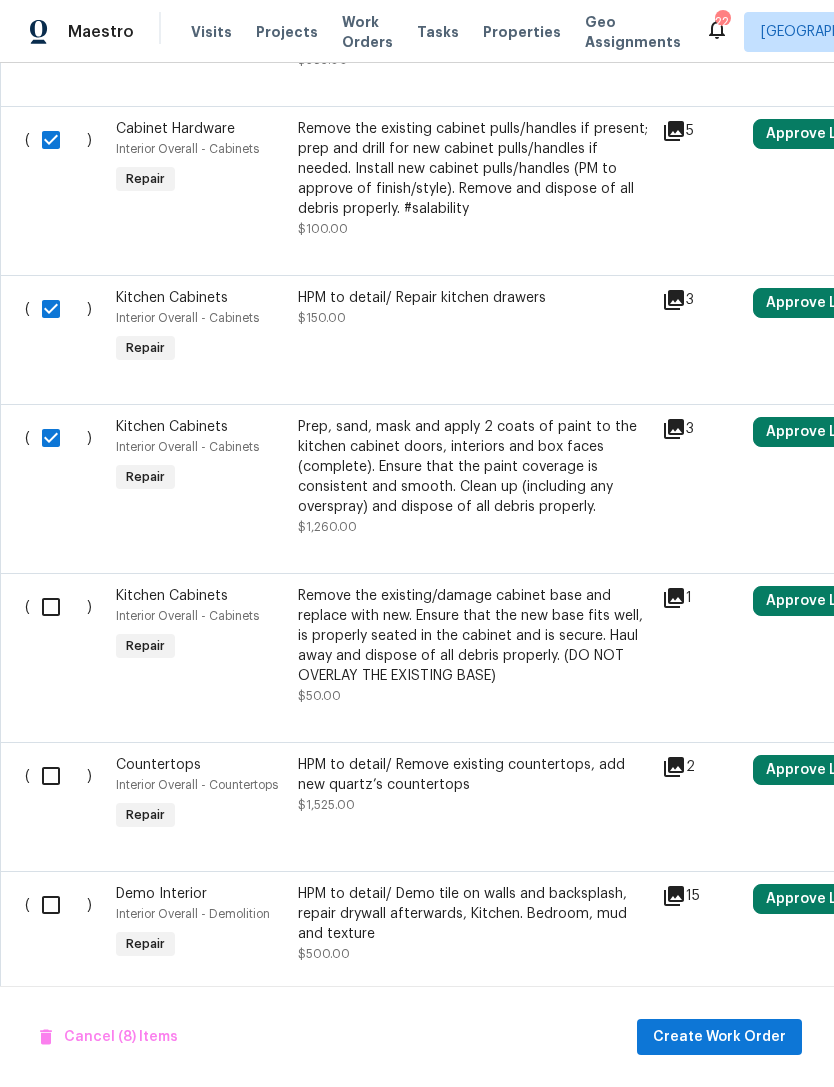 click at bounding box center [58, 607] 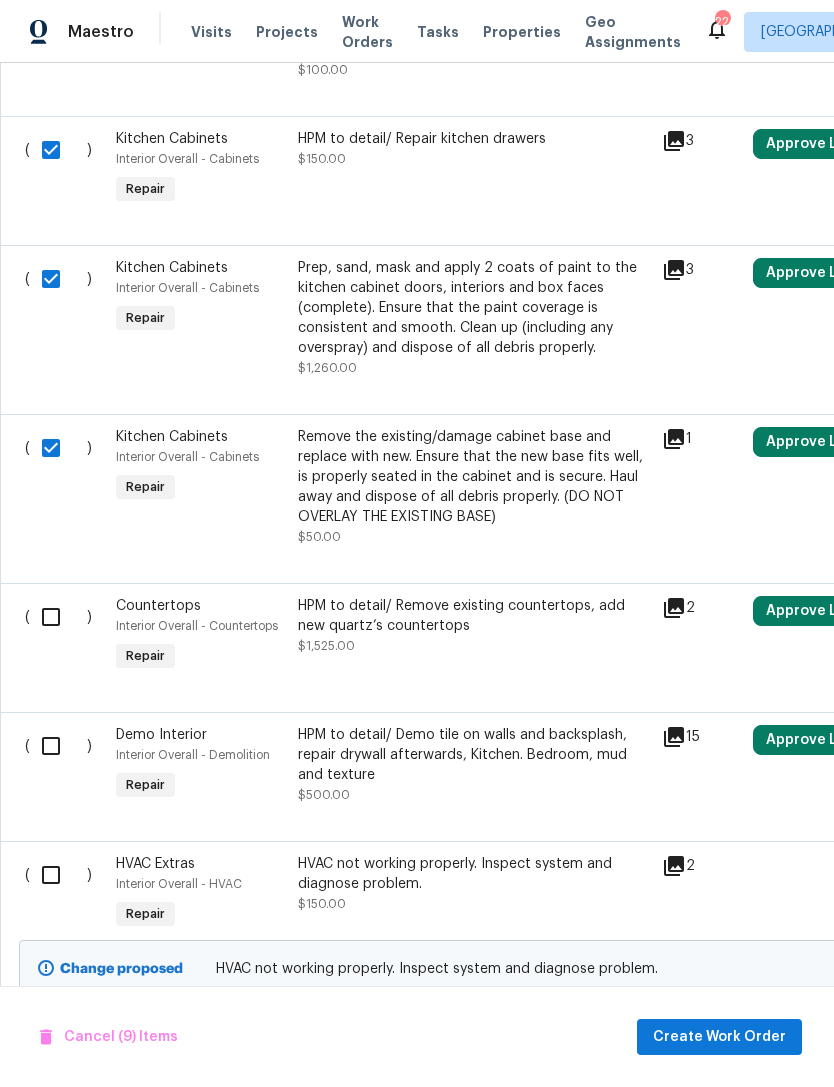 click at bounding box center [58, 617] 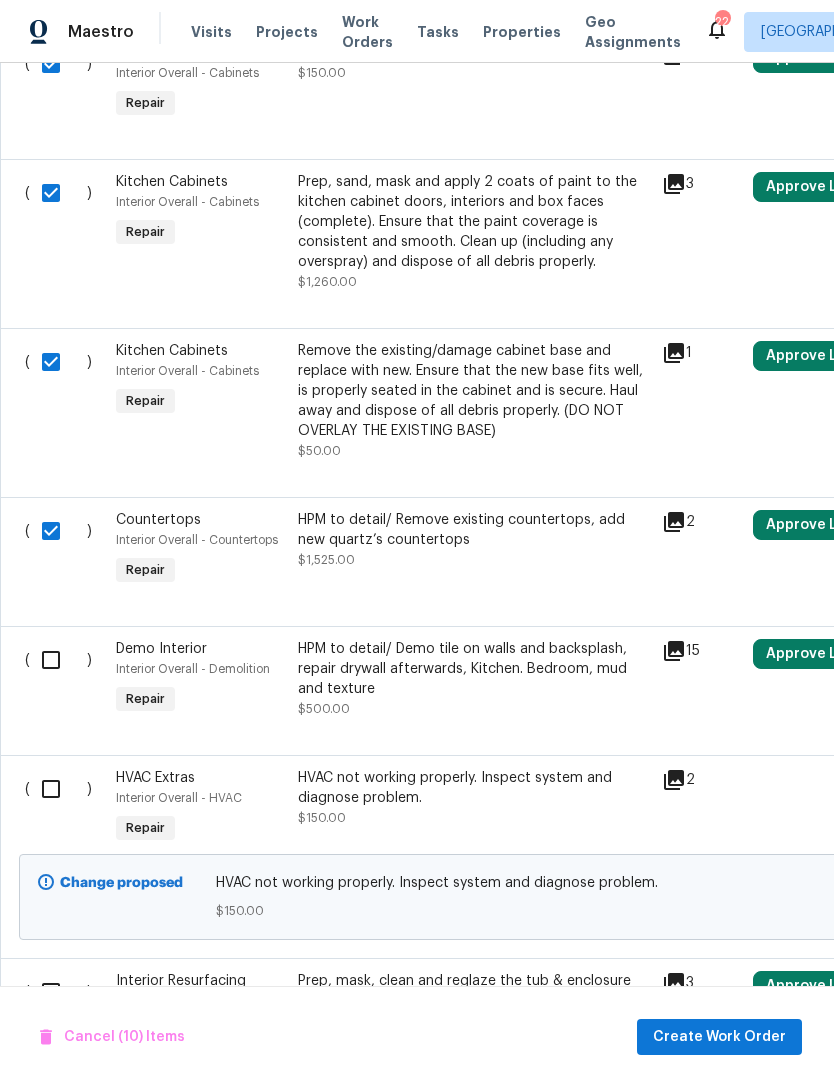 click at bounding box center (58, 660) 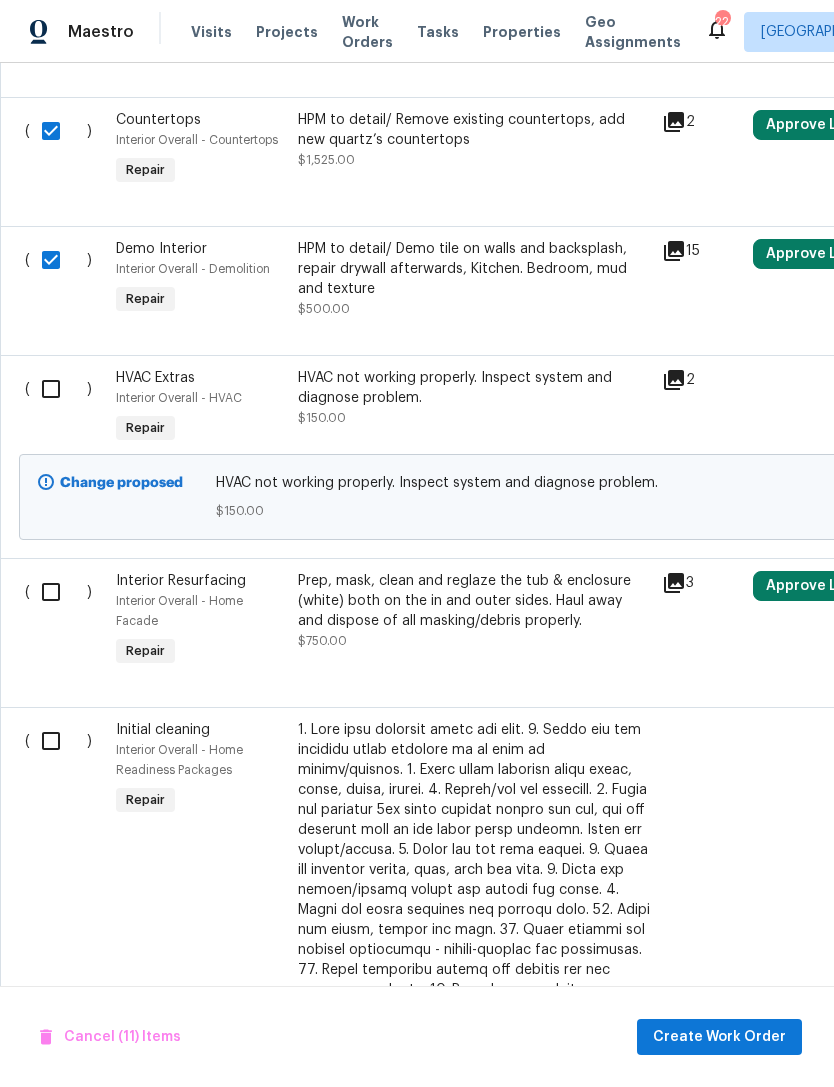 click at bounding box center (58, 592) 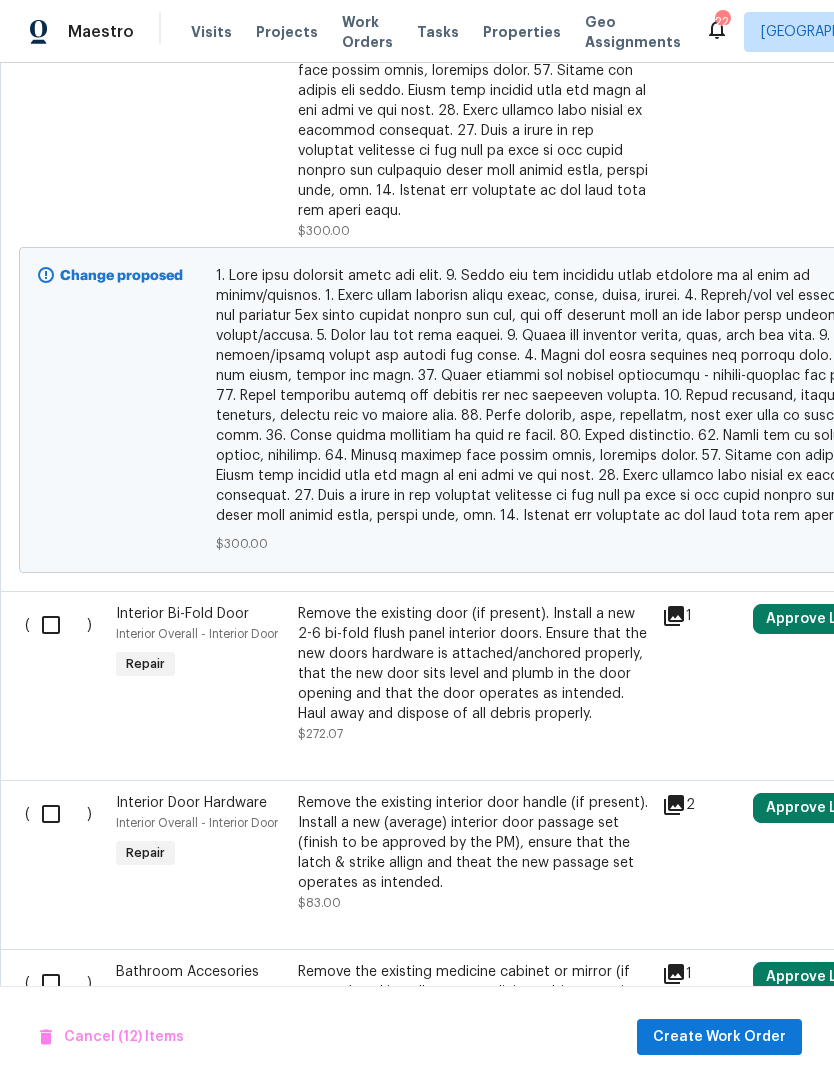 click at bounding box center (58, 625) 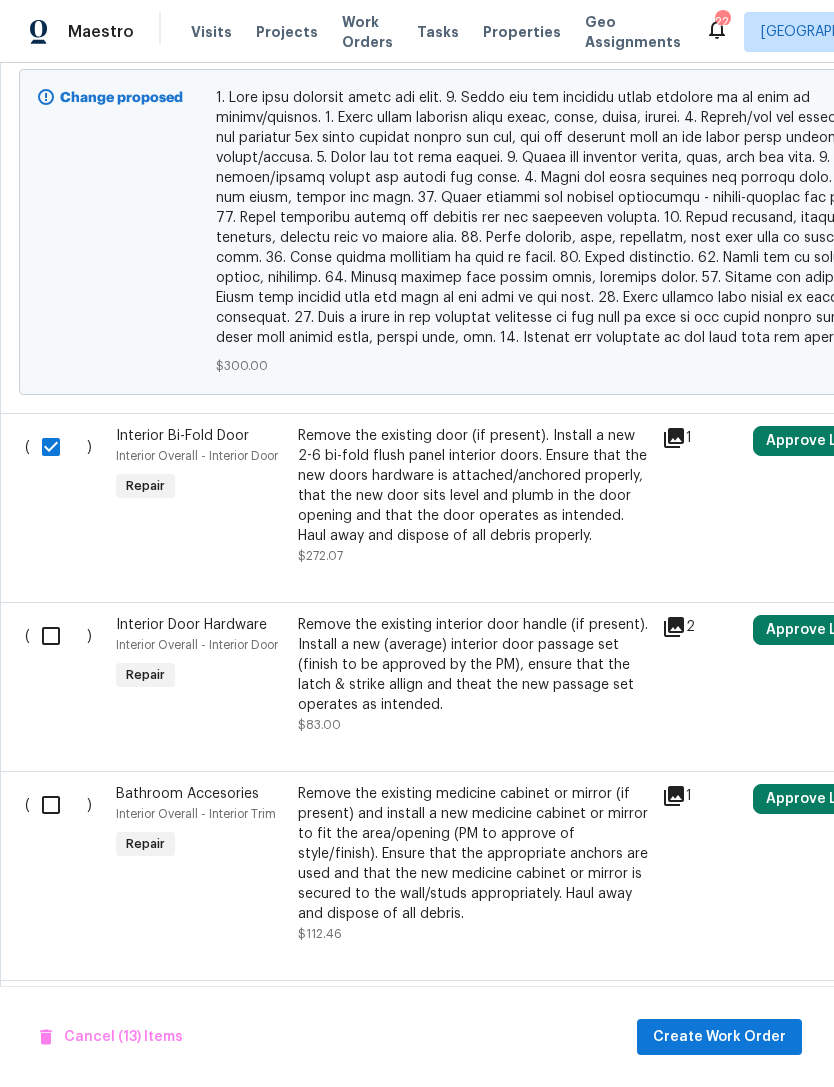 click at bounding box center (58, 636) 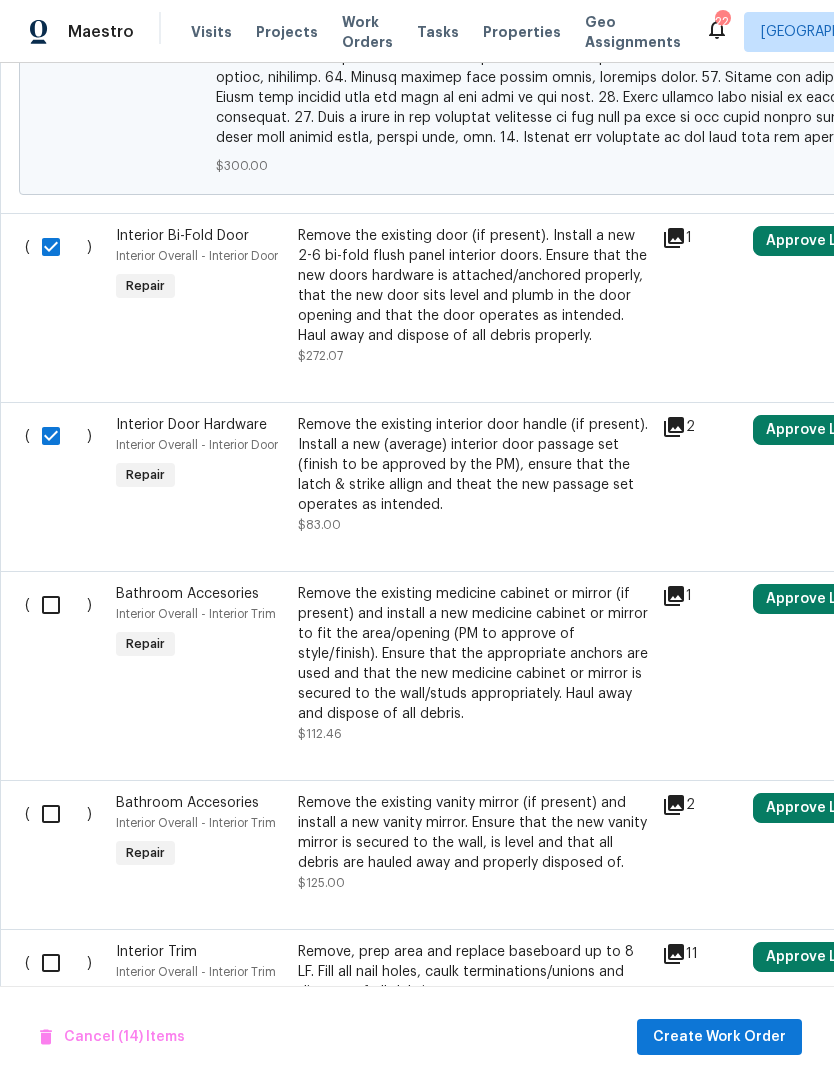 click at bounding box center [58, 605] 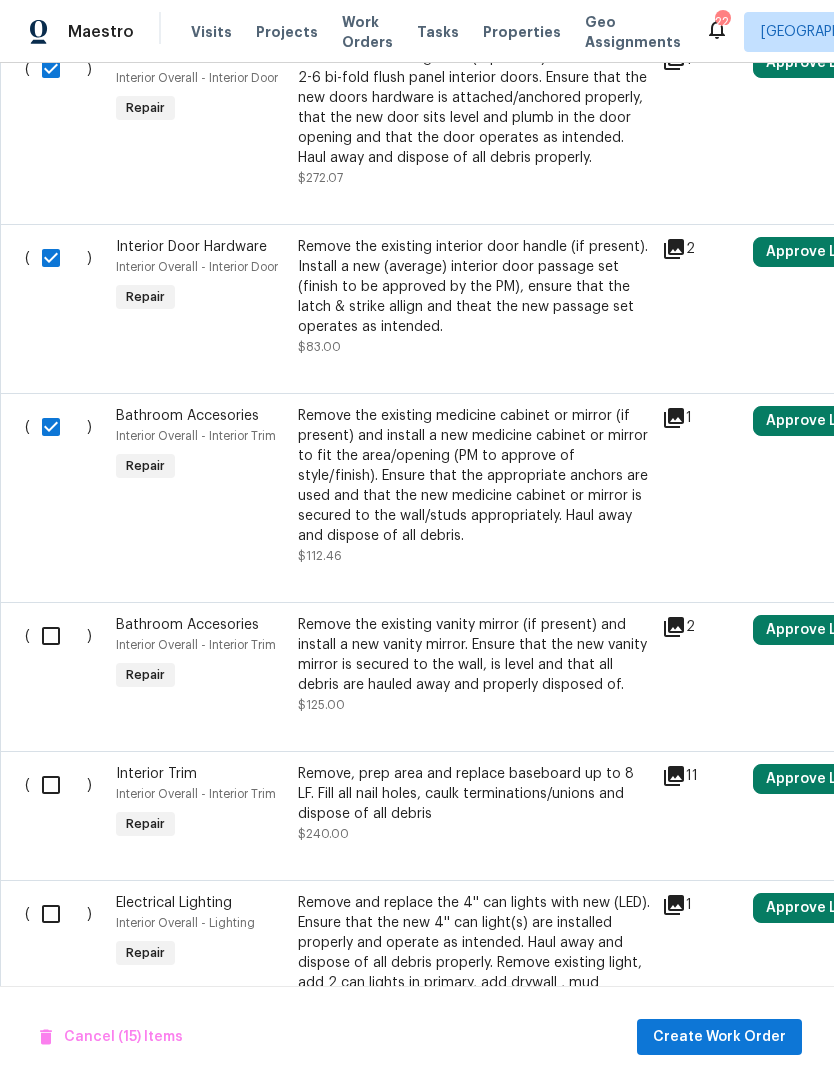 click at bounding box center (58, 636) 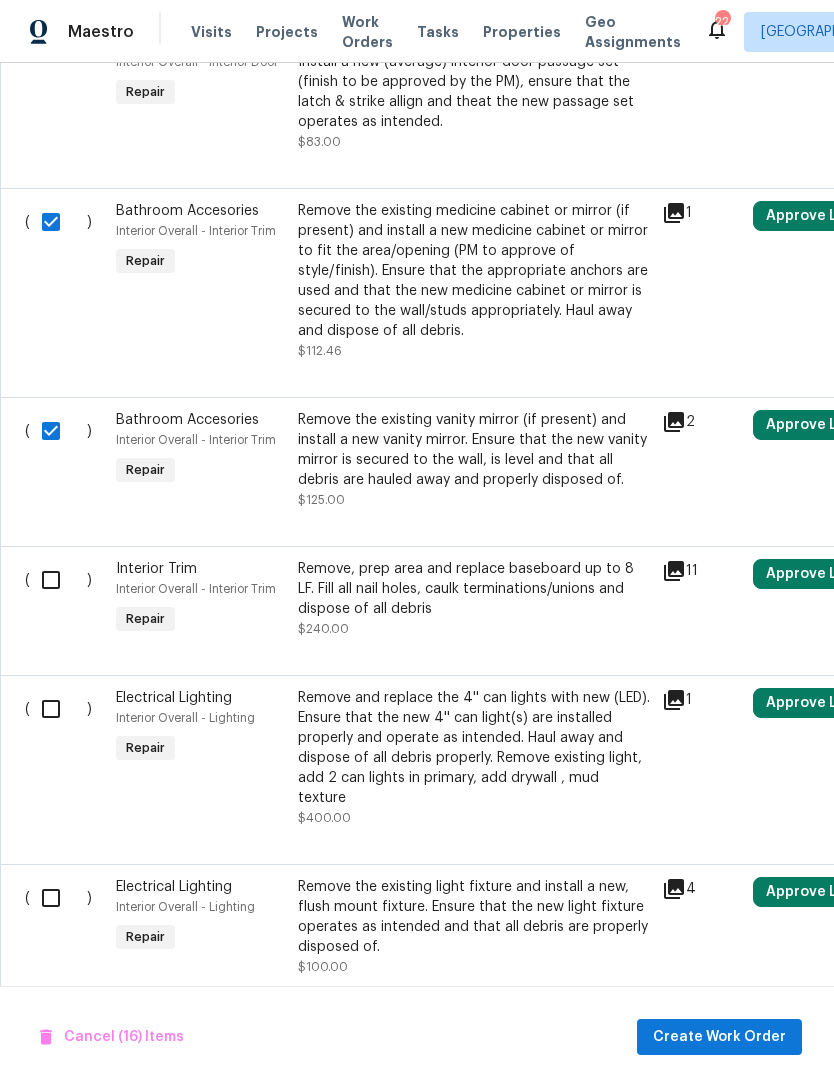 click at bounding box center (58, 580) 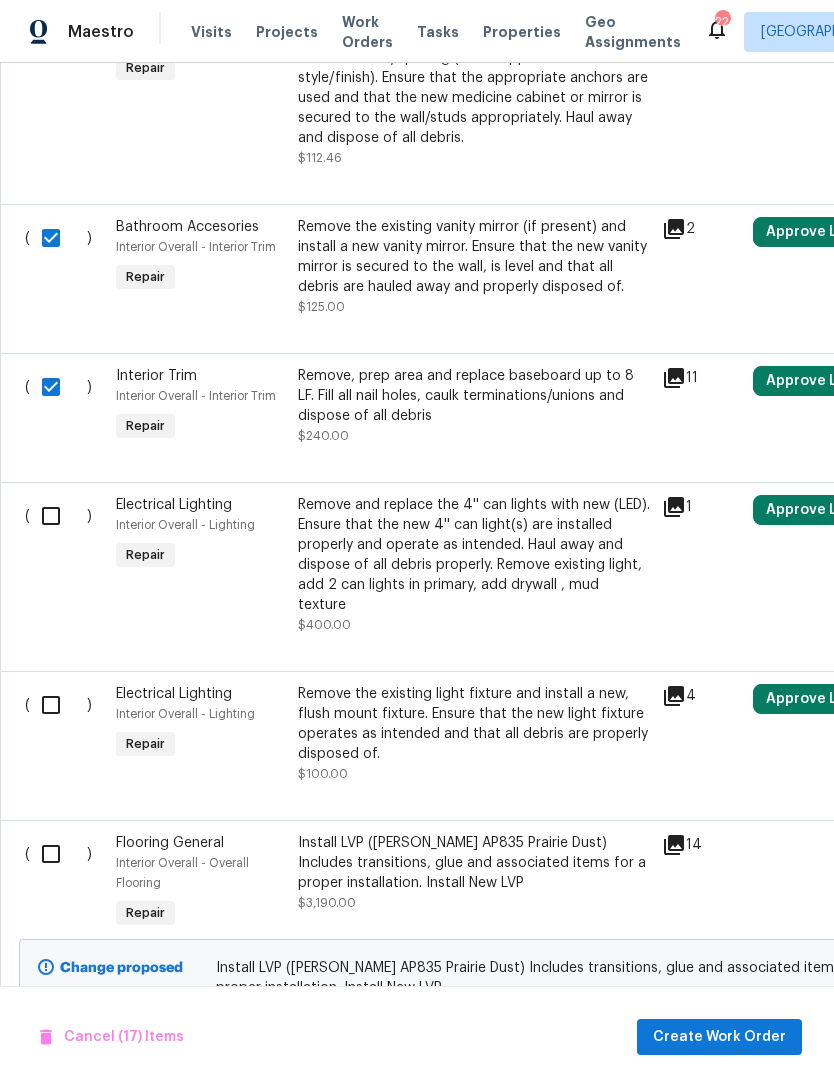click on "Repair" at bounding box center [145, 555] 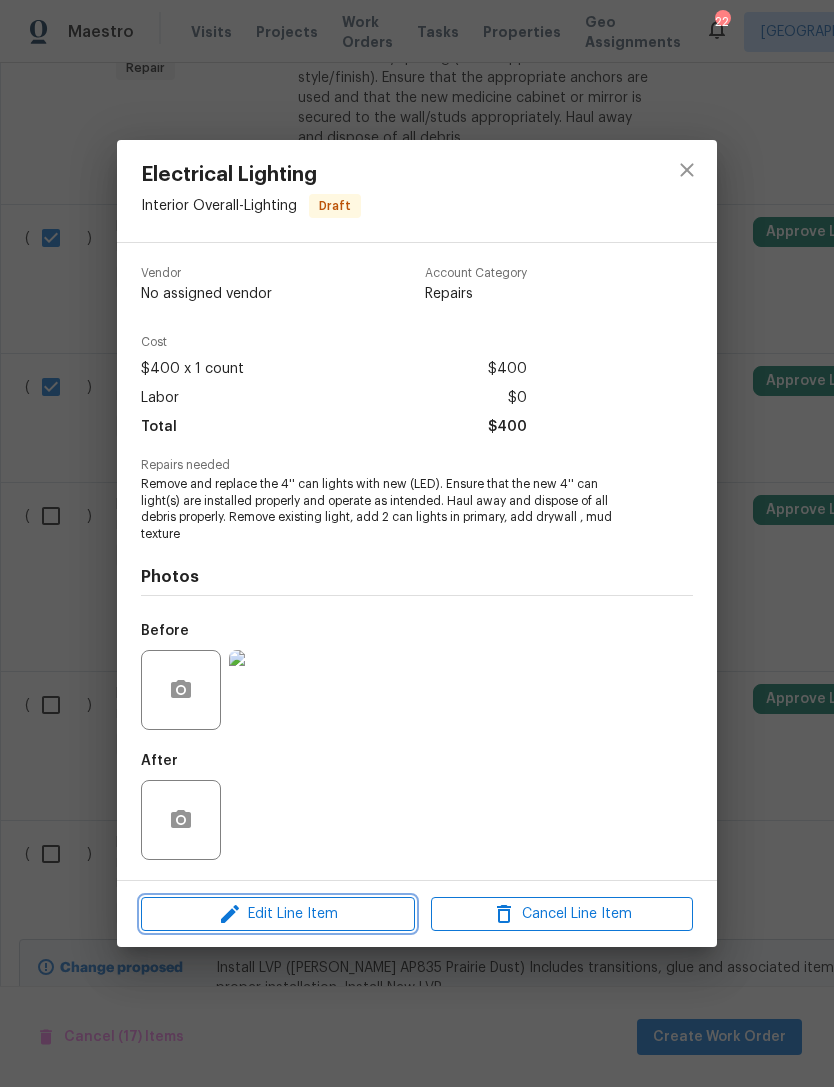 click on "Edit Line Item" at bounding box center (278, 914) 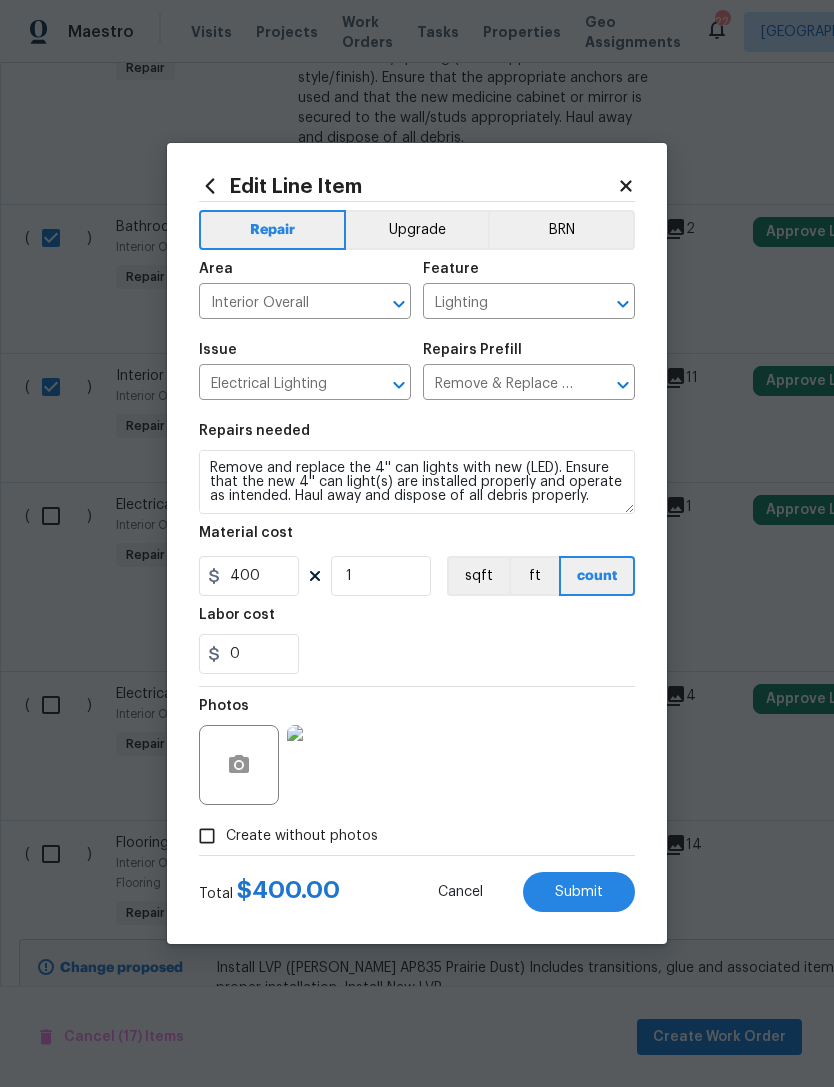 click on "Upgrade" at bounding box center [417, 230] 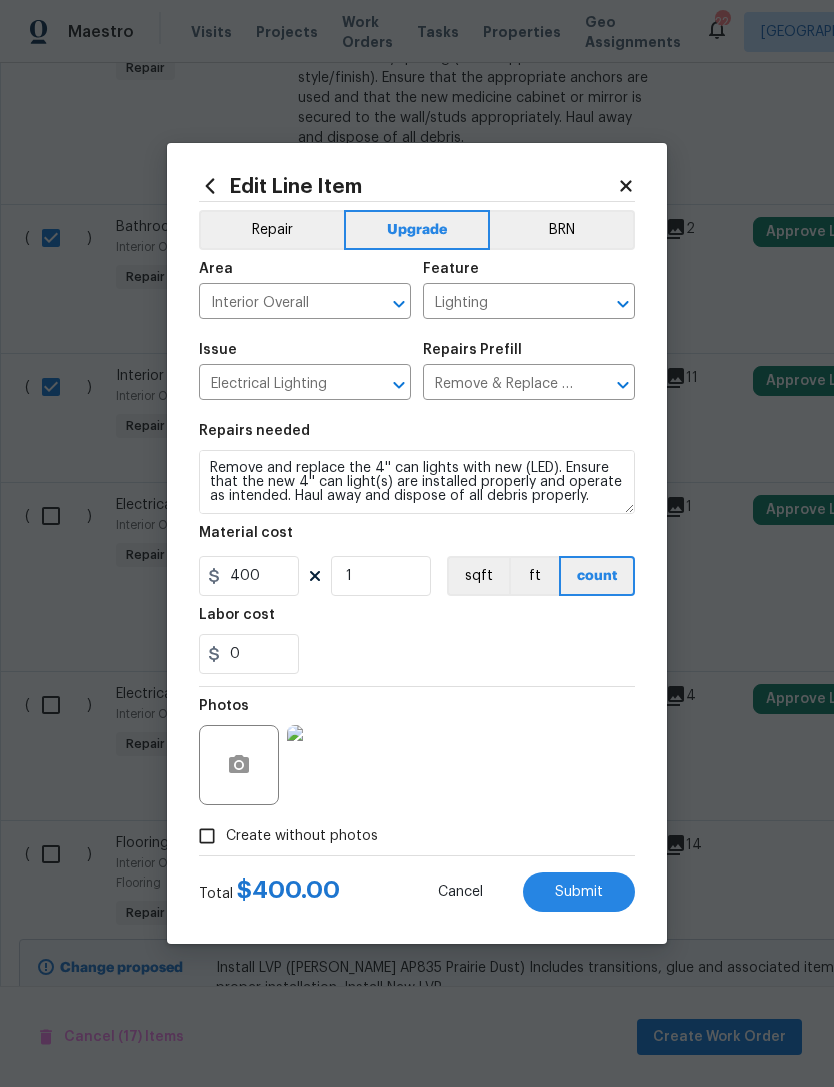click on "Submit" at bounding box center (579, 892) 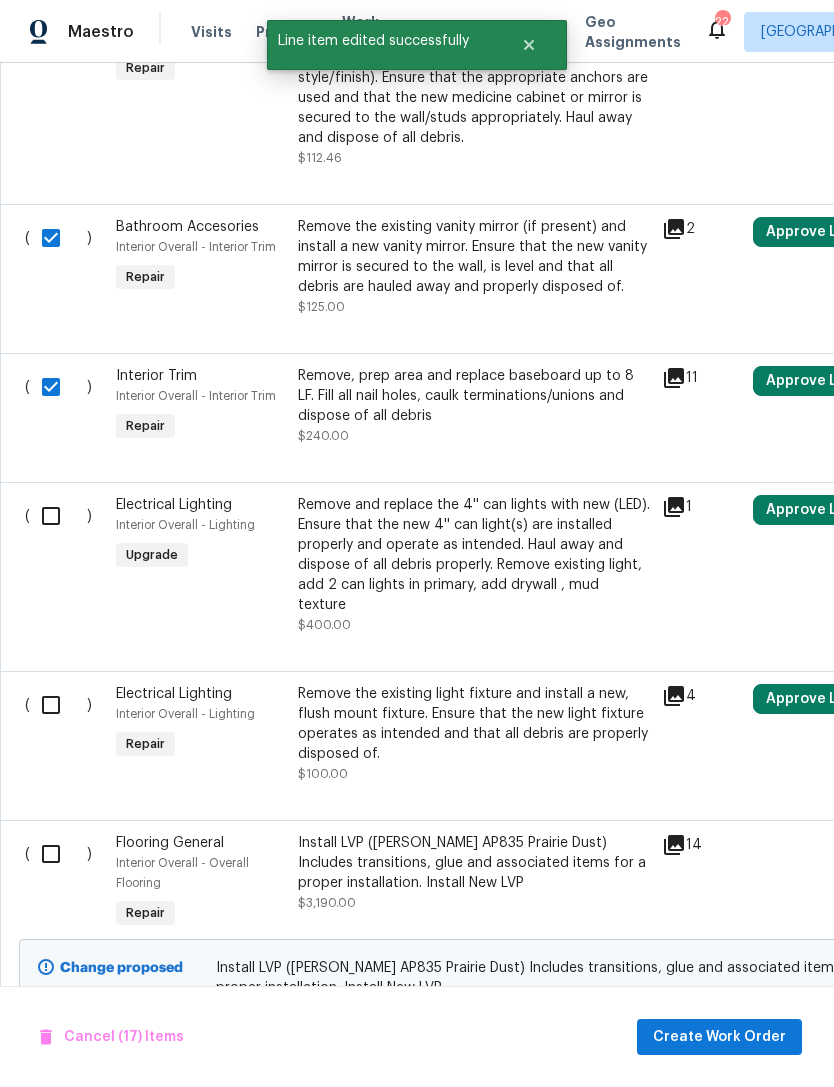 click at bounding box center (58, 516) 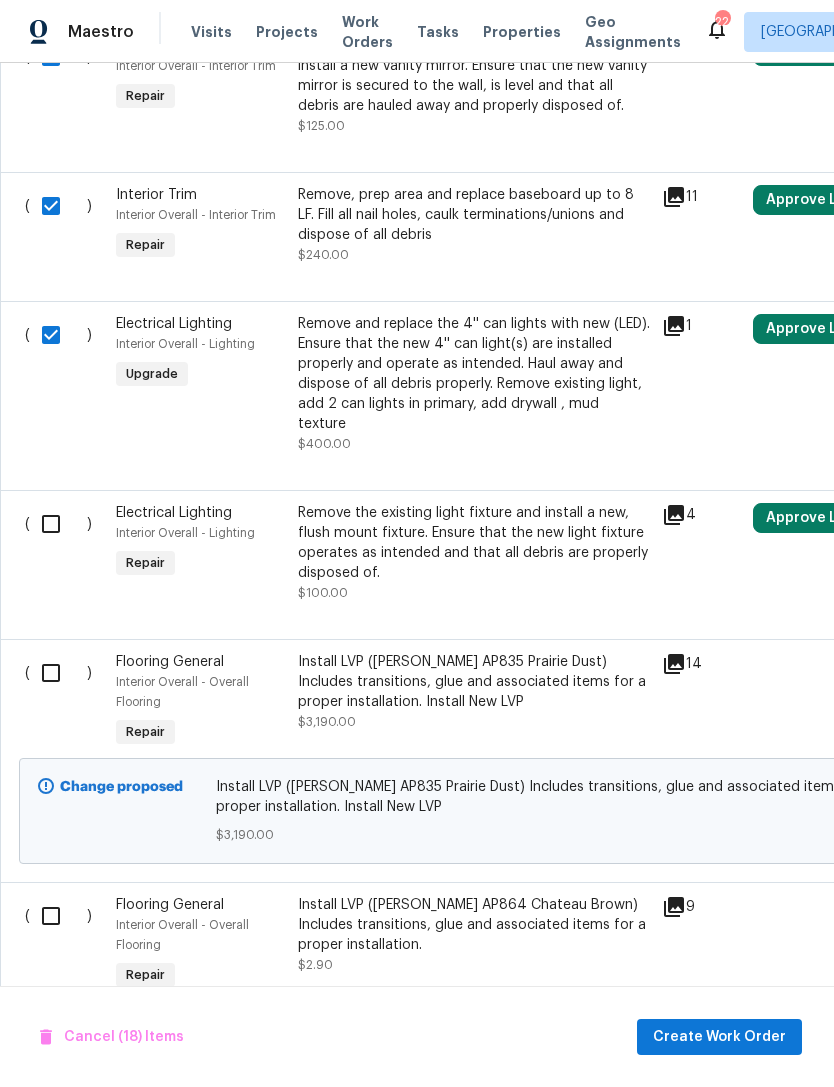 scroll, scrollTop: 5456, scrollLeft: 0, axis: vertical 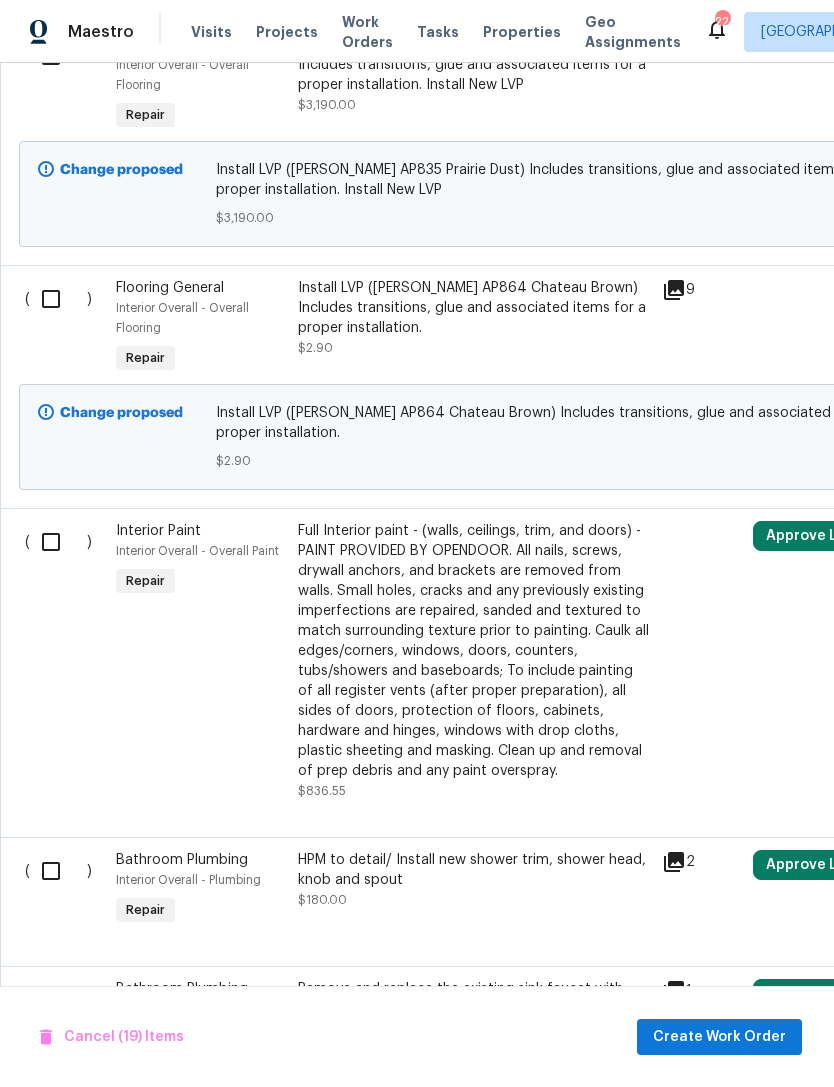 click at bounding box center [58, 542] 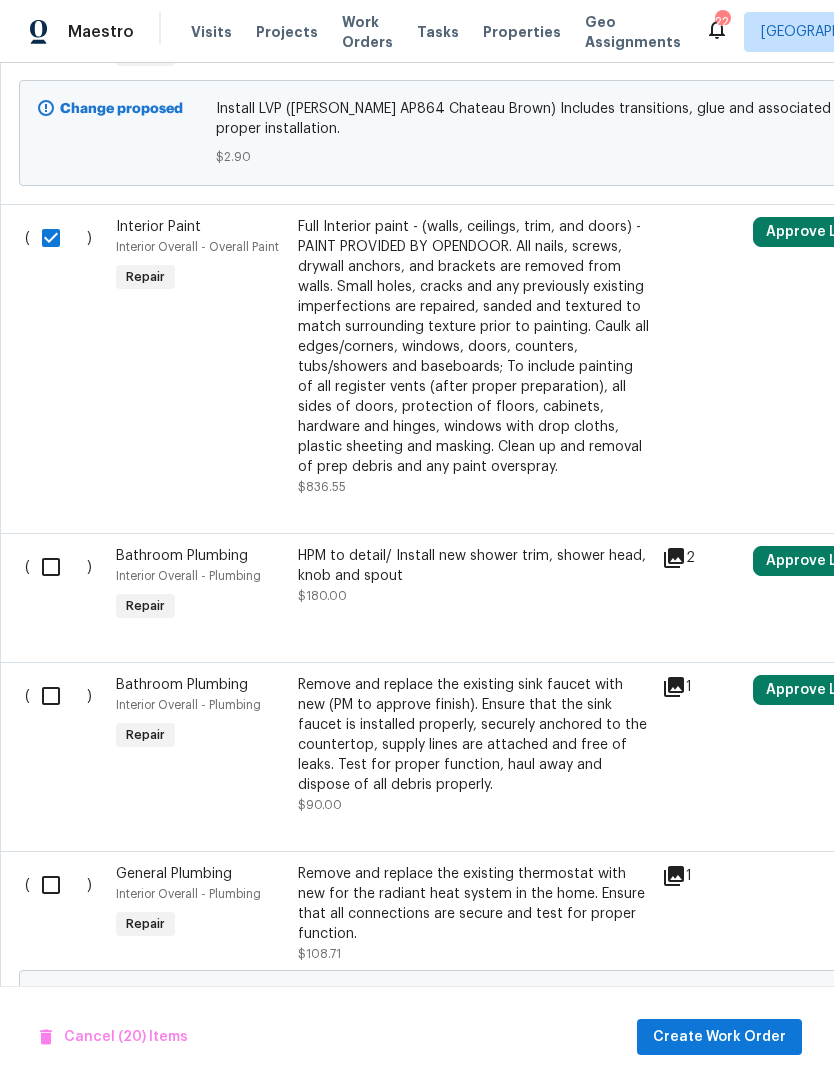 scroll, scrollTop: 6379, scrollLeft: 0, axis: vertical 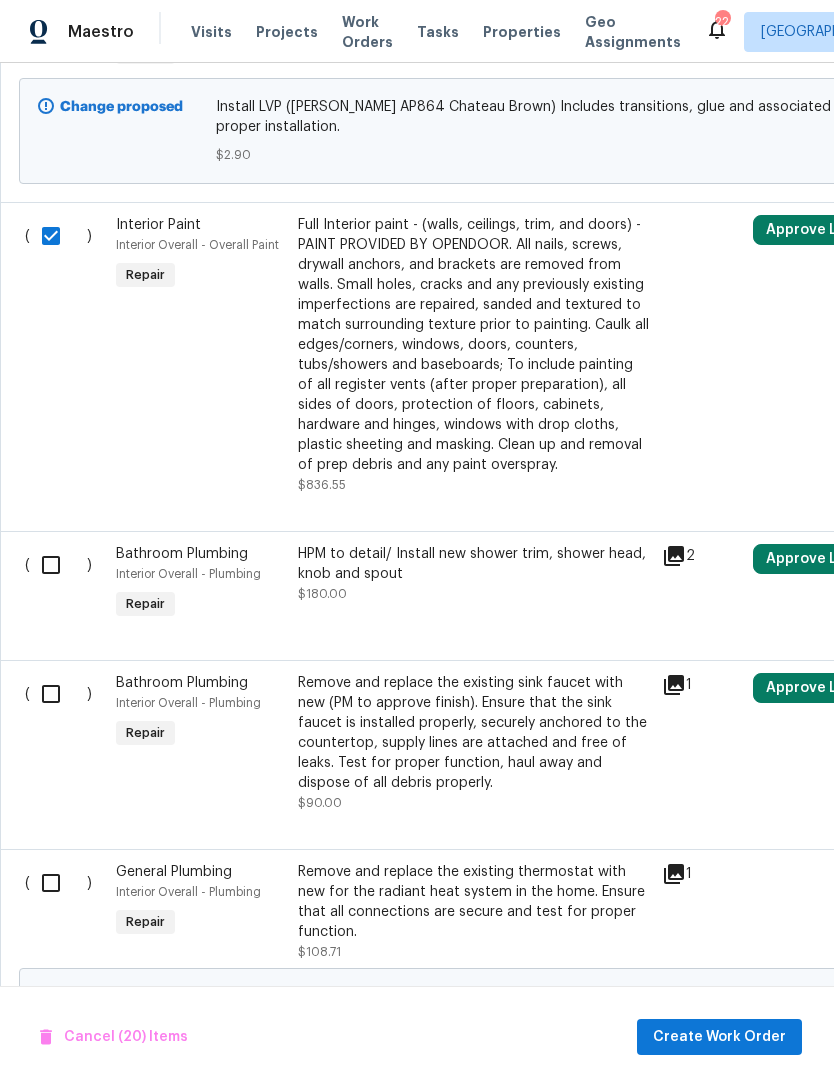 click at bounding box center [58, 565] 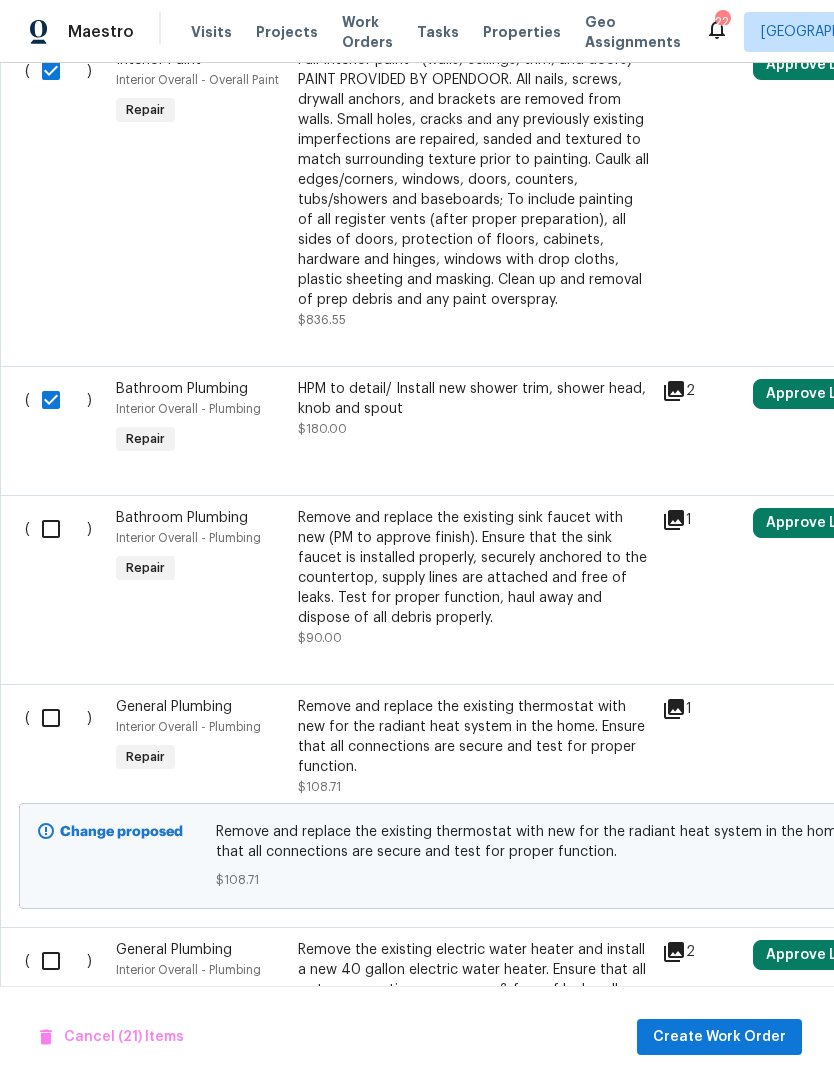 scroll, scrollTop: 6545, scrollLeft: 0, axis: vertical 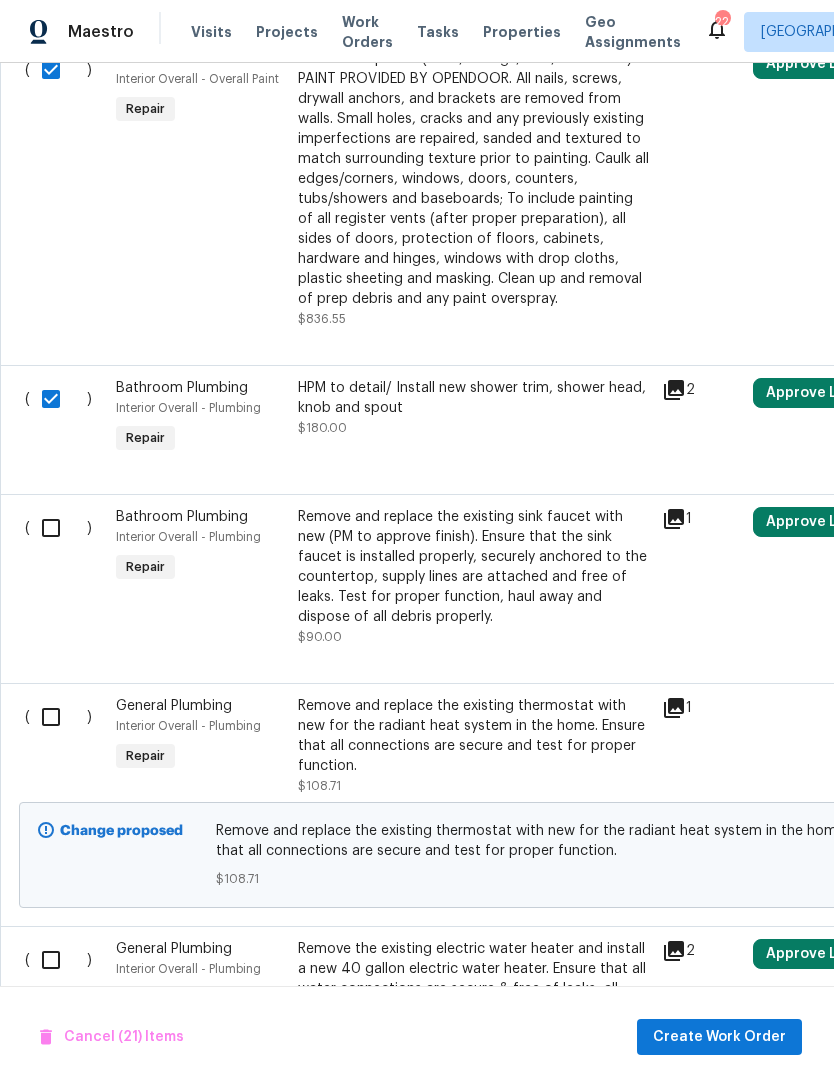 click at bounding box center [58, 528] 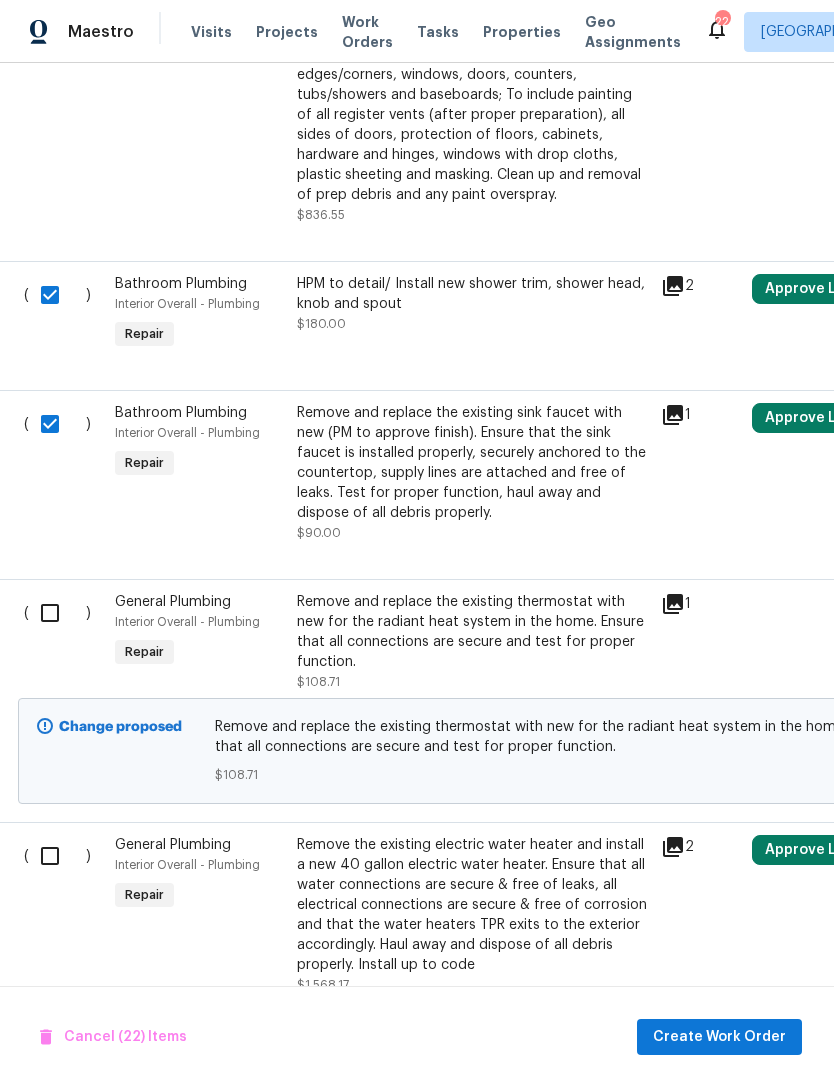 scroll, scrollTop: 6650, scrollLeft: 1, axis: both 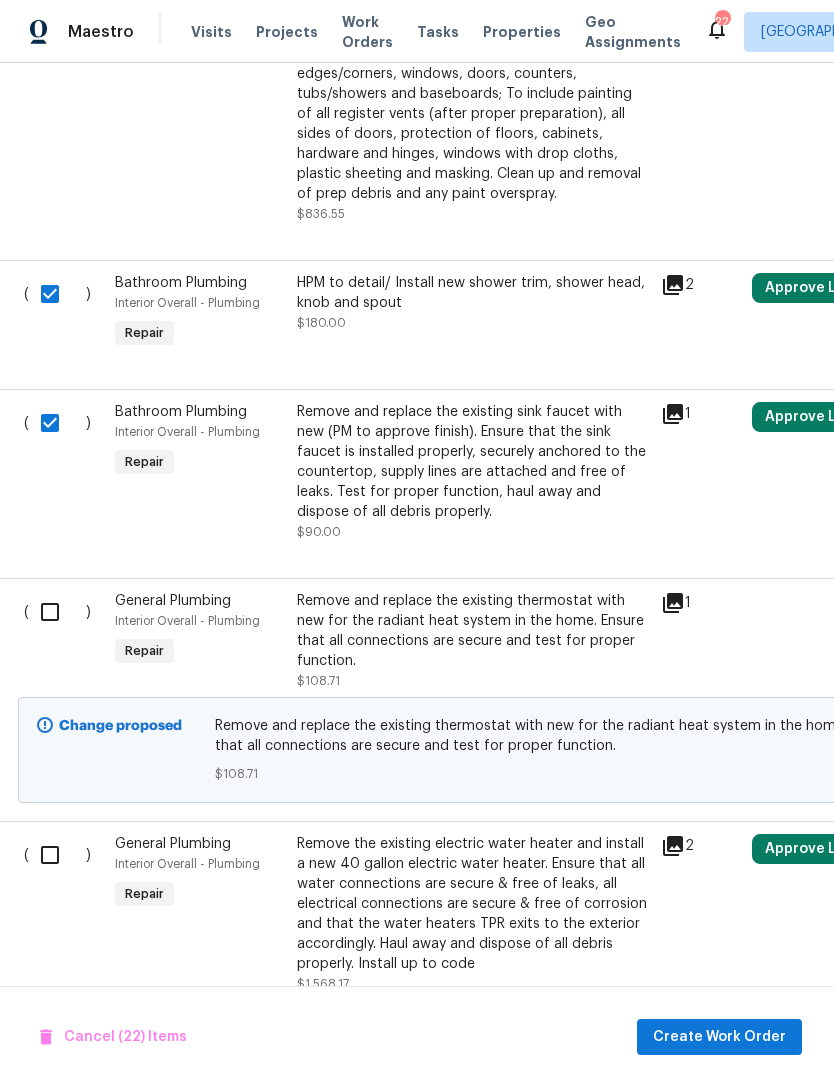 click at bounding box center (57, 612) 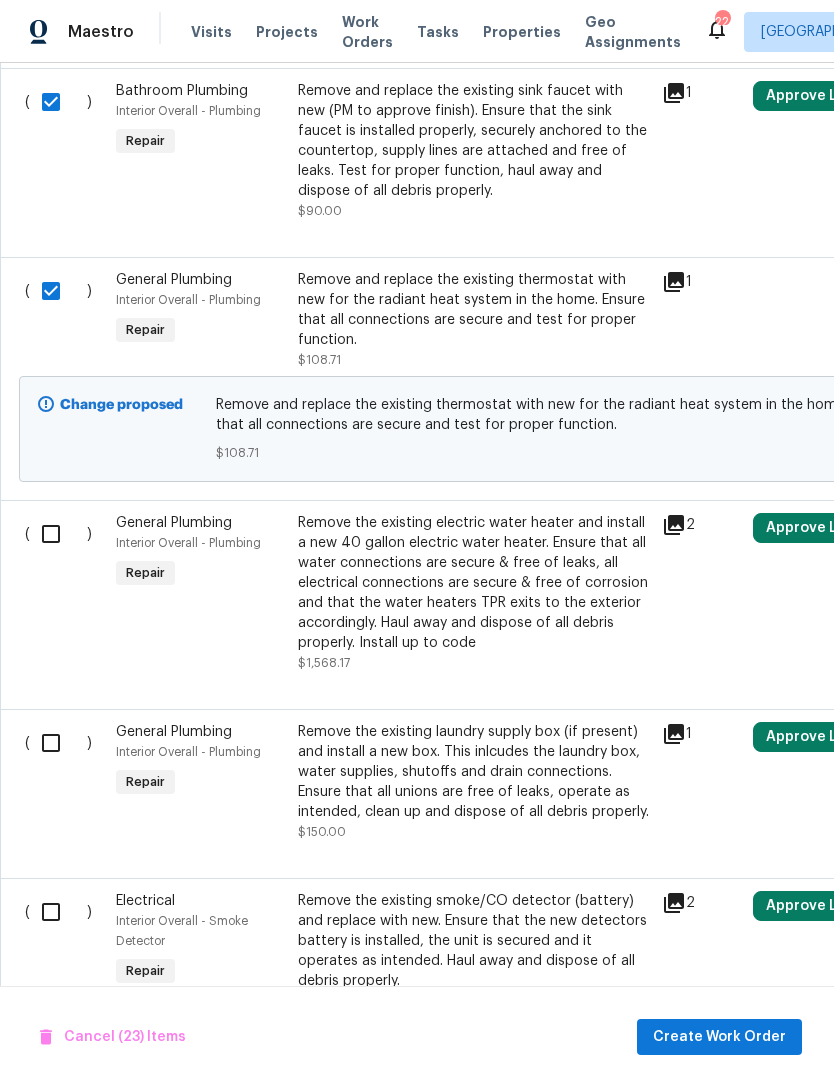scroll, scrollTop: 6971, scrollLeft: -1, axis: both 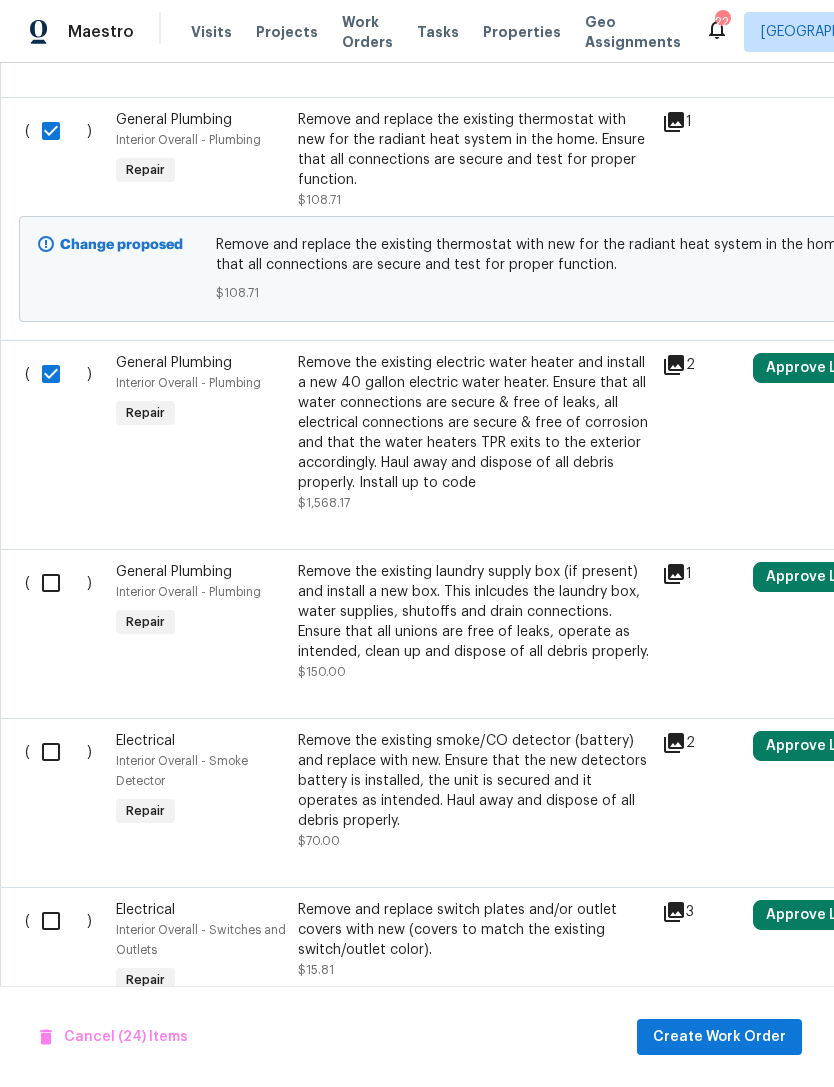 click at bounding box center [58, 583] 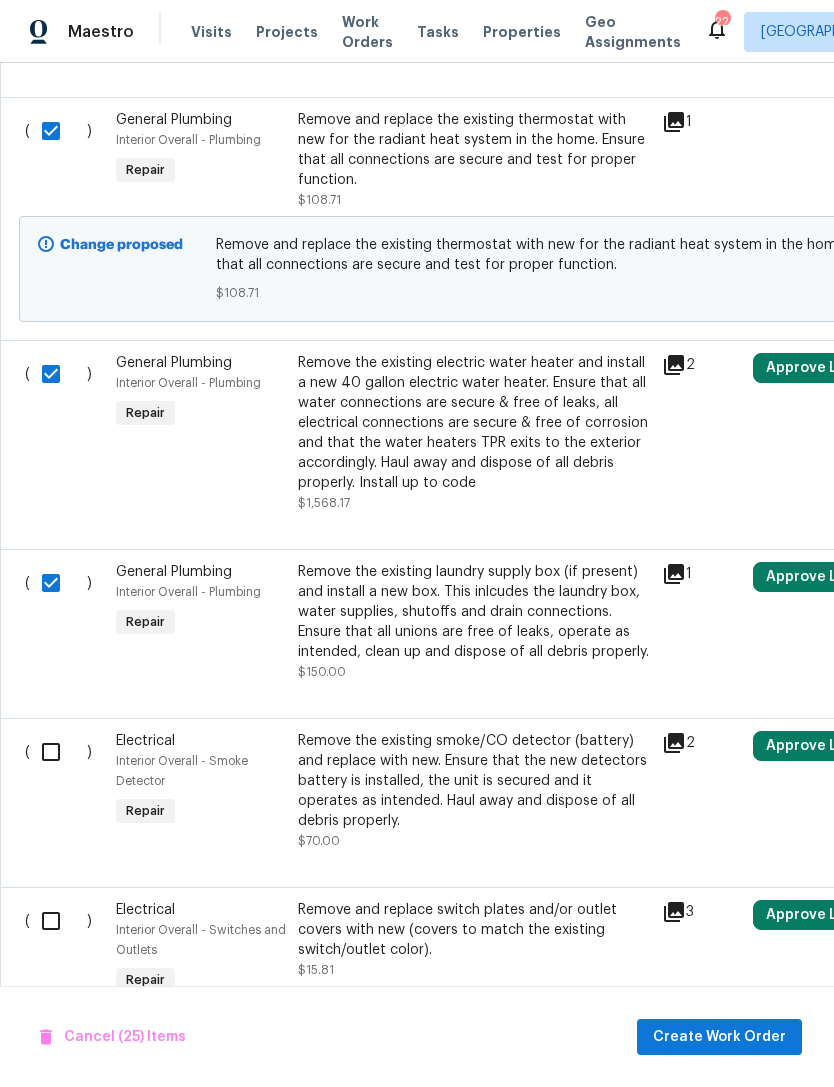 click at bounding box center (58, 752) 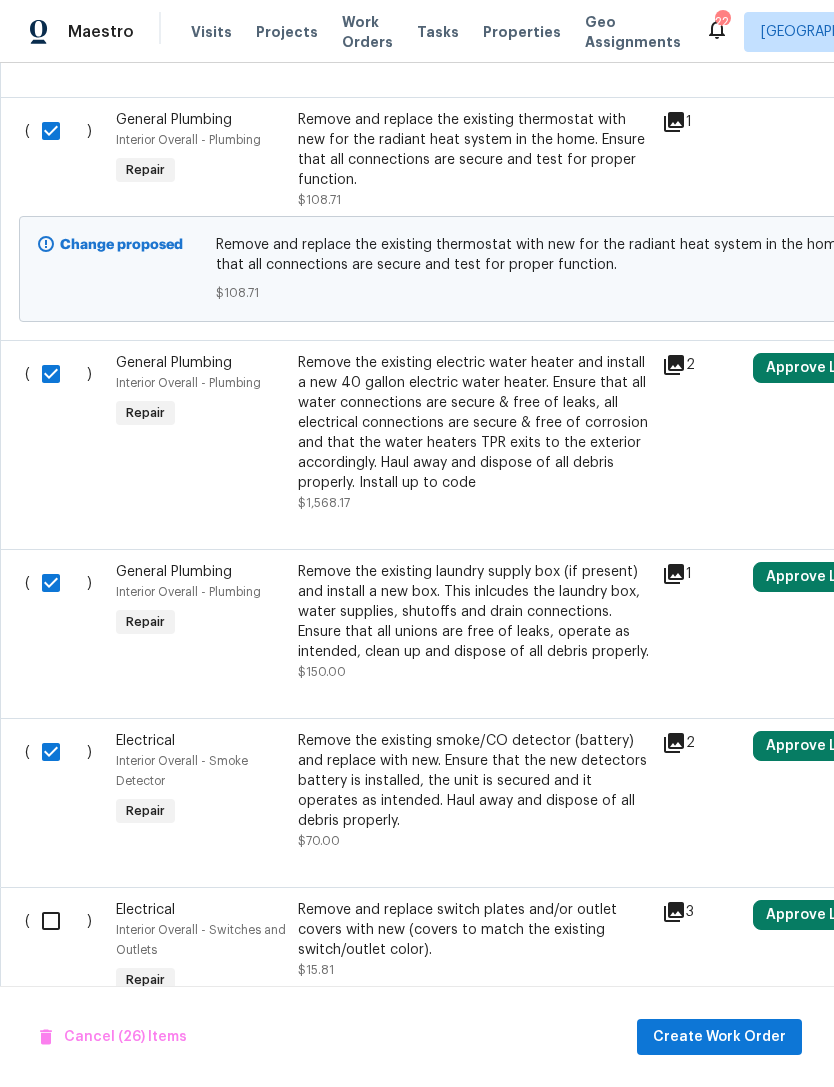 click at bounding box center [58, 921] 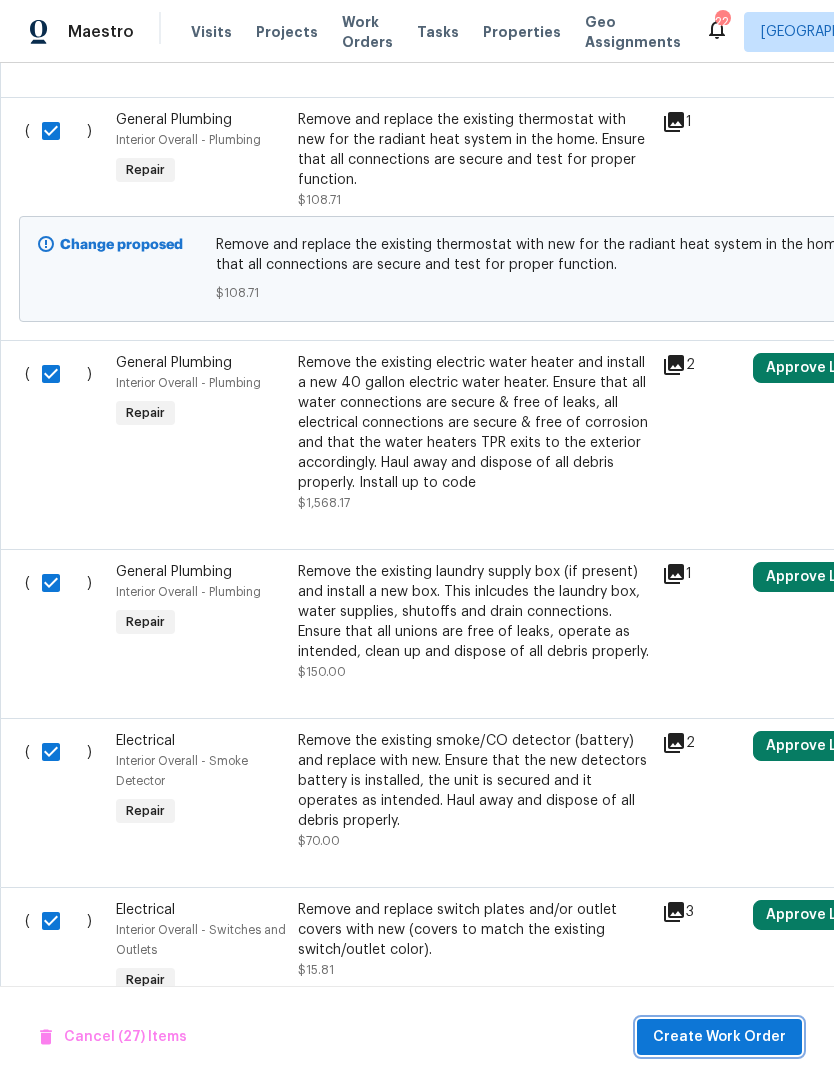 click on "Create Work Order" at bounding box center [719, 1037] 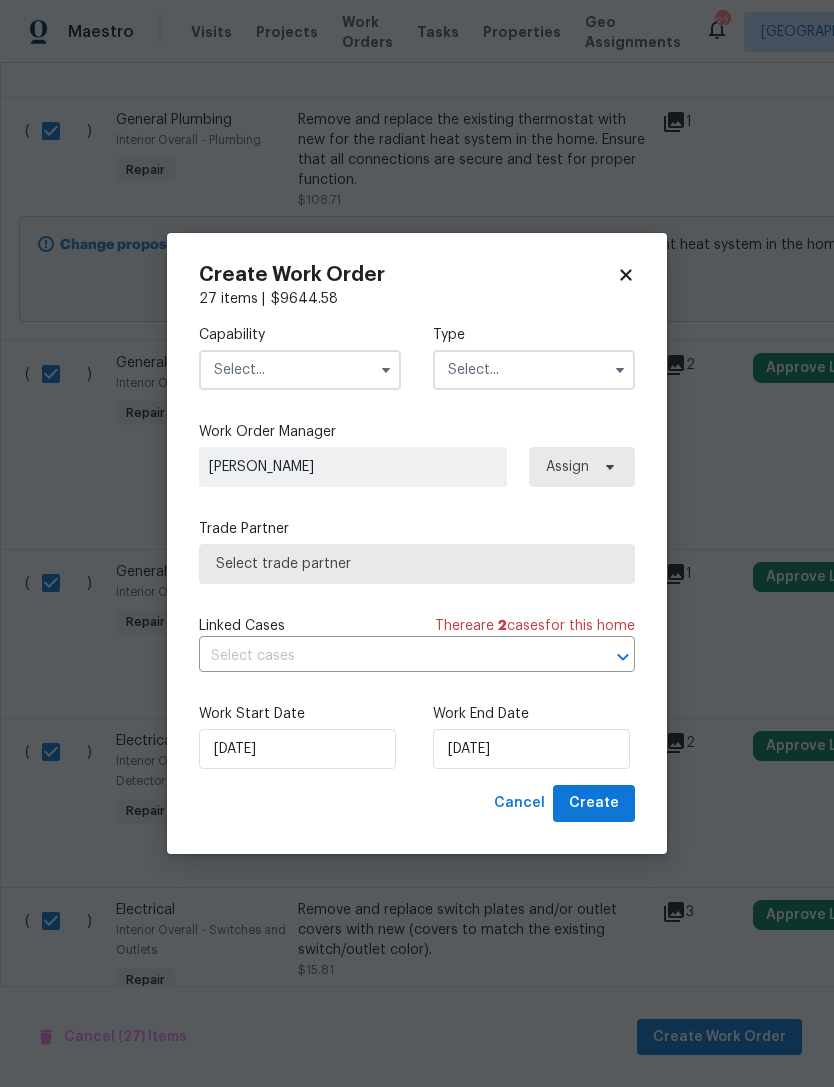 click at bounding box center [386, 370] 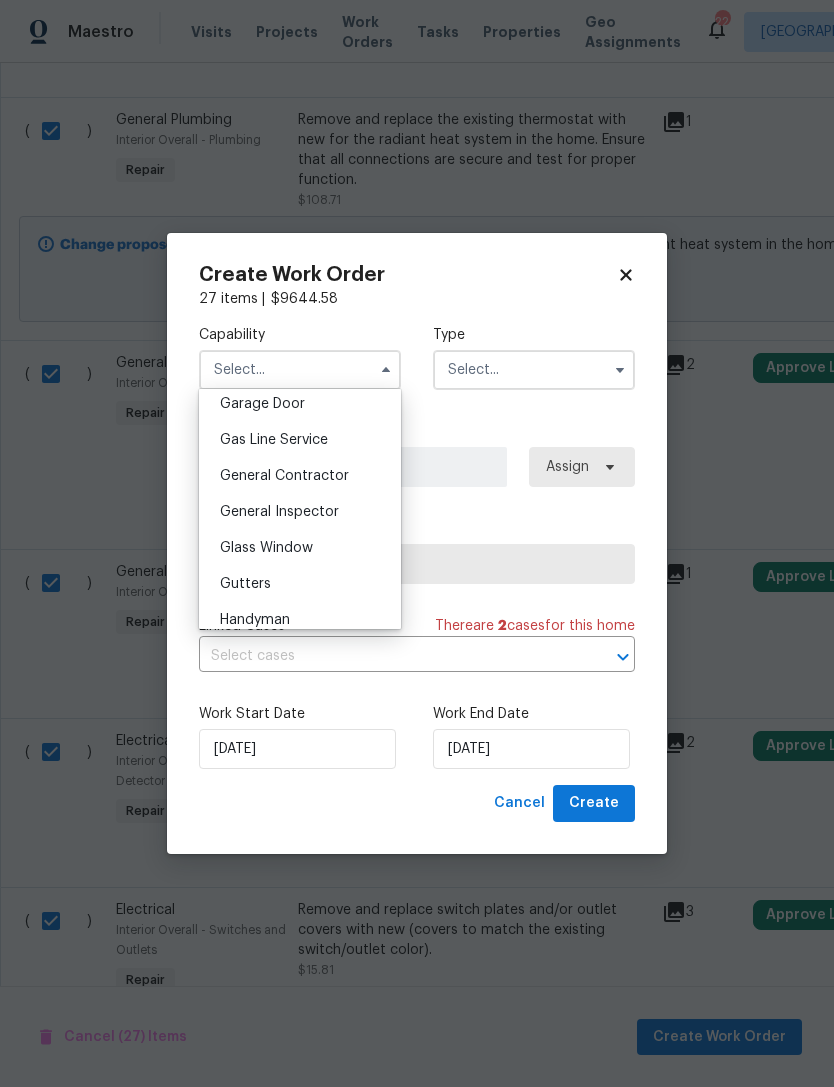 click on "General Contractor" at bounding box center [284, 476] 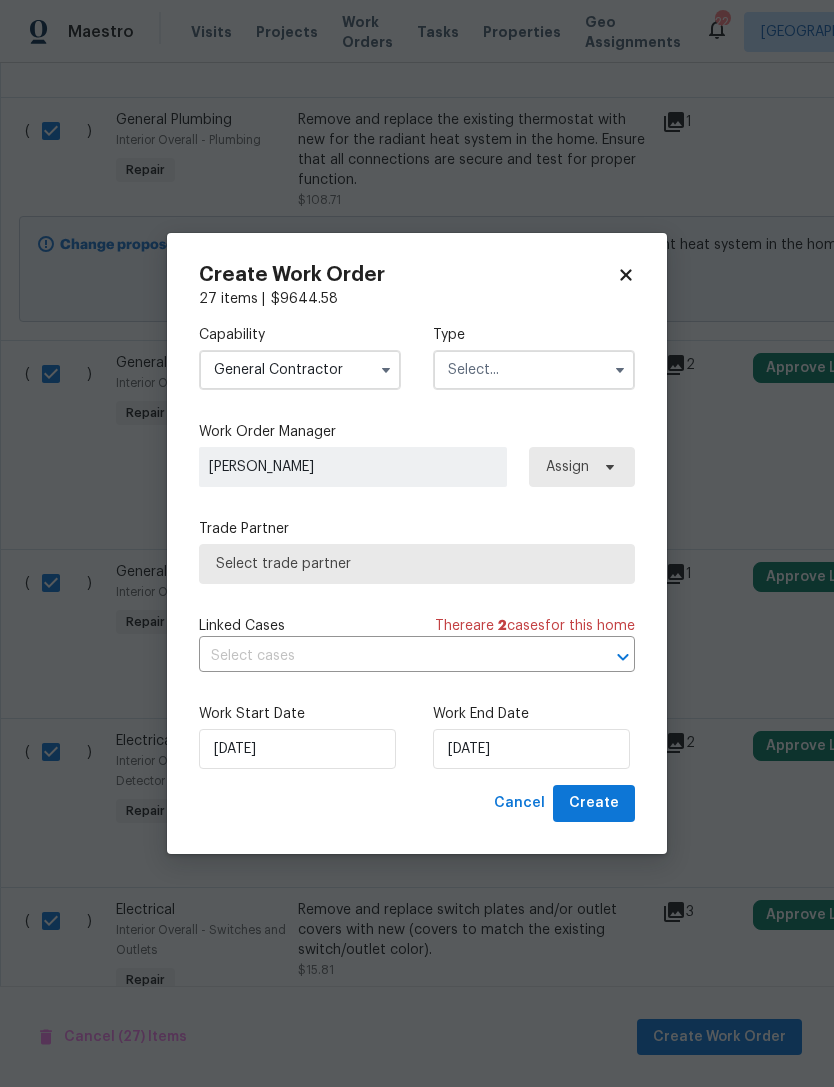 click at bounding box center (620, 370) 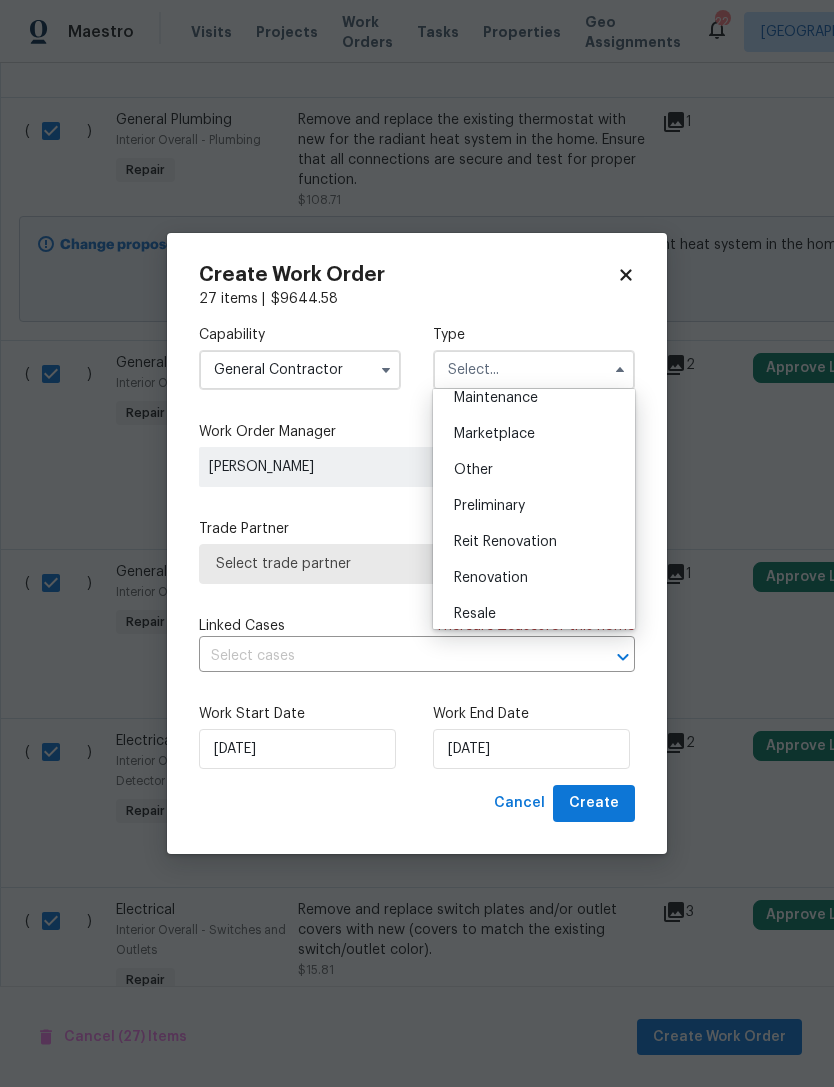click on "Renovation" at bounding box center [534, 578] 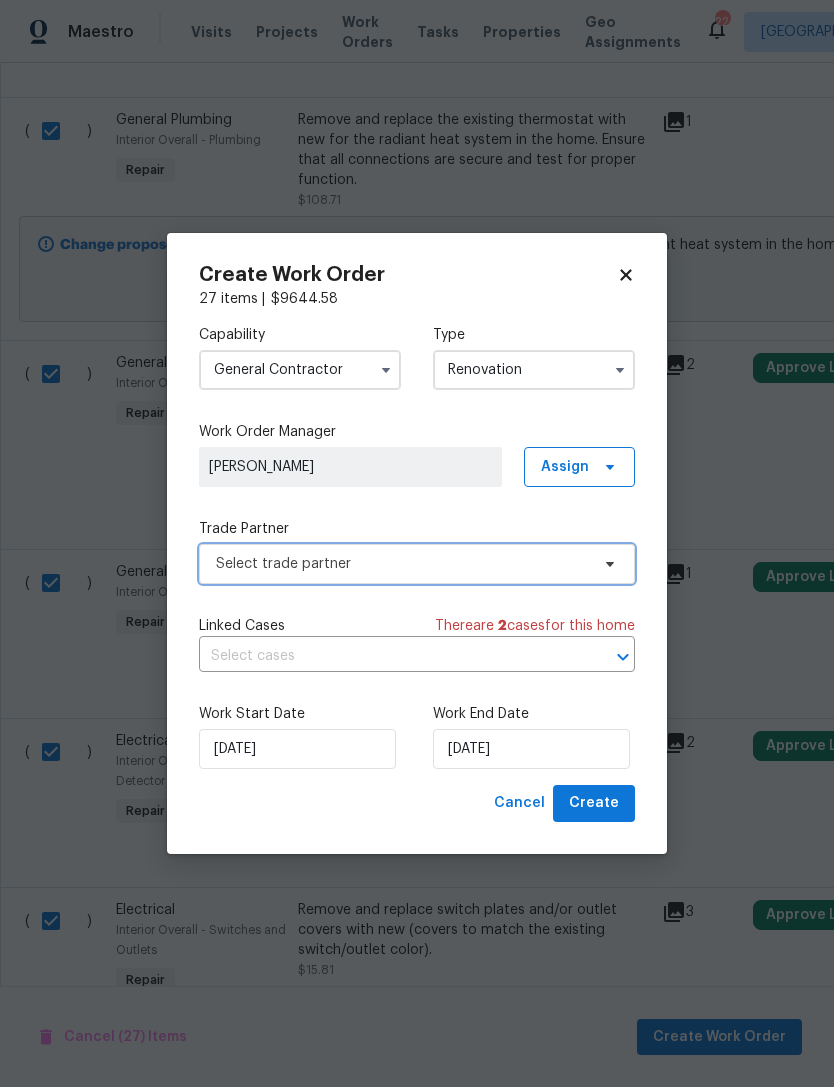 click on "Select trade partner" at bounding box center [417, 564] 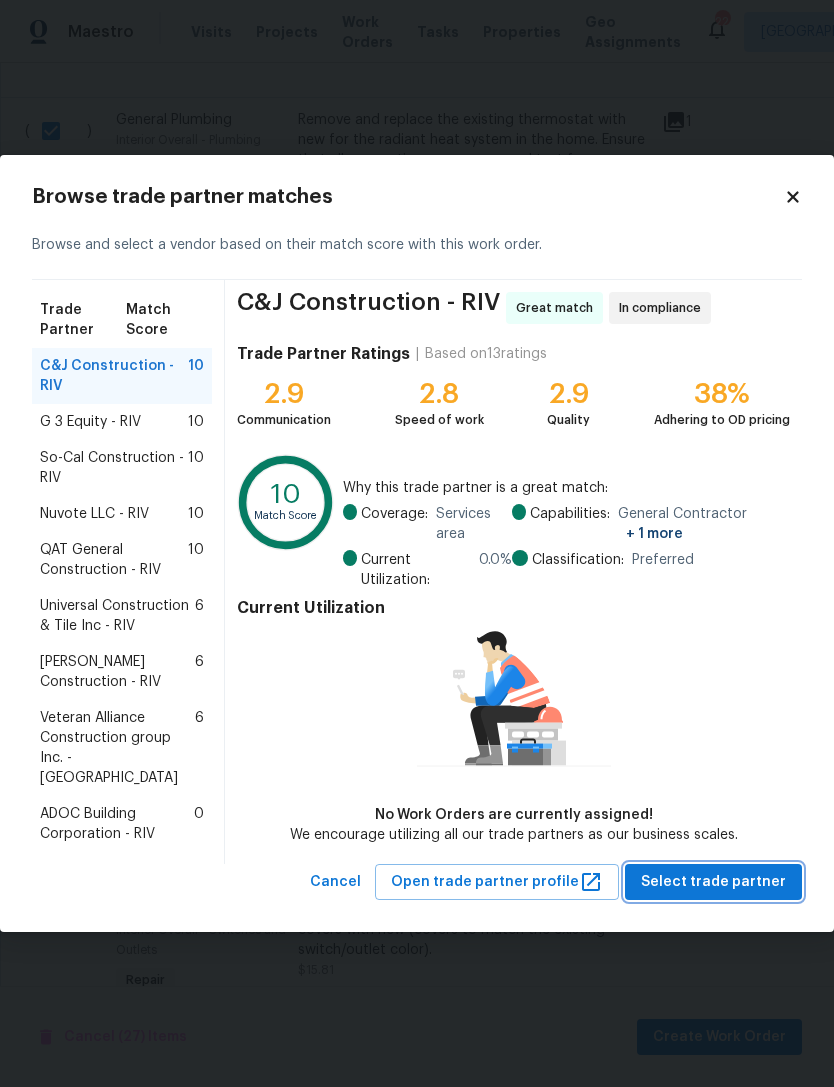 click on "Select trade partner" at bounding box center [713, 882] 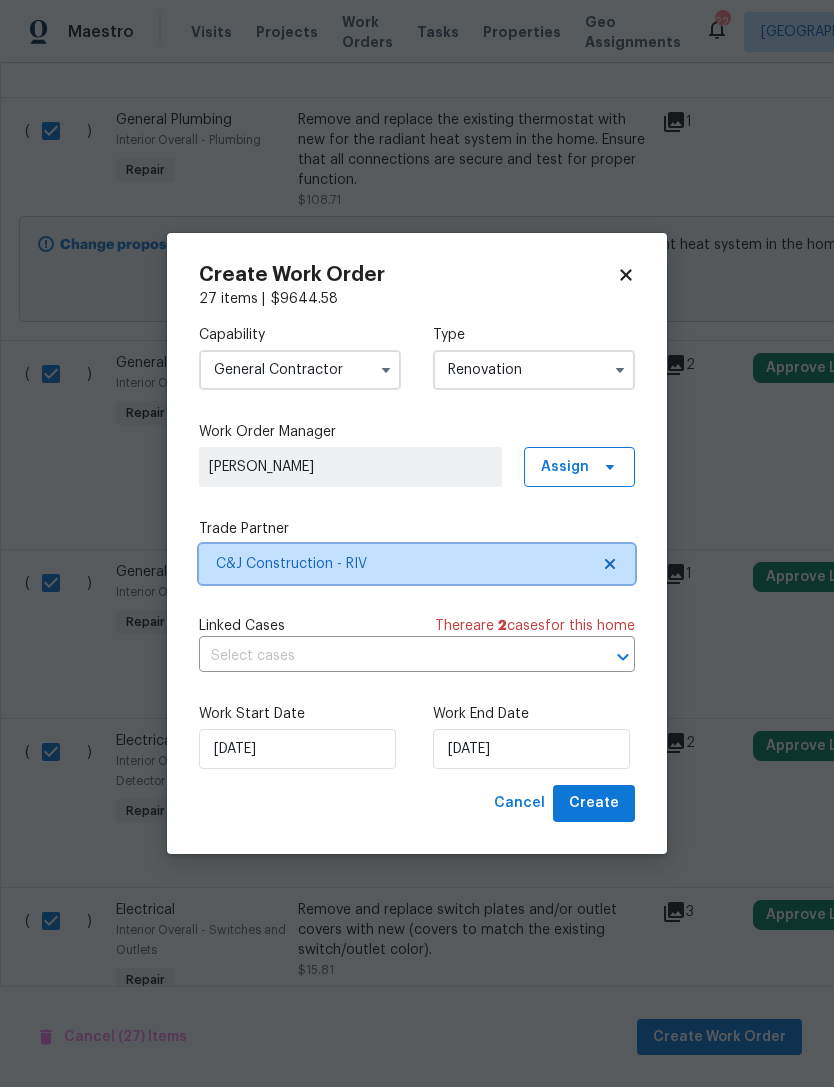 click 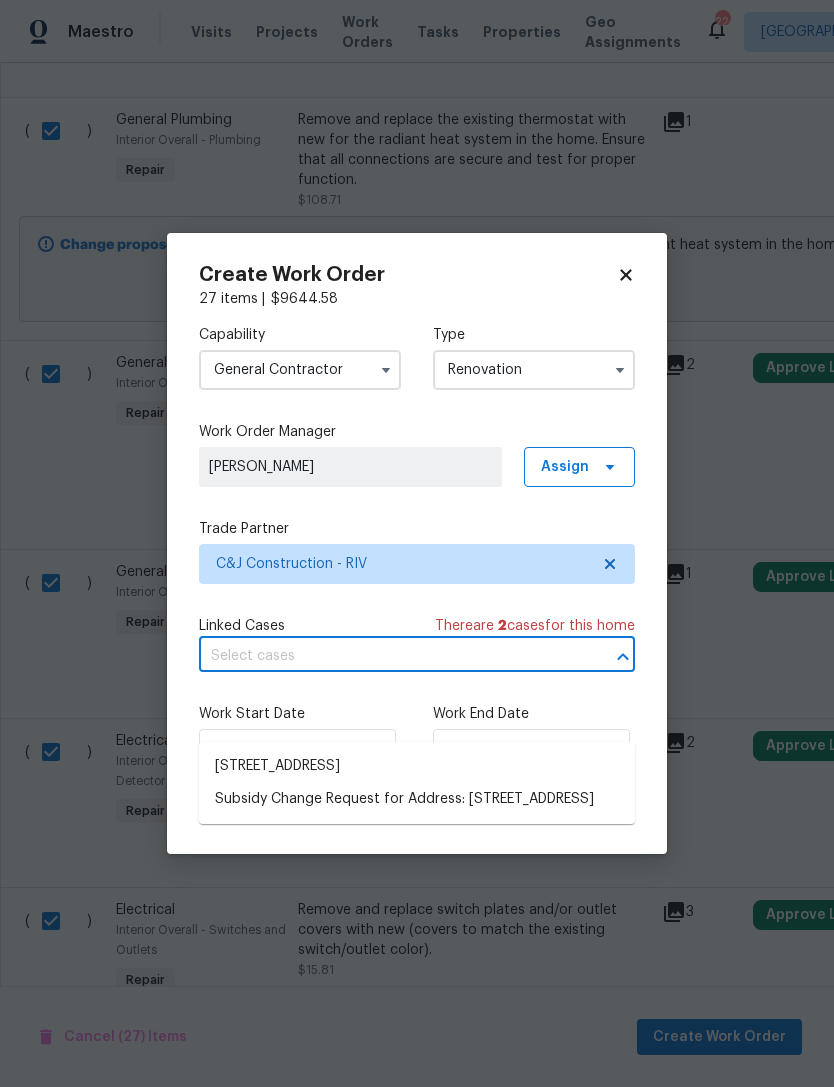click on "3653 Oak Creek Dr #E, Ontario, CA 91761" at bounding box center (417, 766) 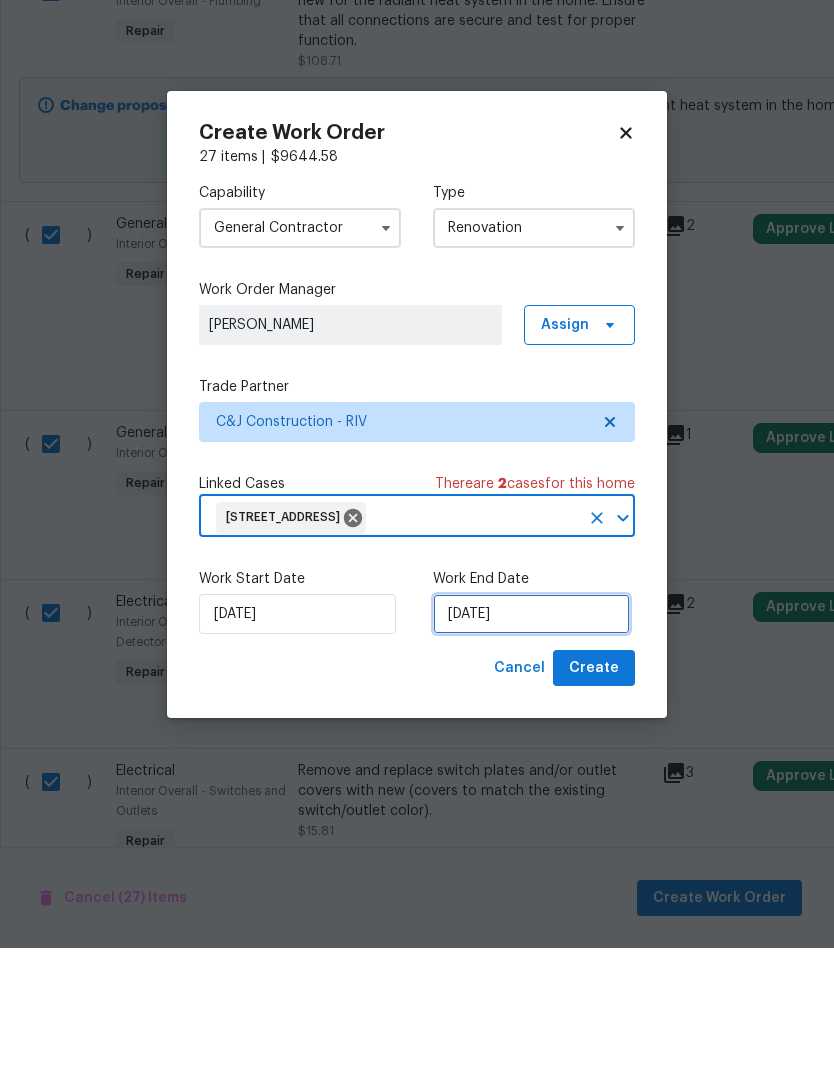 click on "[DATE]" at bounding box center (531, 753) 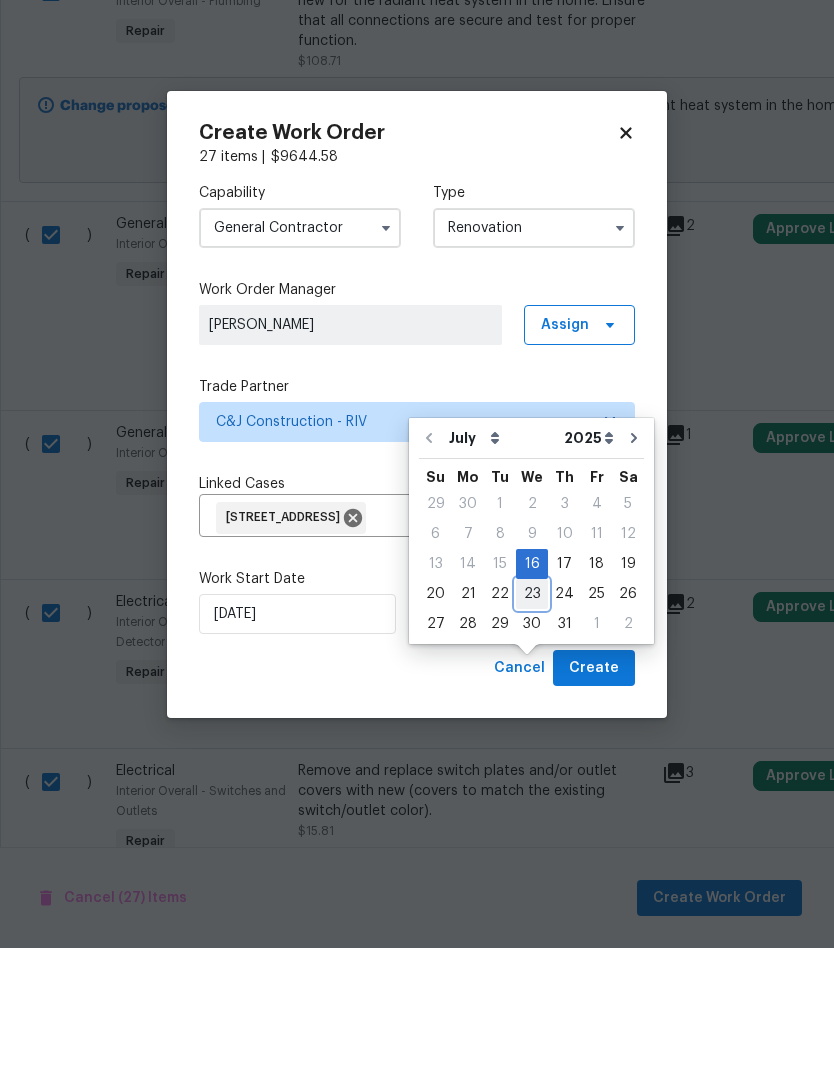 click on "23" at bounding box center (532, 733) 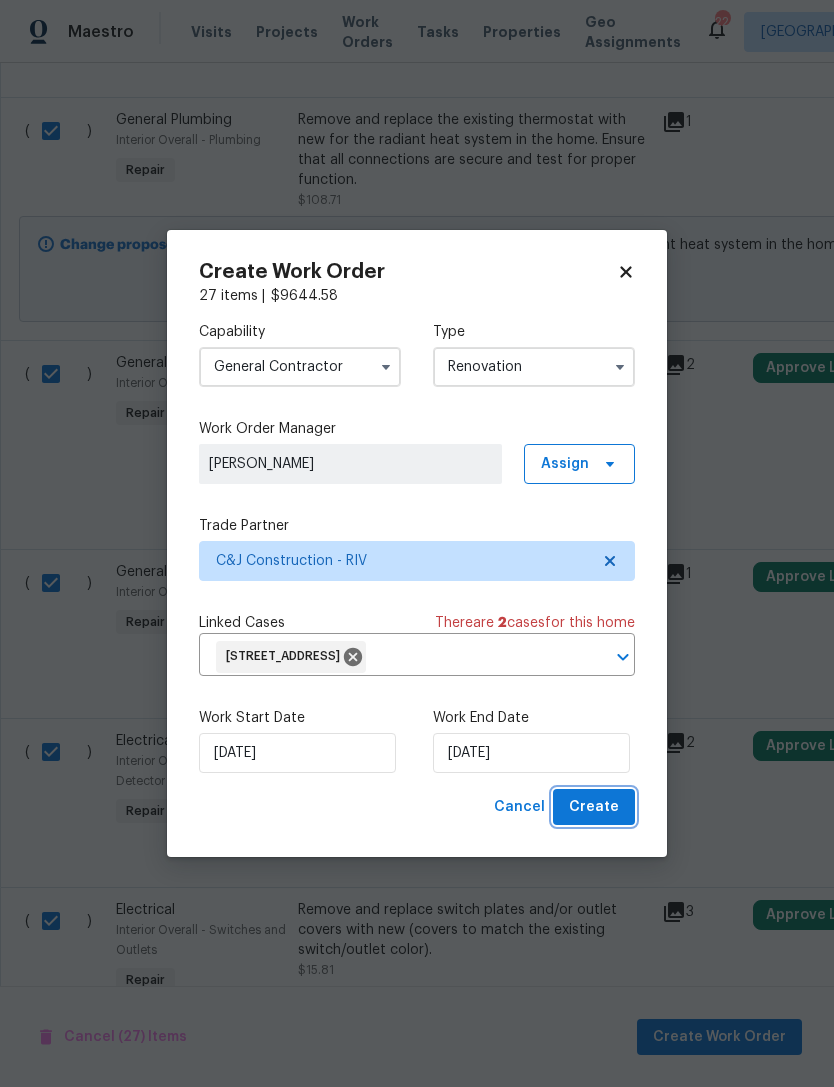 click on "Create" at bounding box center (594, 807) 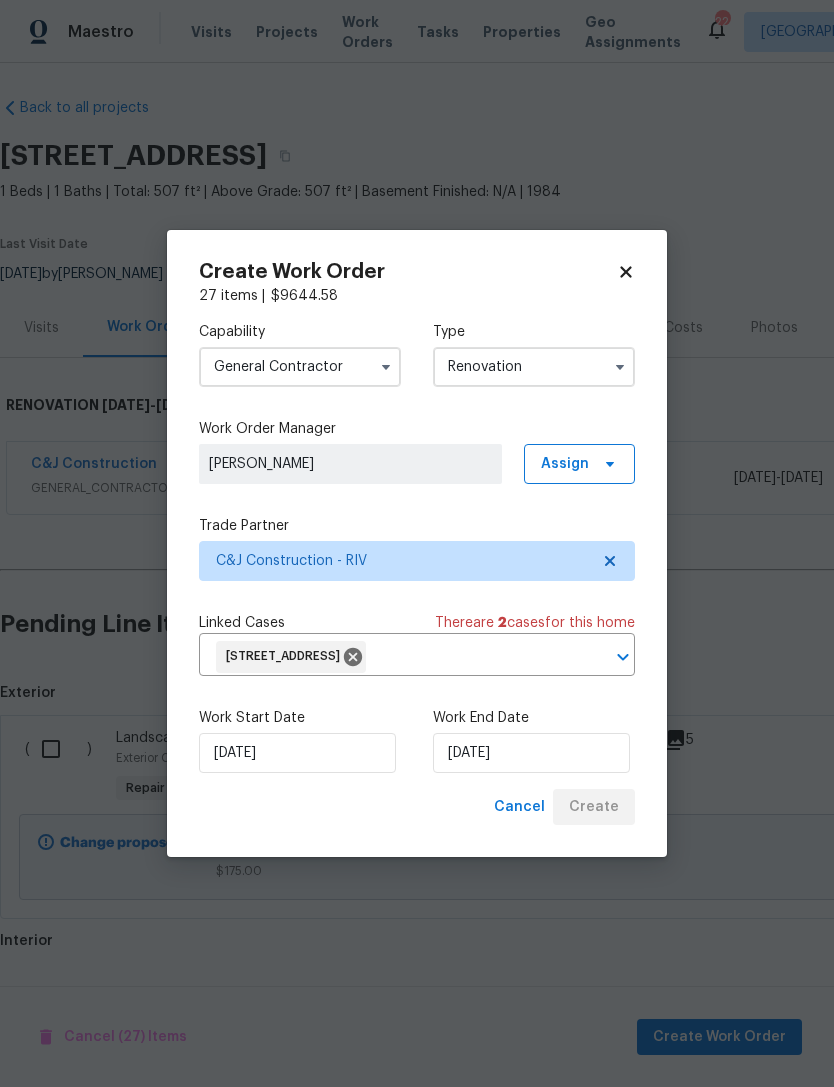 scroll, scrollTop: 5, scrollLeft: 0, axis: vertical 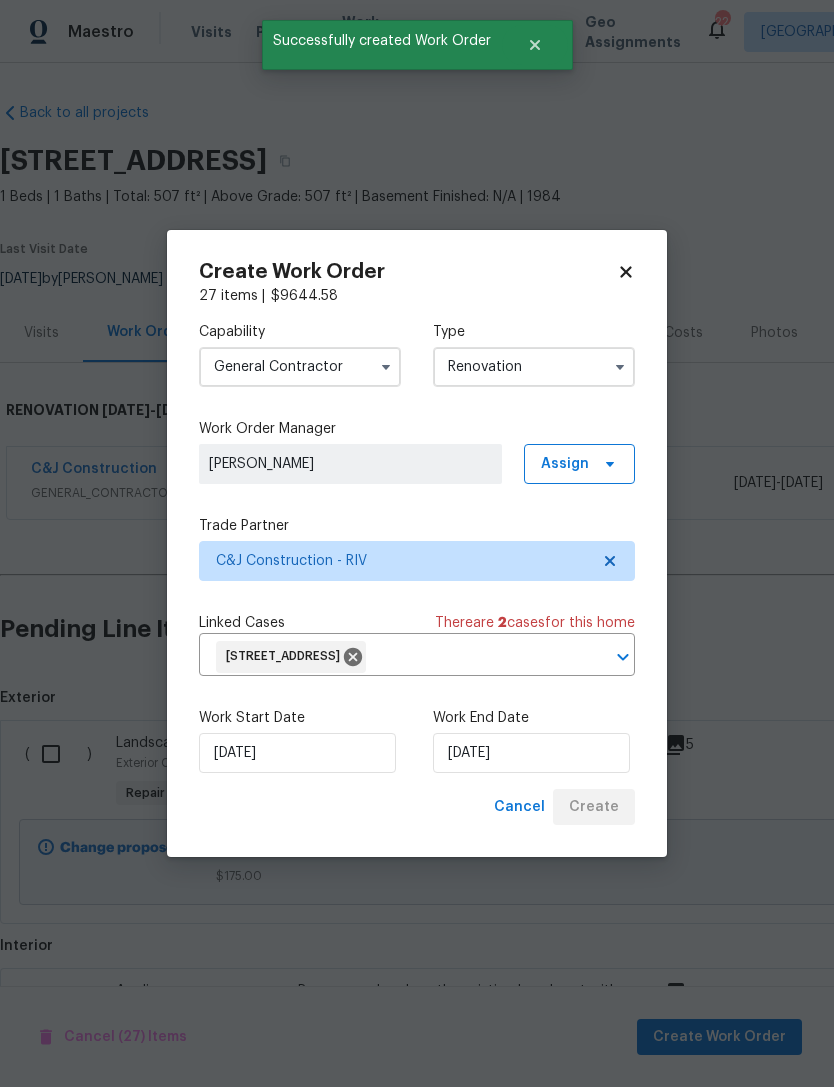 checkbox on "false" 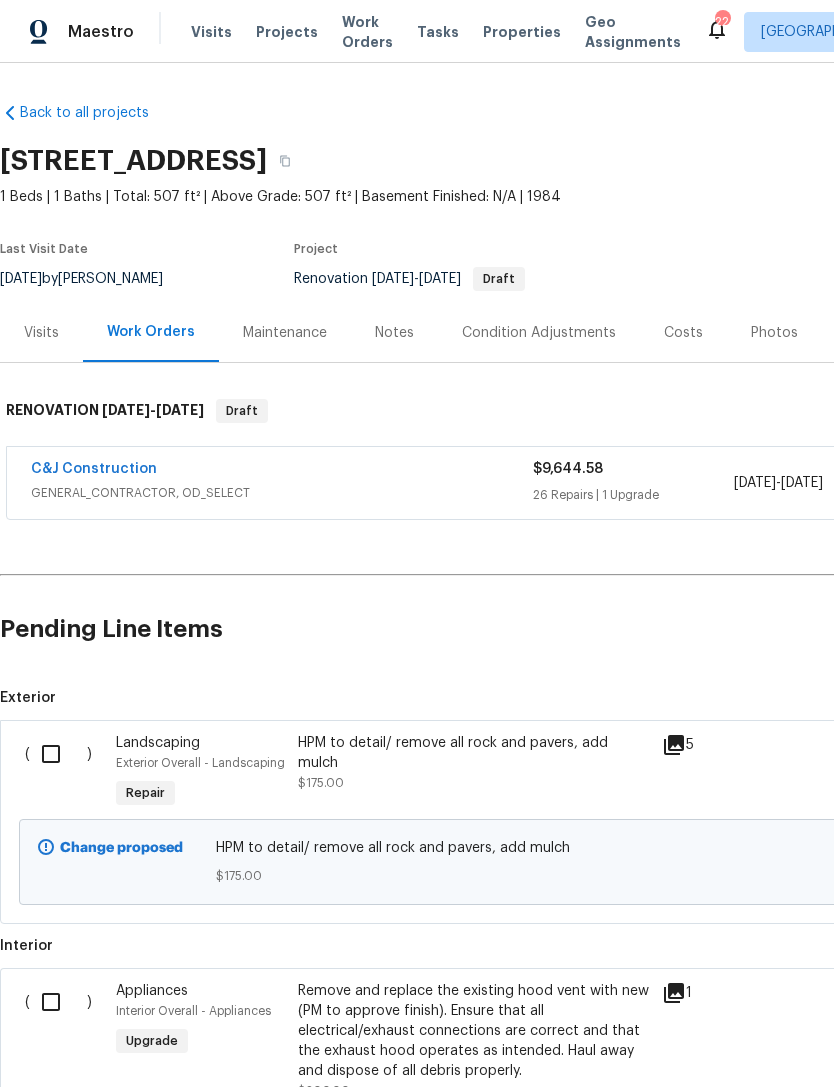 scroll, scrollTop: -4, scrollLeft: 0, axis: vertical 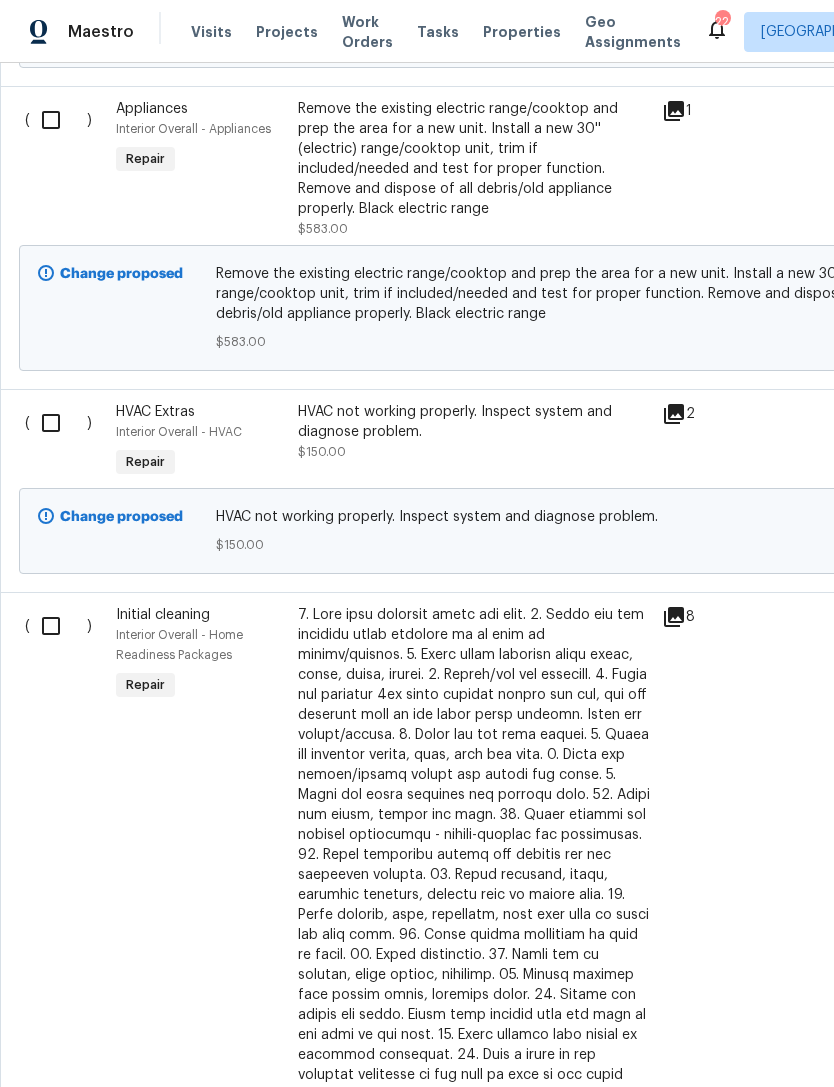 click at bounding box center [58, 423] 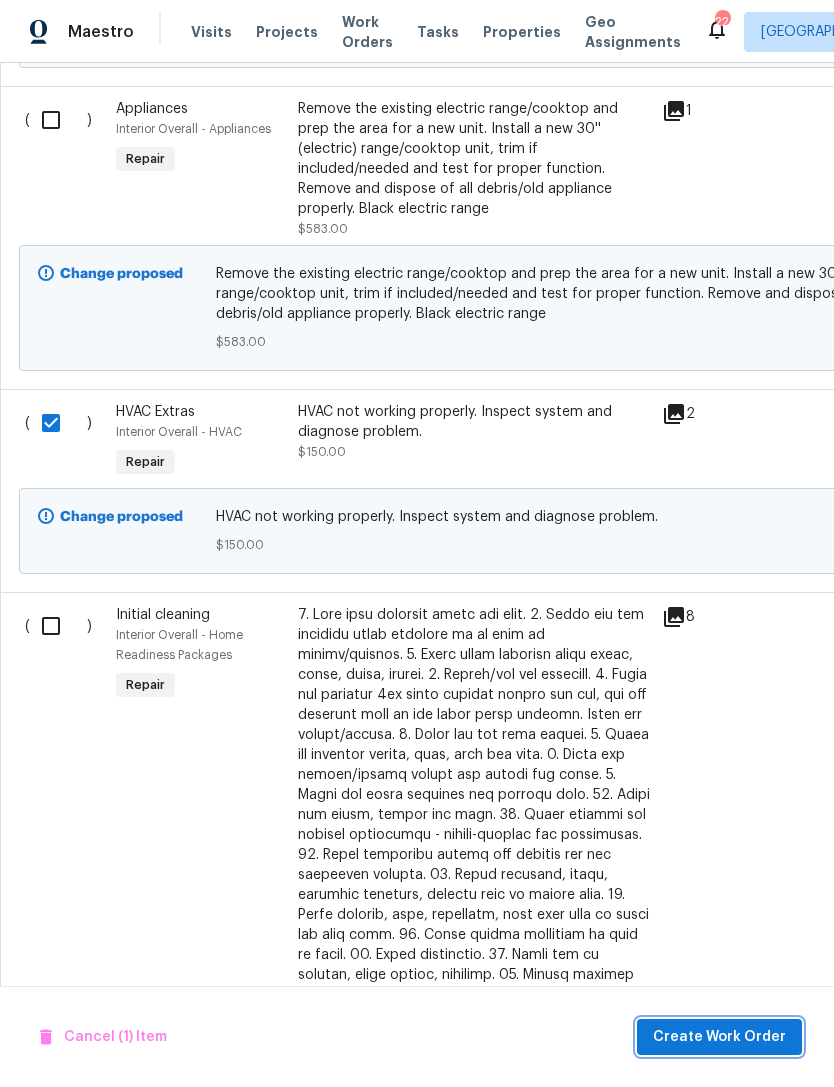 click on "Create Work Order" at bounding box center (719, 1037) 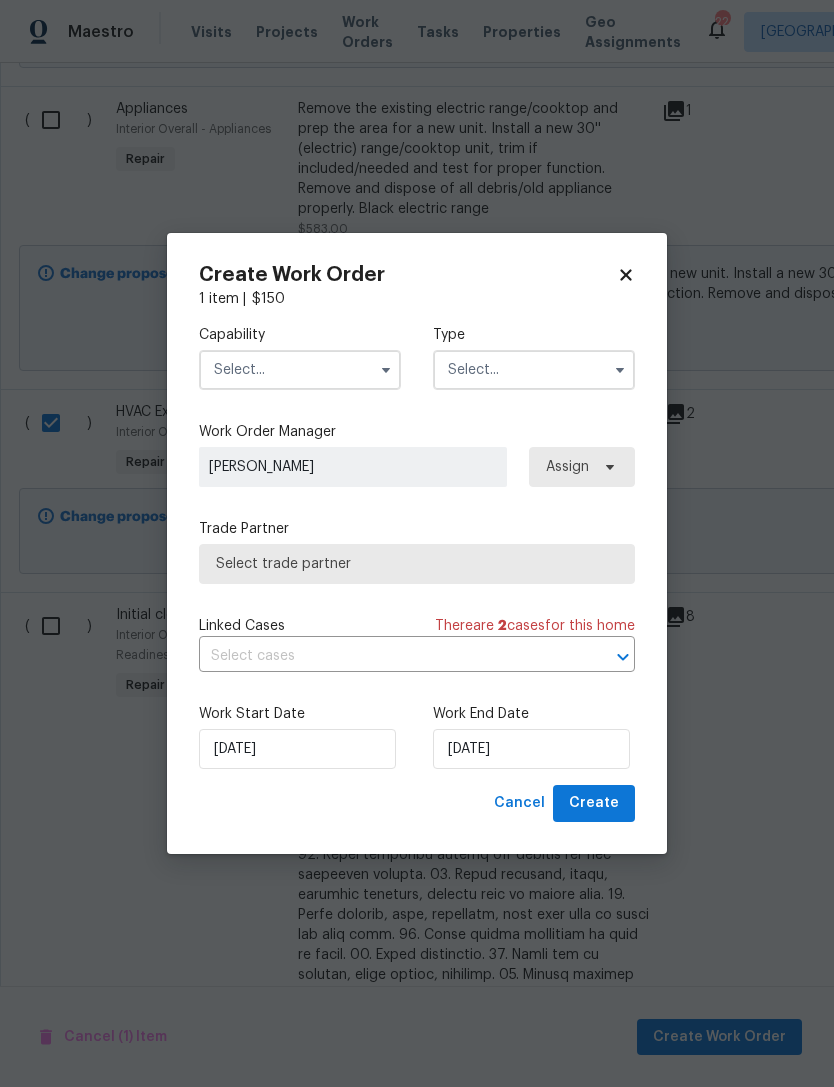click 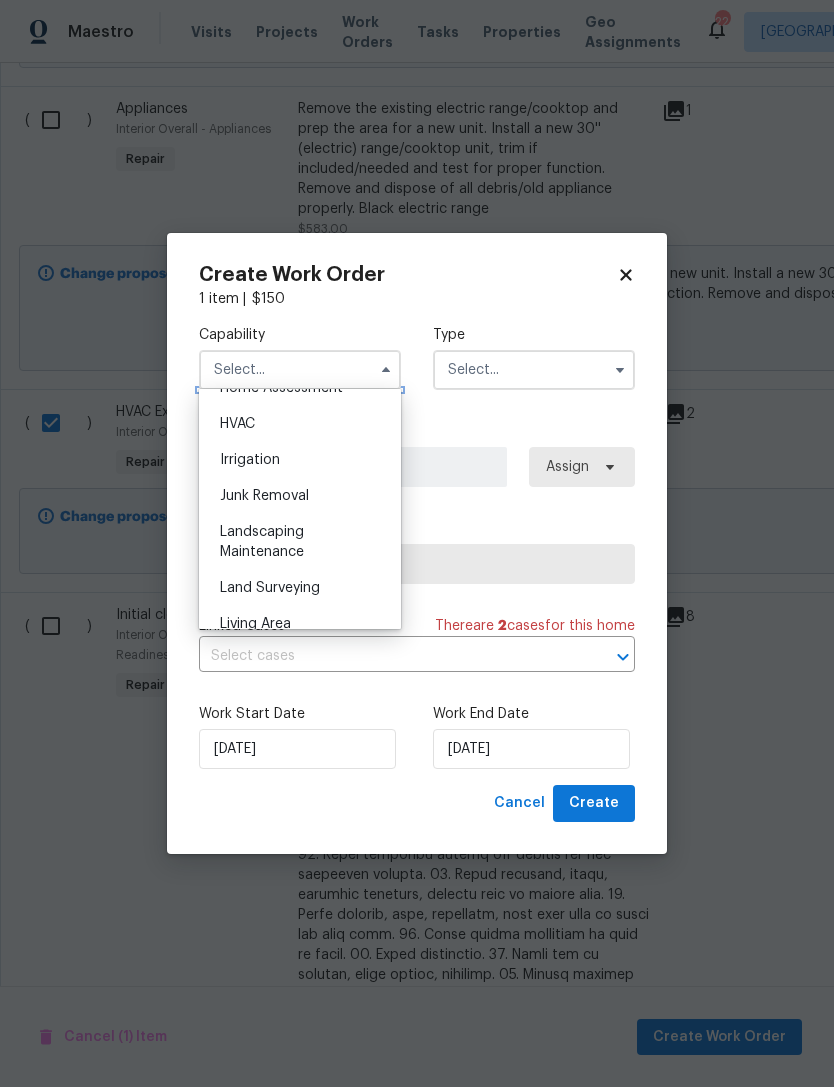 scroll, scrollTop: 1200, scrollLeft: 0, axis: vertical 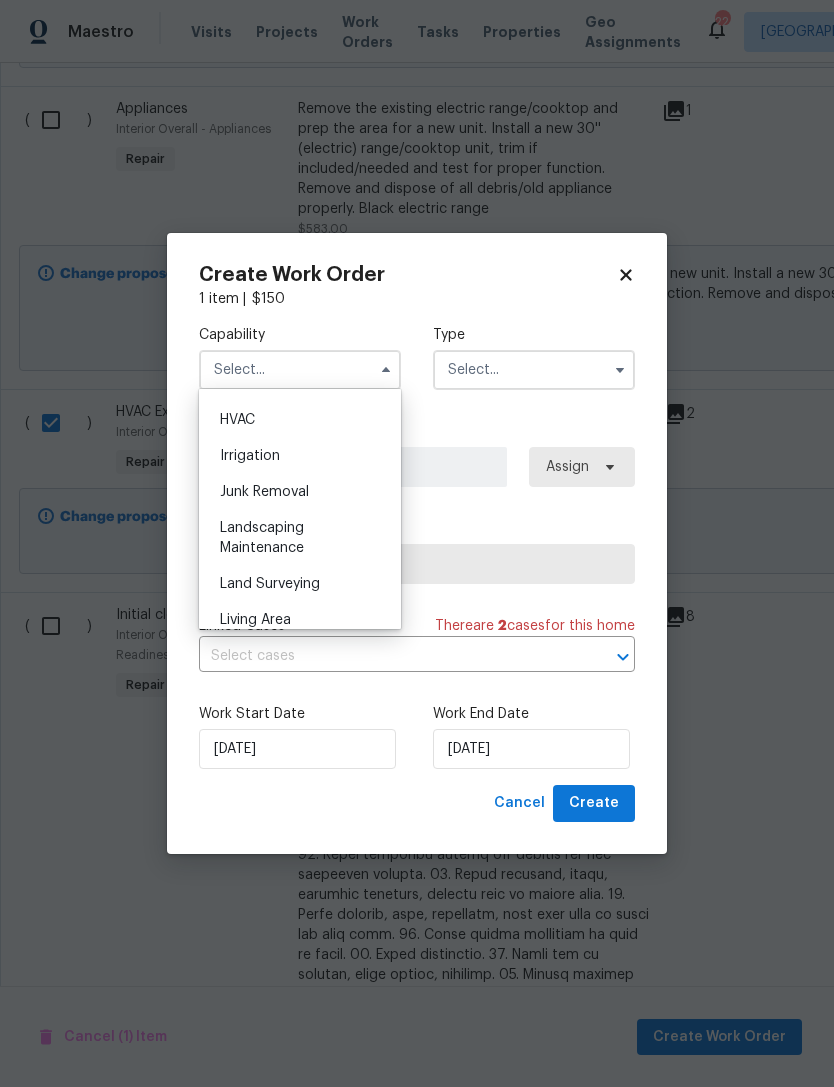 click on "HVAC" at bounding box center [300, 420] 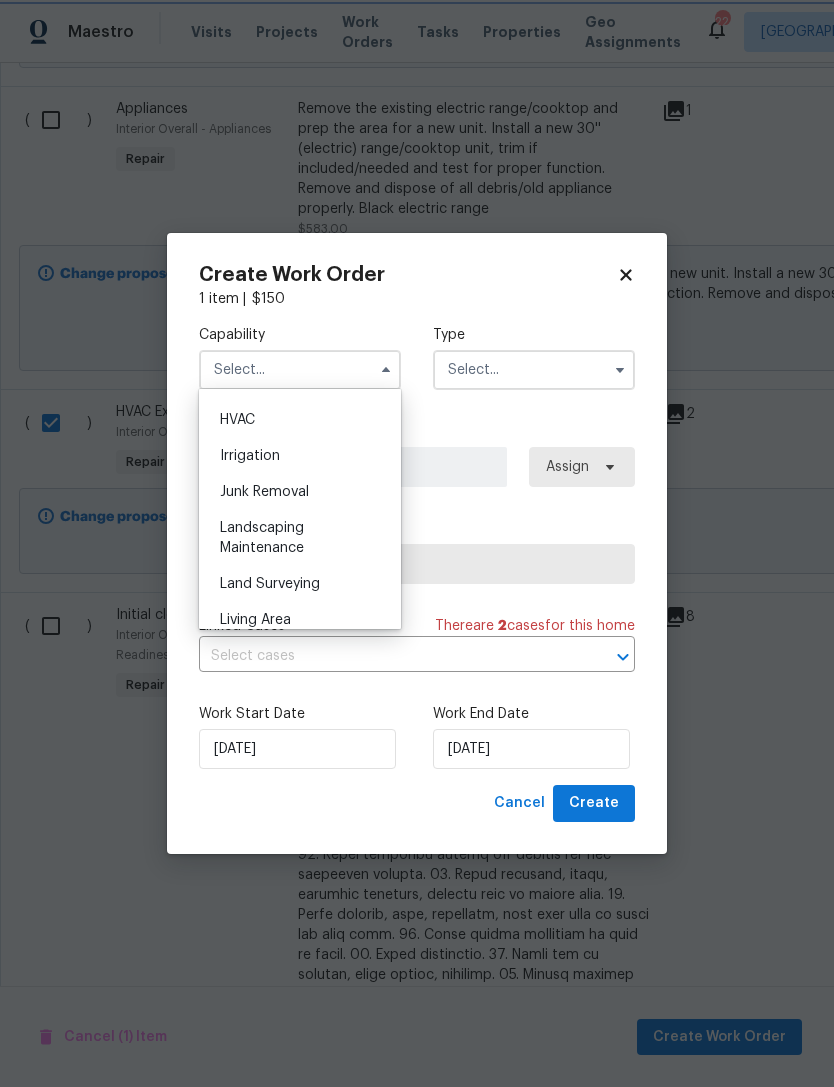 type on "HVAC" 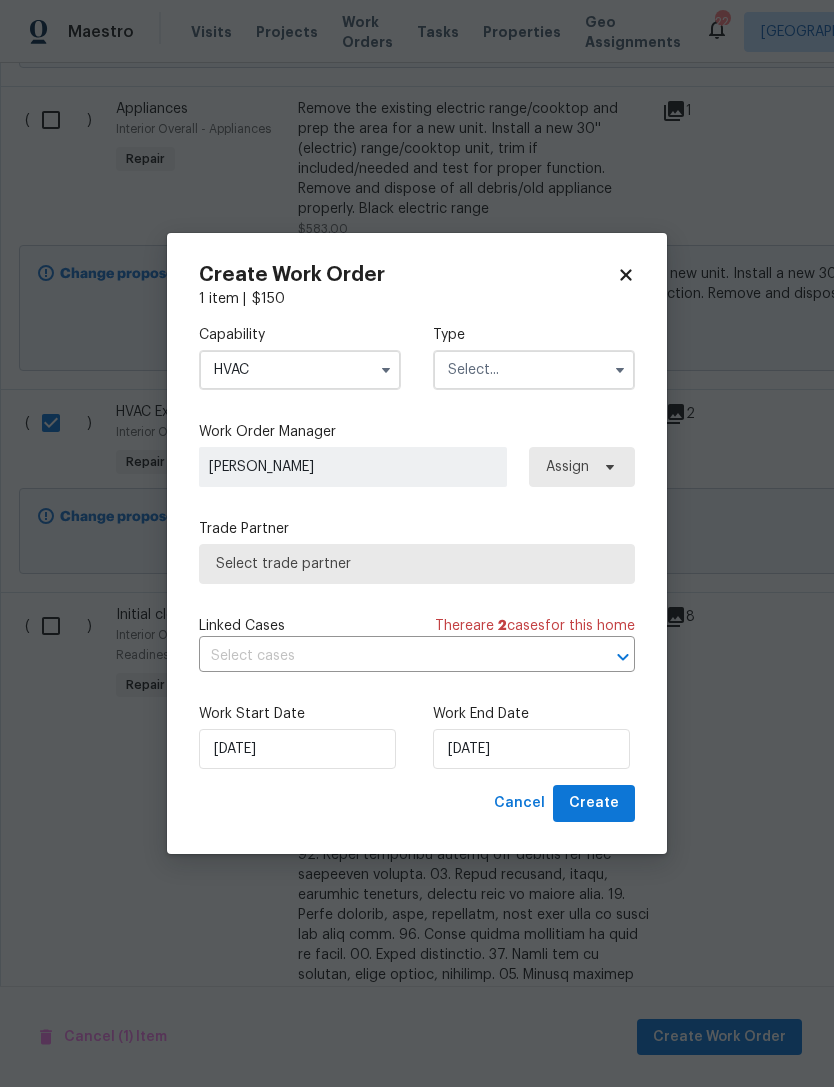 click 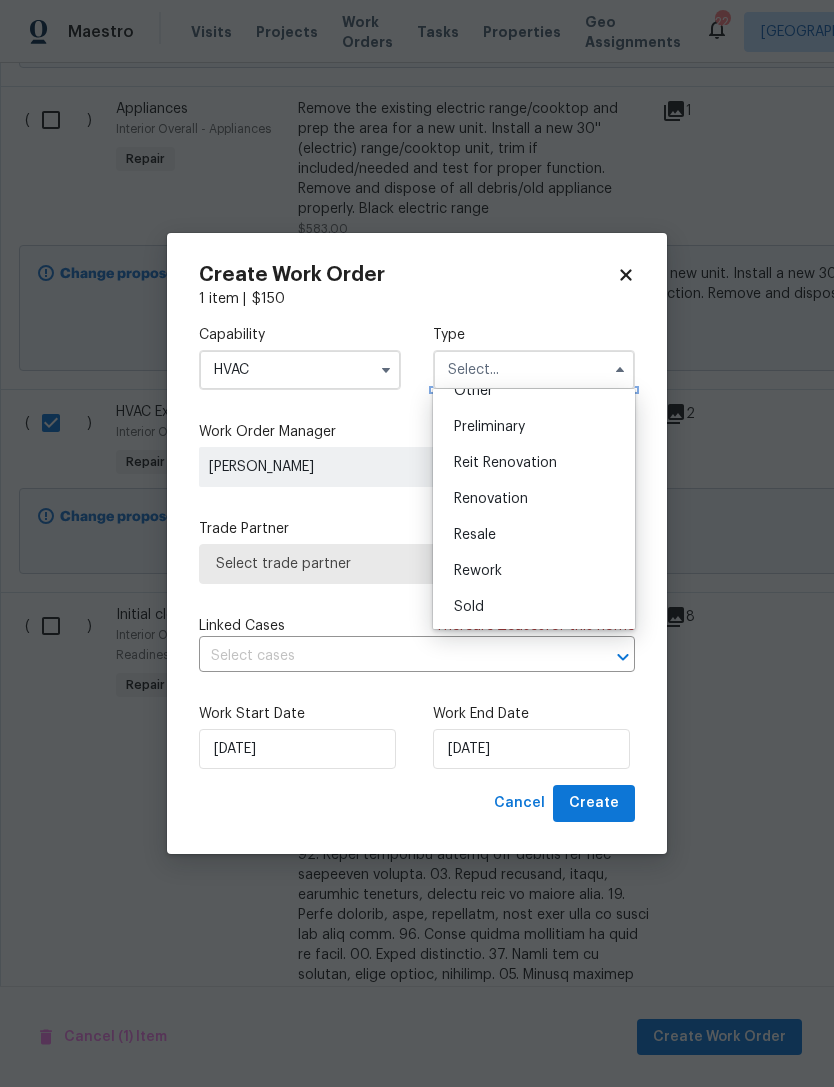 scroll, scrollTop: 433, scrollLeft: 0, axis: vertical 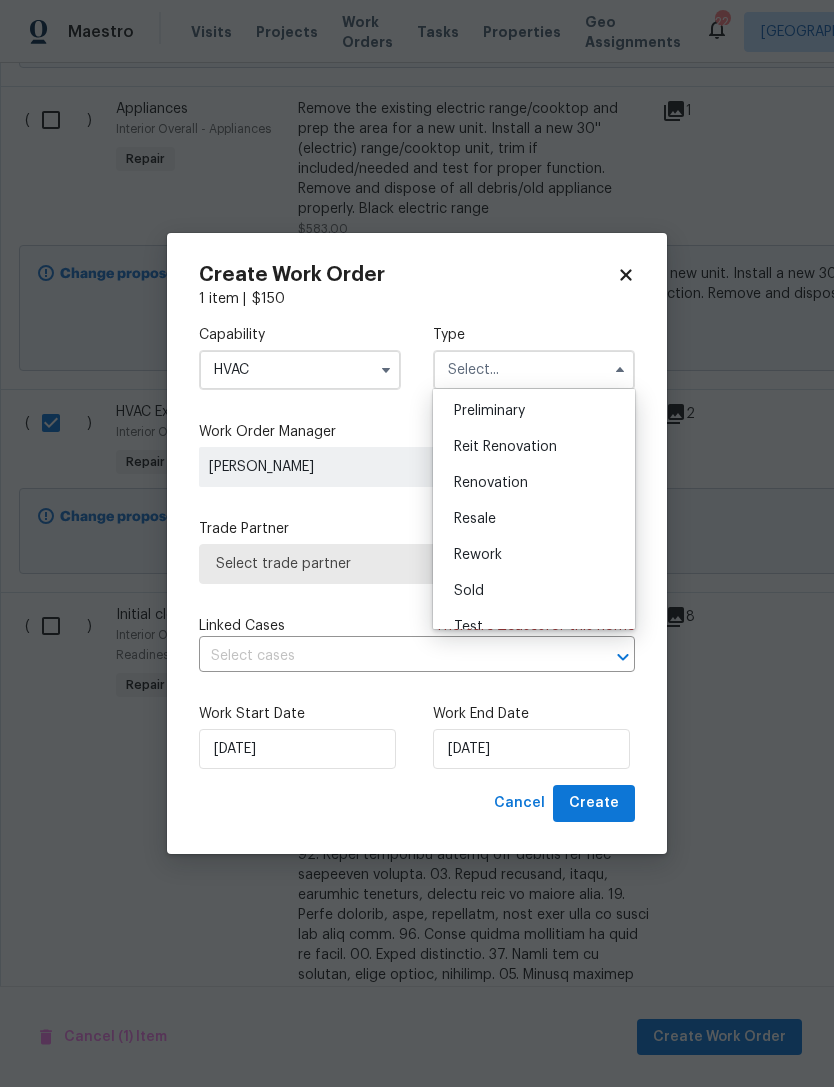 click on "Renovation" at bounding box center [491, 483] 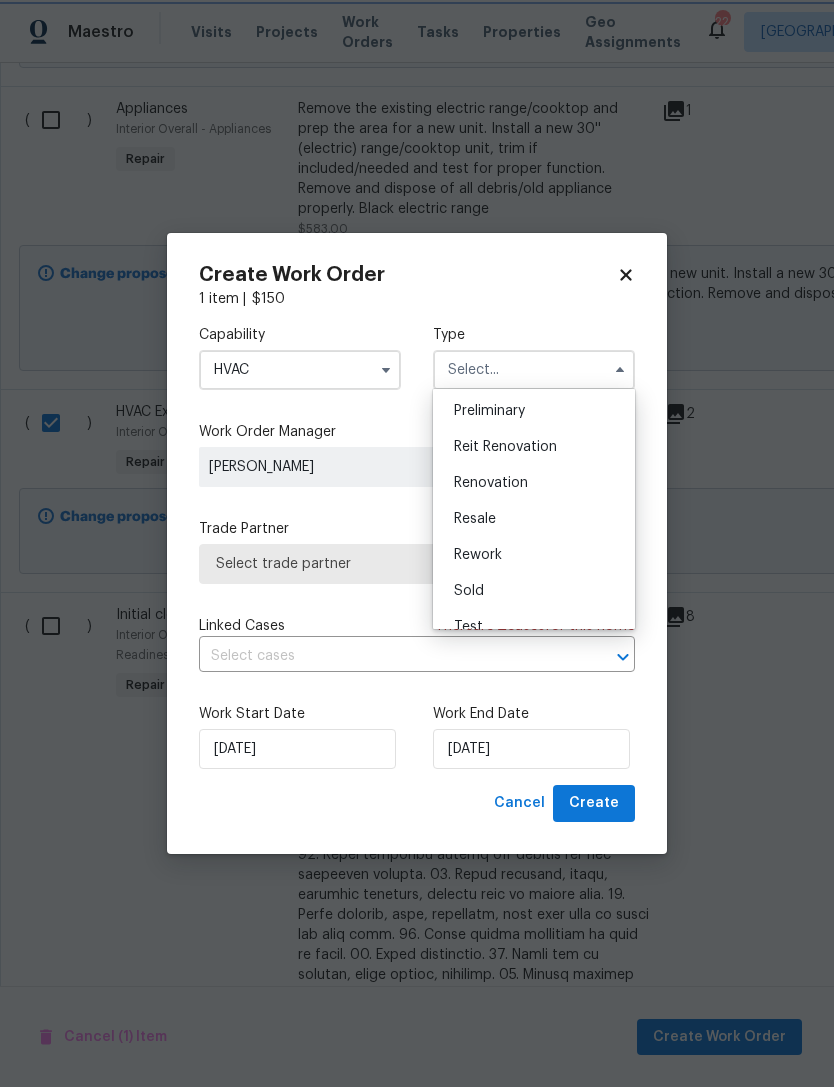 type on "Renovation" 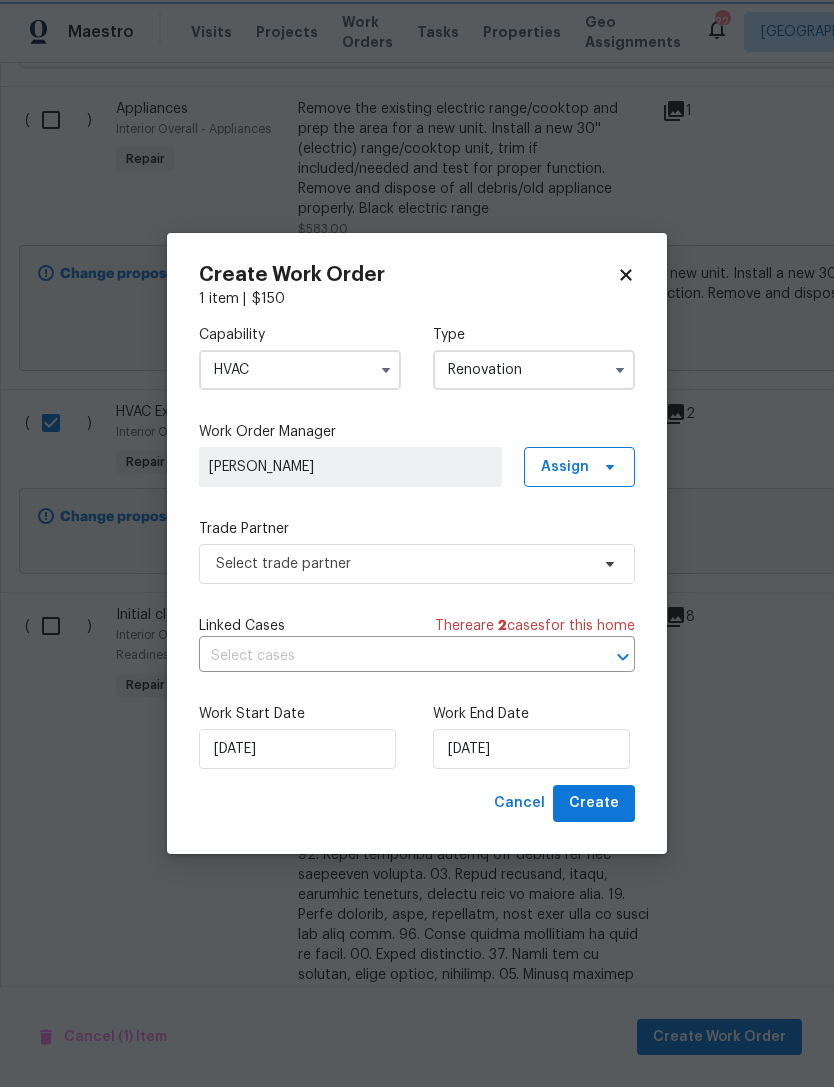 scroll, scrollTop: 0, scrollLeft: 0, axis: both 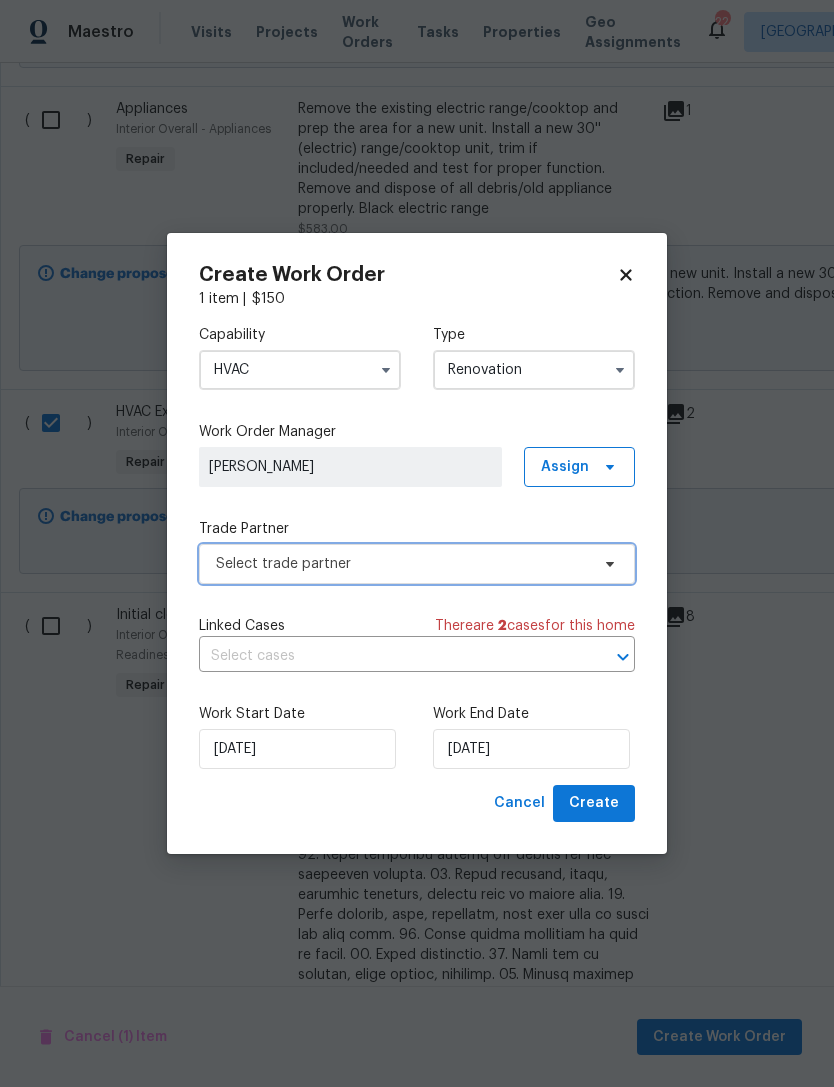 click 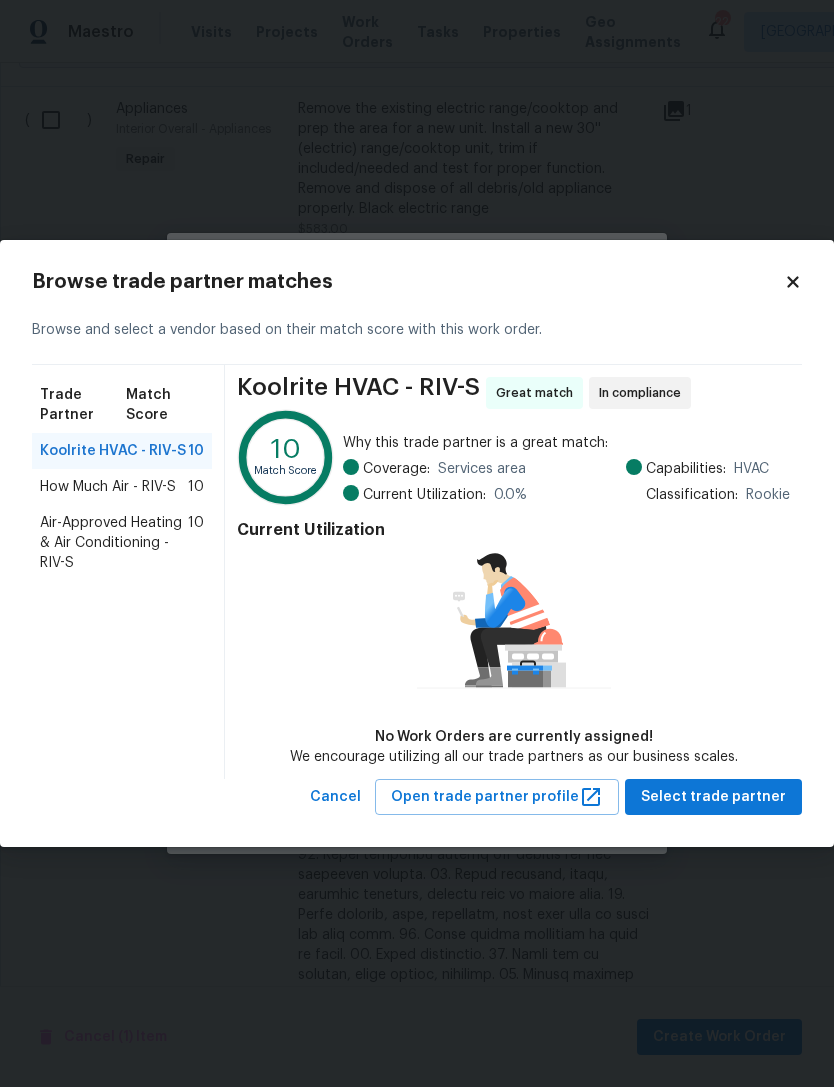 click on "Air-Approved Heating & Air Conditioning - RIV-S" at bounding box center [114, 543] 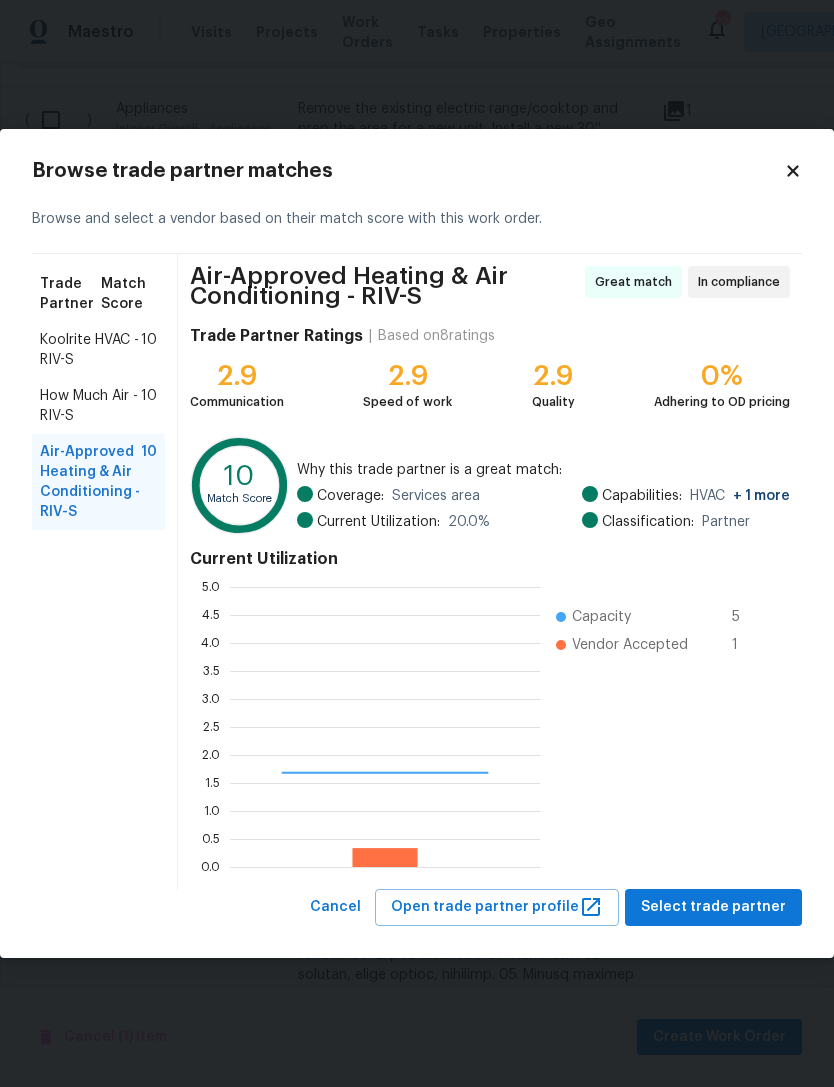 scroll, scrollTop: 2, scrollLeft: 2, axis: both 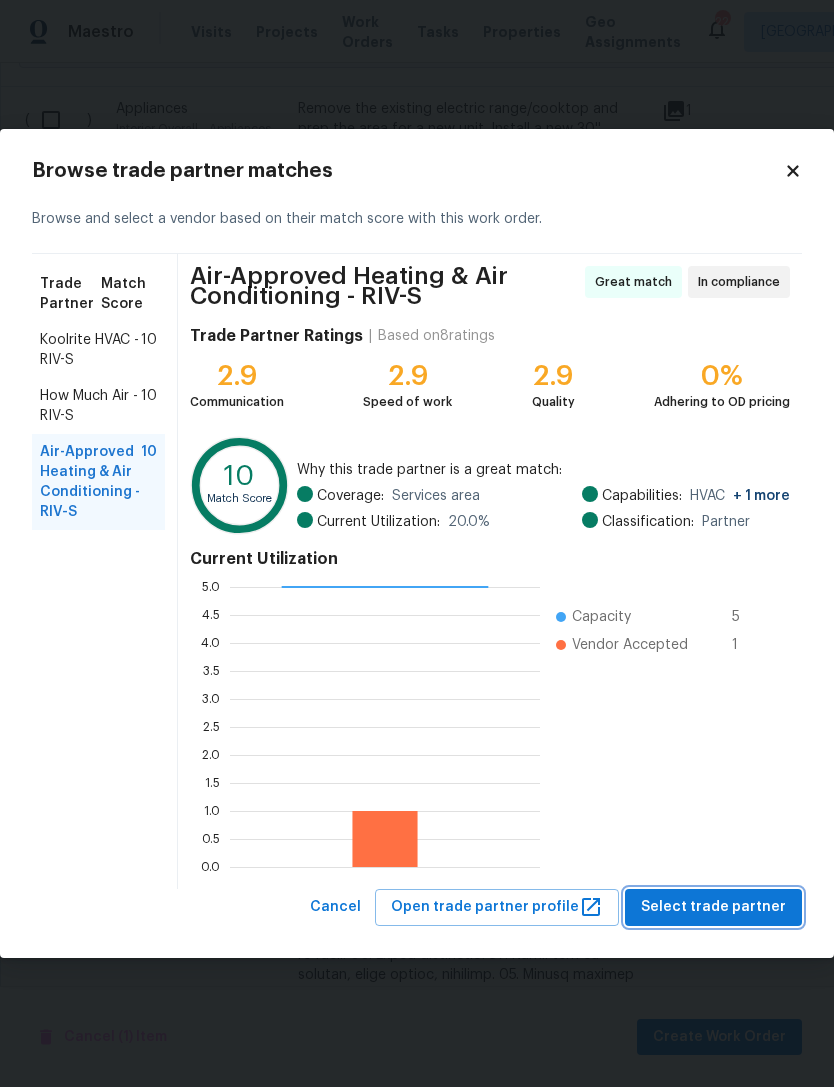 click on "Select trade partner" at bounding box center [713, 907] 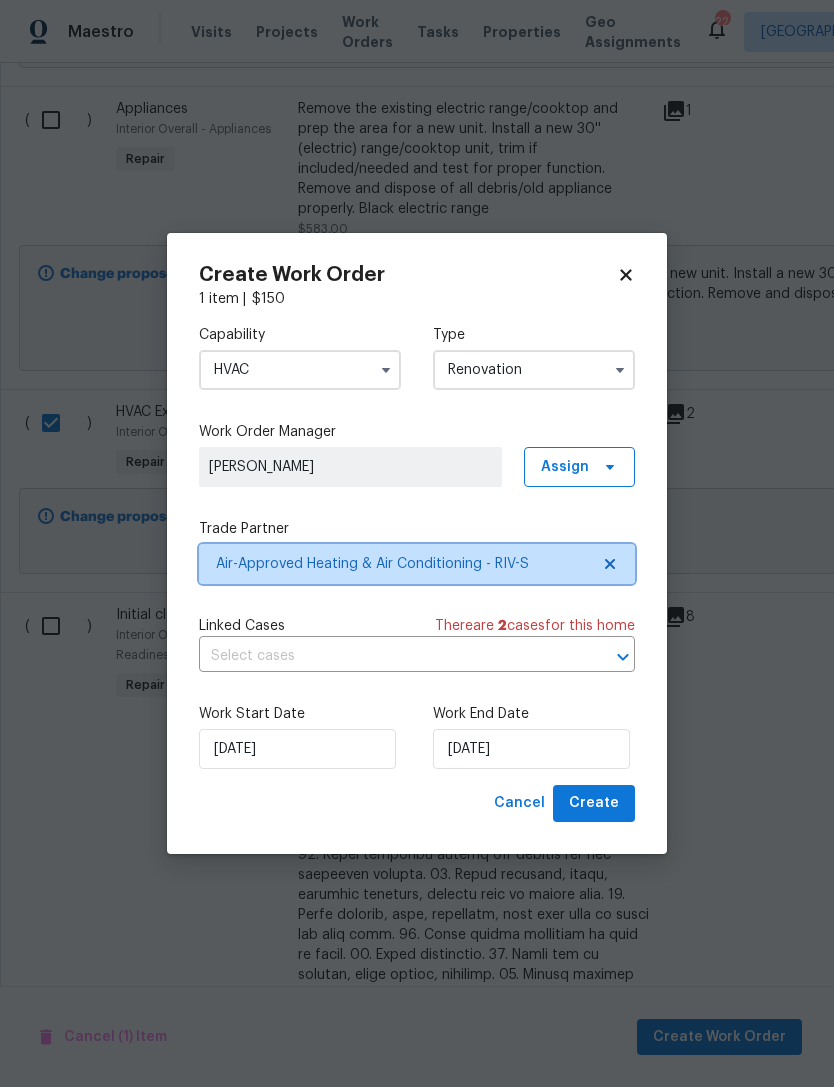 click 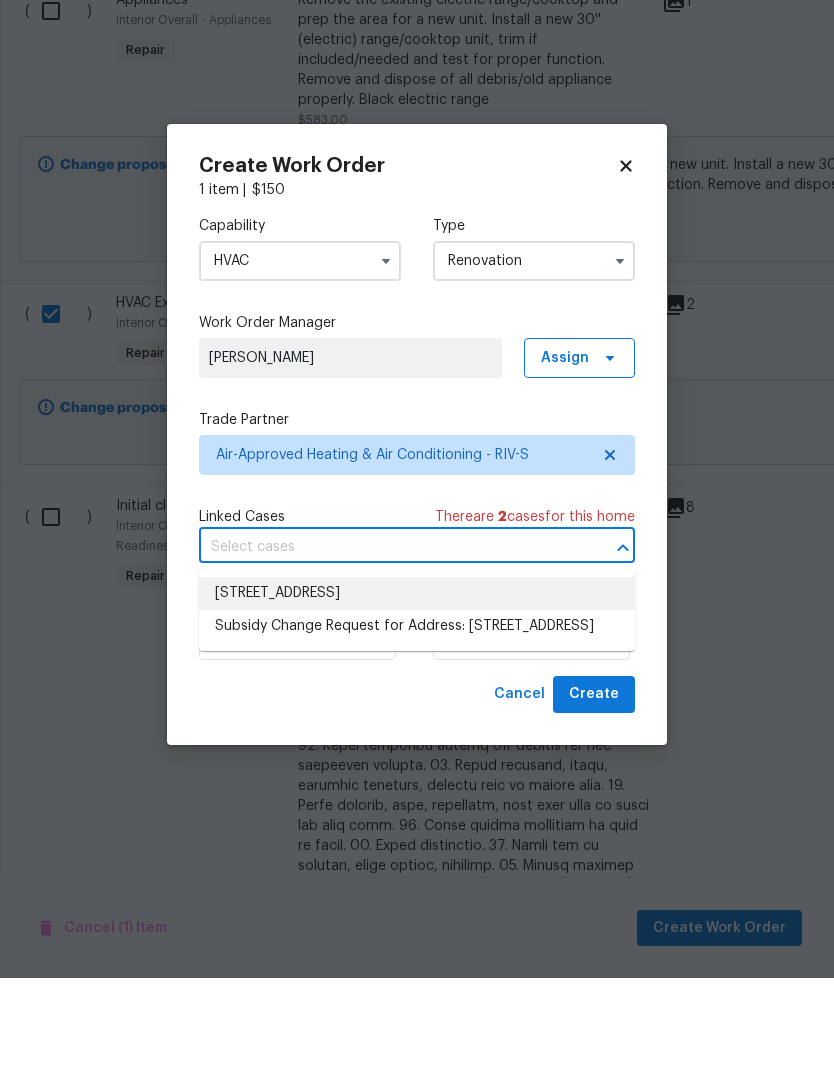 click on "[STREET_ADDRESS]" at bounding box center (417, 702) 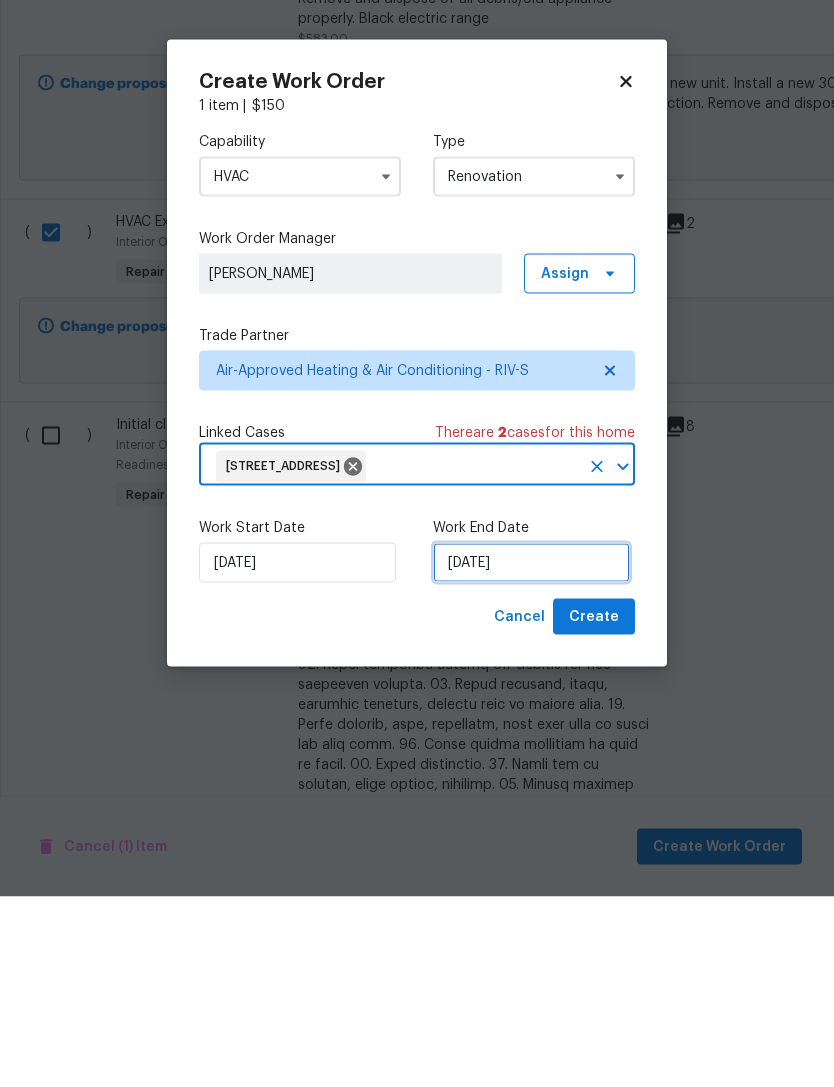 click on "[DATE]" at bounding box center [531, 753] 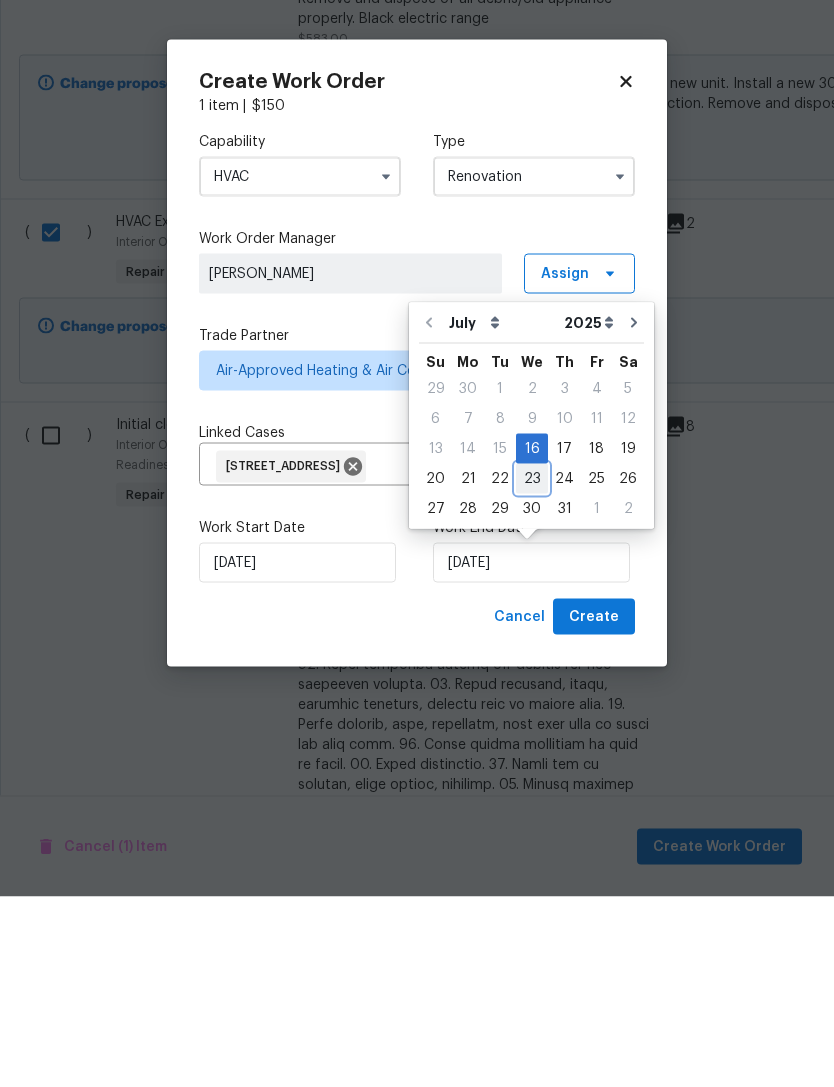 click on "23" at bounding box center [532, 669] 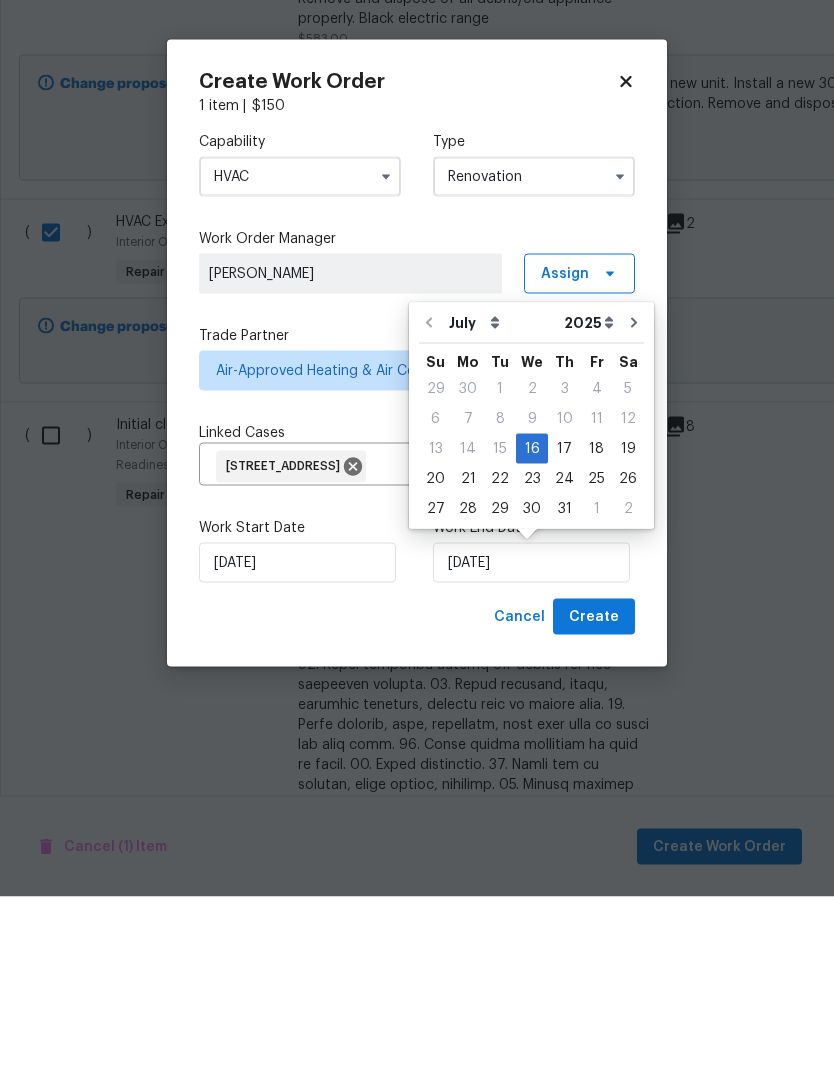 scroll, scrollTop: 64, scrollLeft: 0, axis: vertical 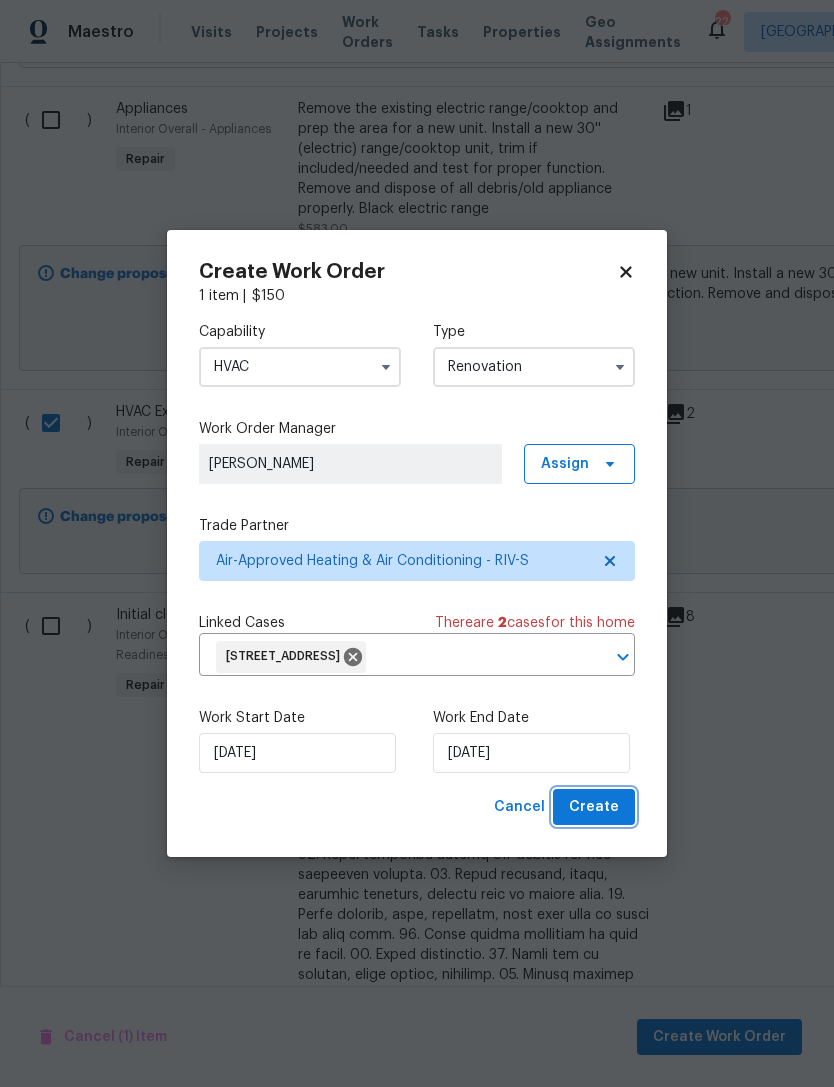 click on "Create" at bounding box center (594, 807) 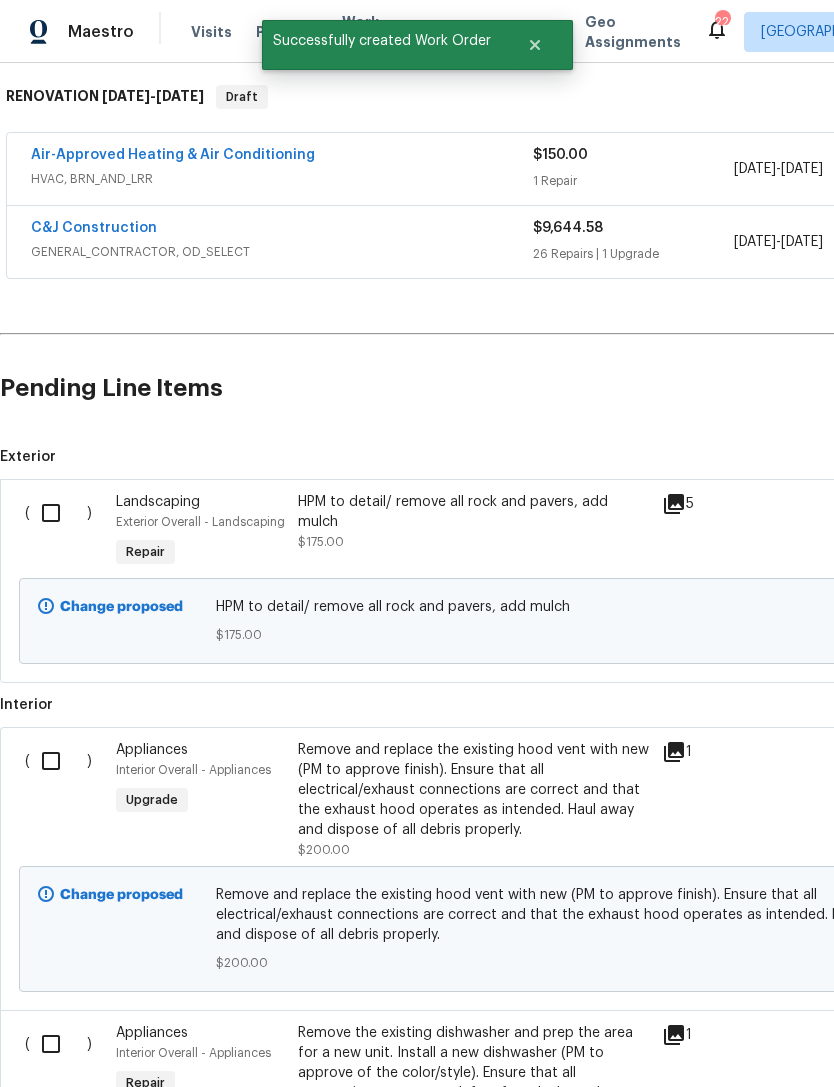 scroll, scrollTop: 315, scrollLeft: 0, axis: vertical 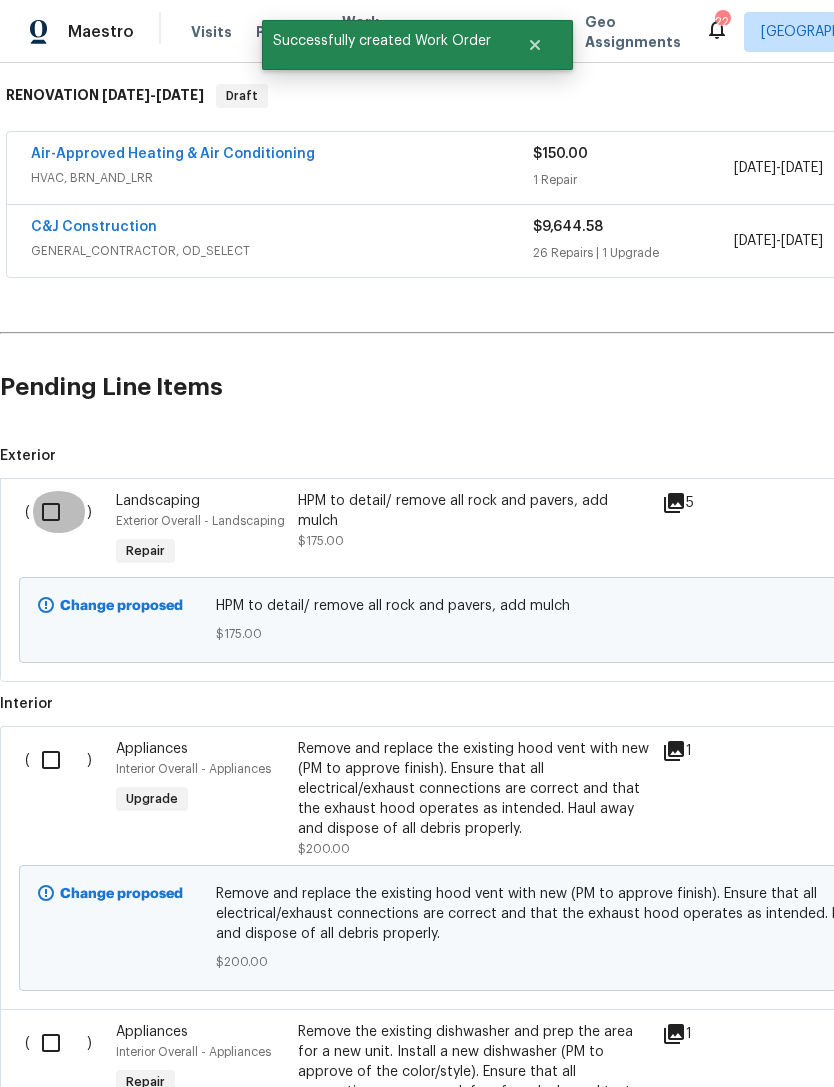 click at bounding box center (58, 512) 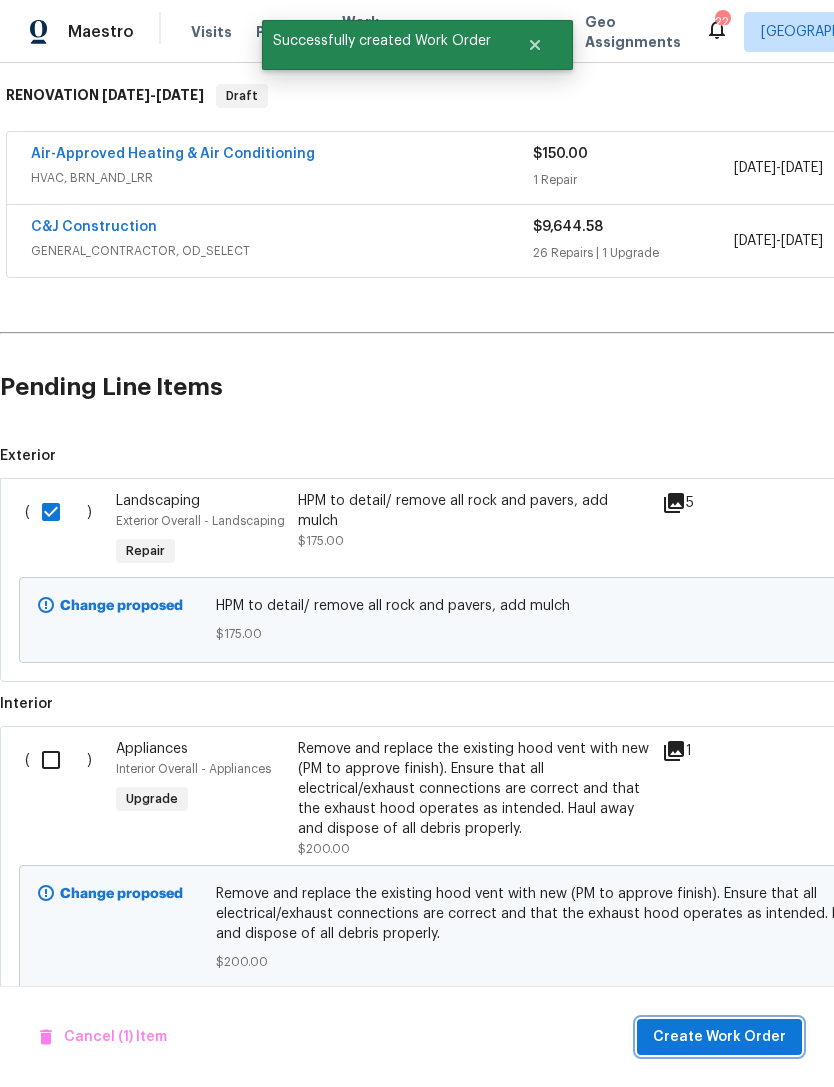 click on "Create Work Order" at bounding box center [719, 1037] 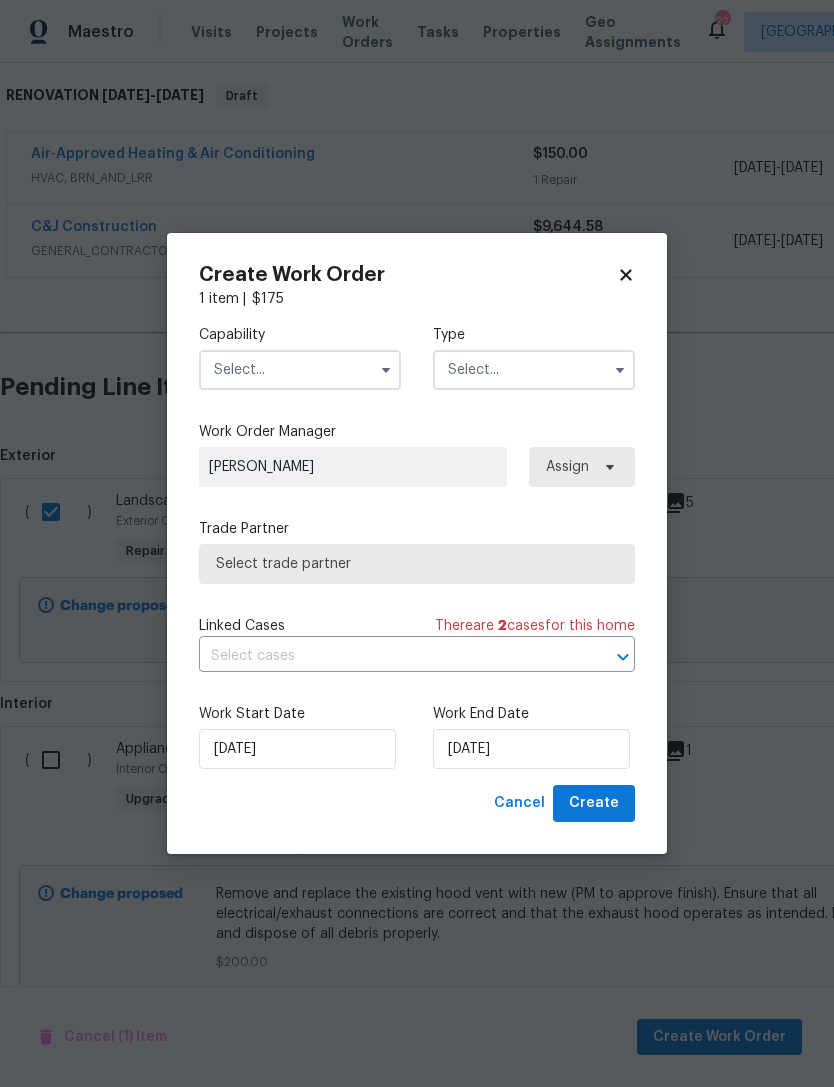 click 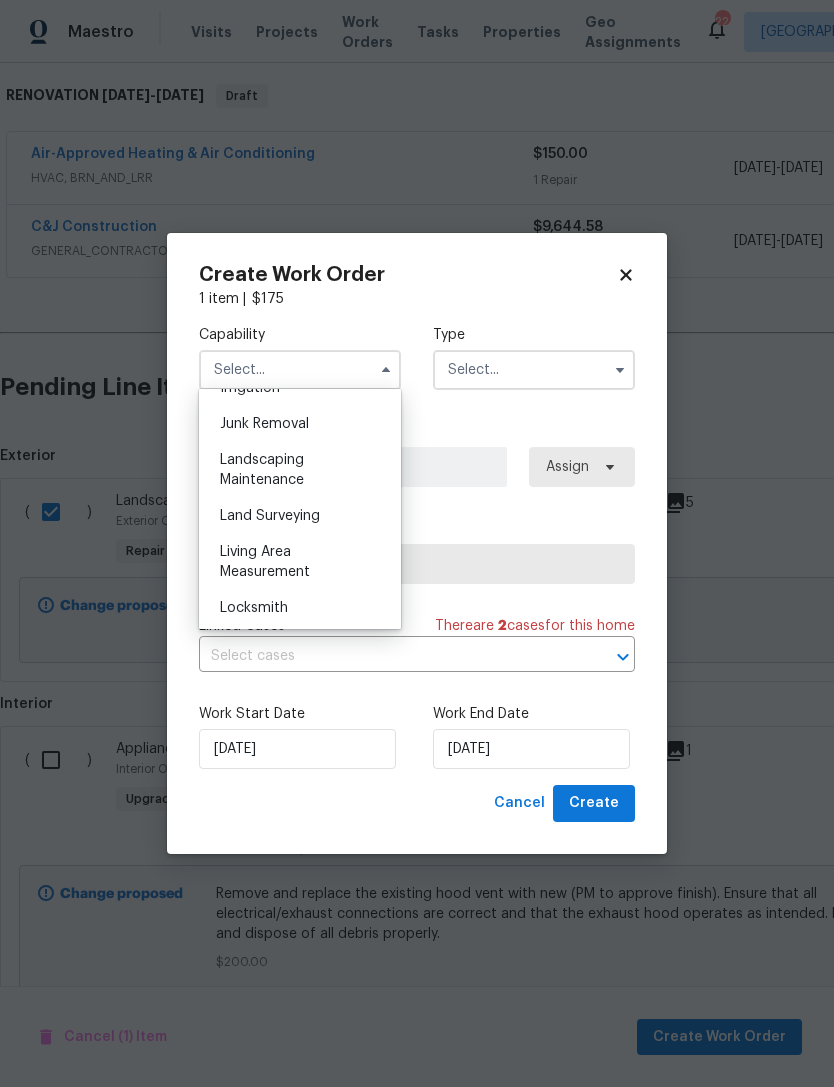 scroll, scrollTop: 1272, scrollLeft: 0, axis: vertical 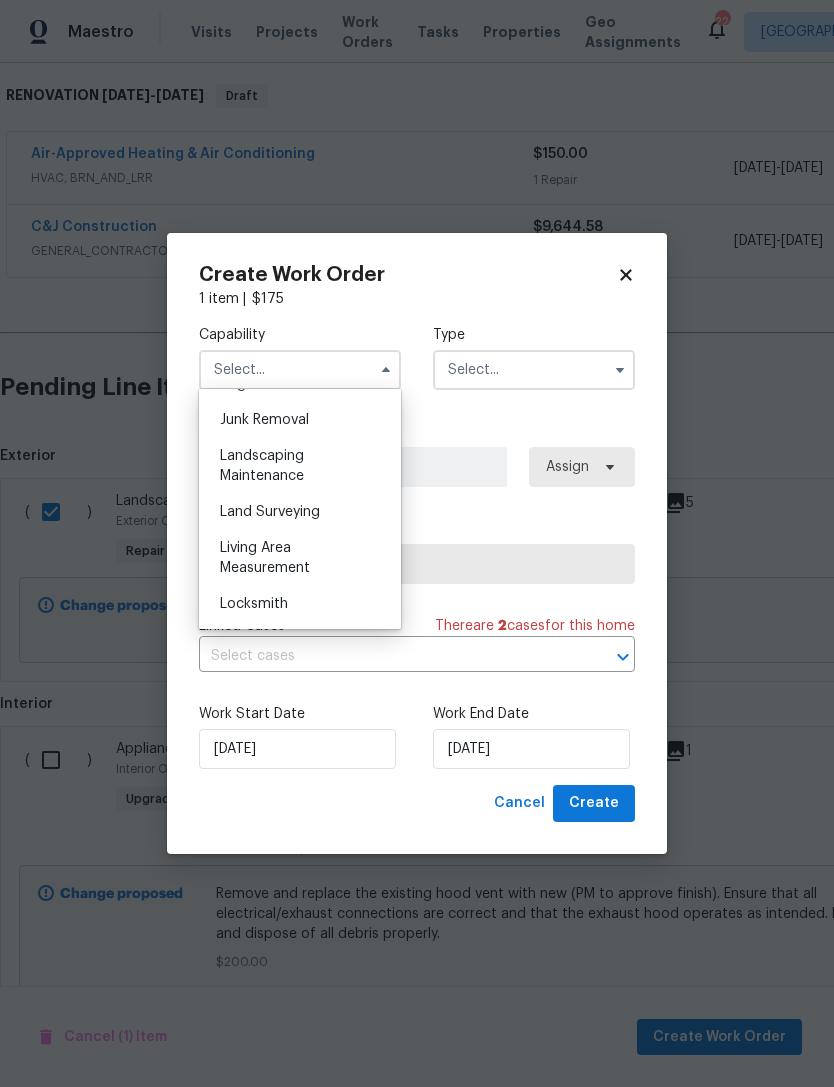 click on "Landscaping Maintenance" at bounding box center (300, 466) 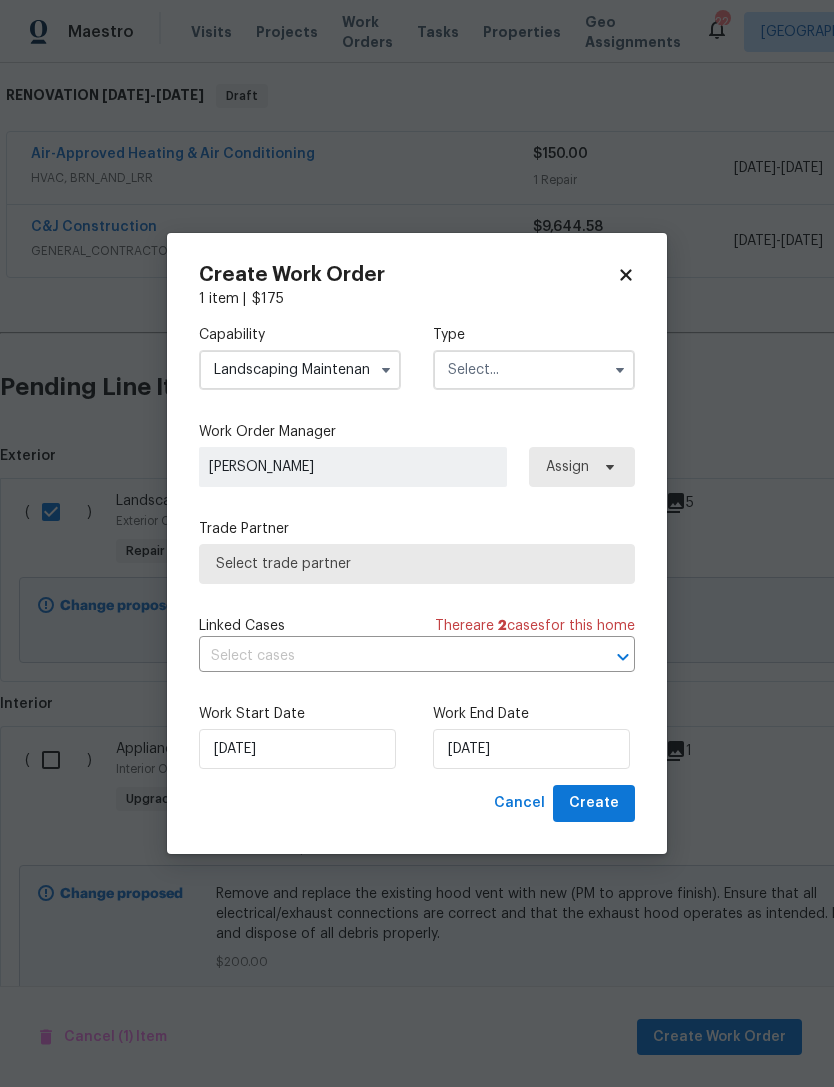 click at bounding box center [620, 370] 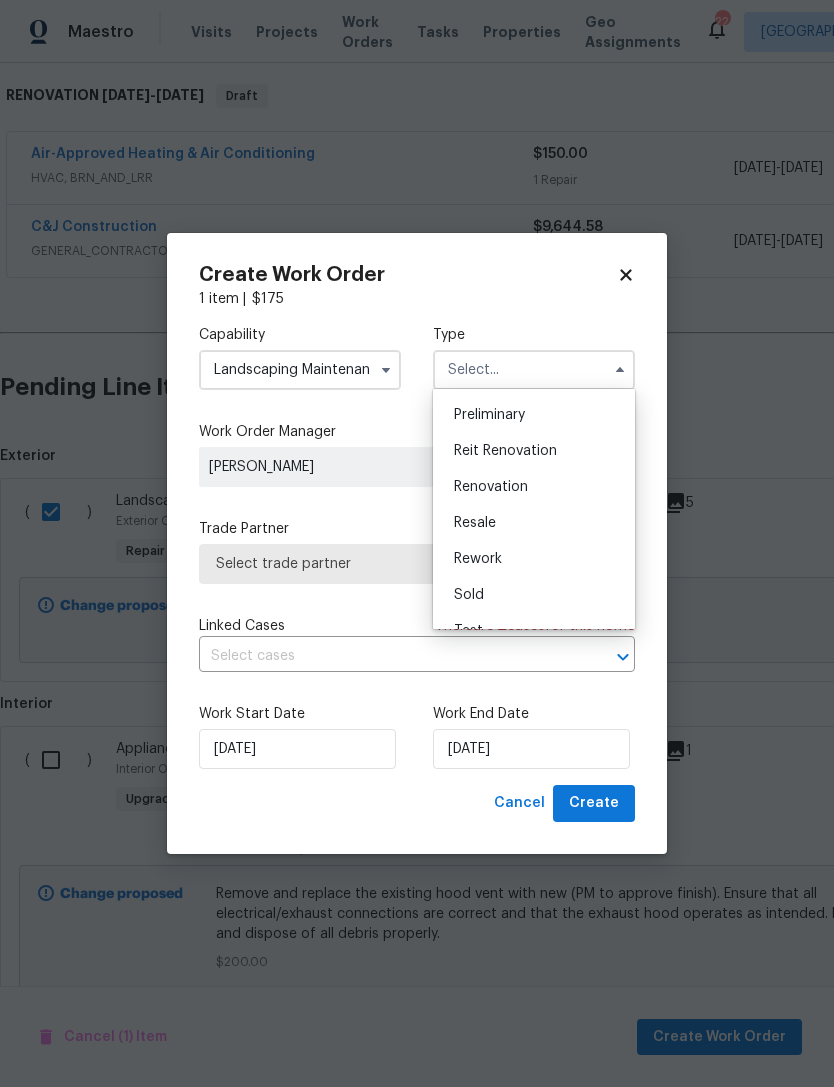 scroll, scrollTop: 430, scrollLeft: 0, axis: vertical 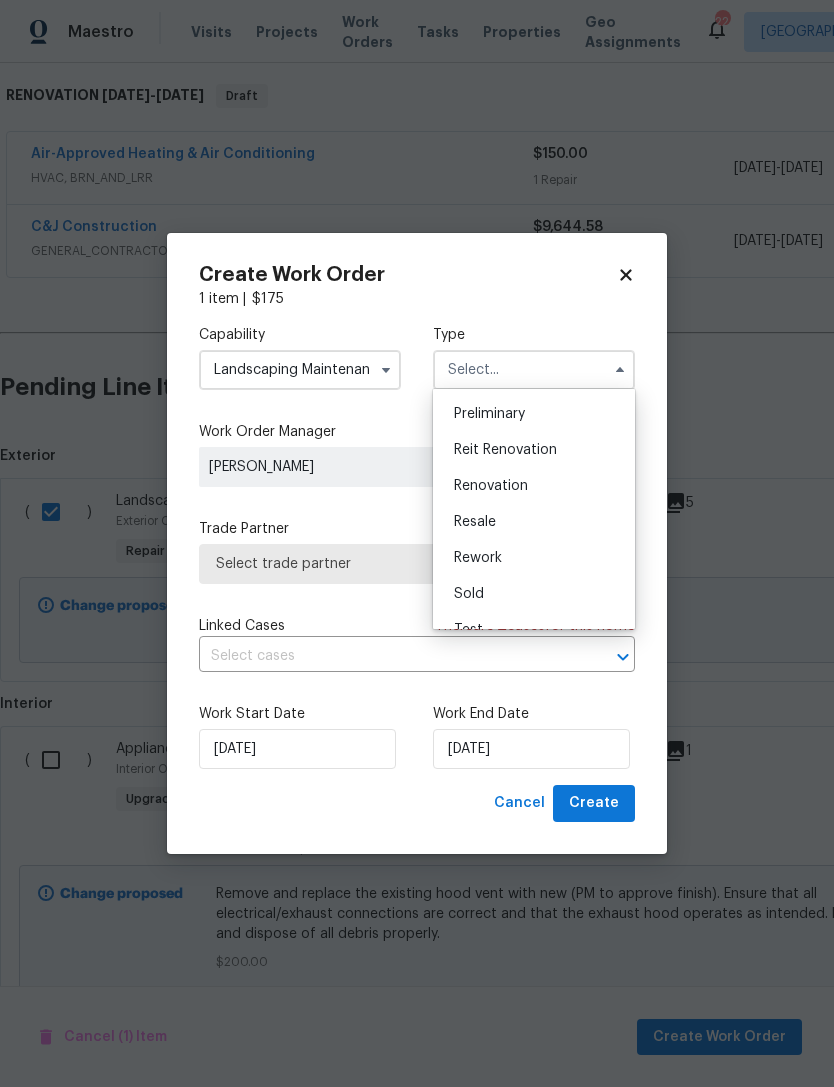 click on "Renovation" at bounding box center [491, 486] 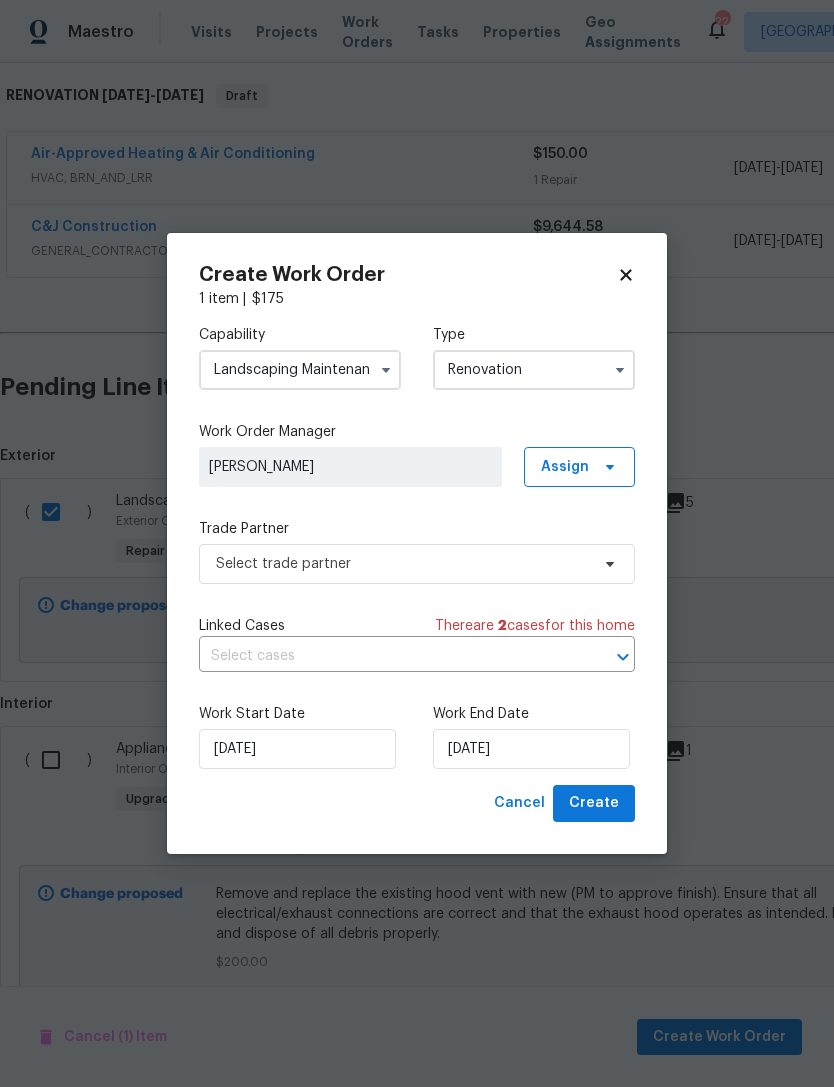 type on "Renovation" 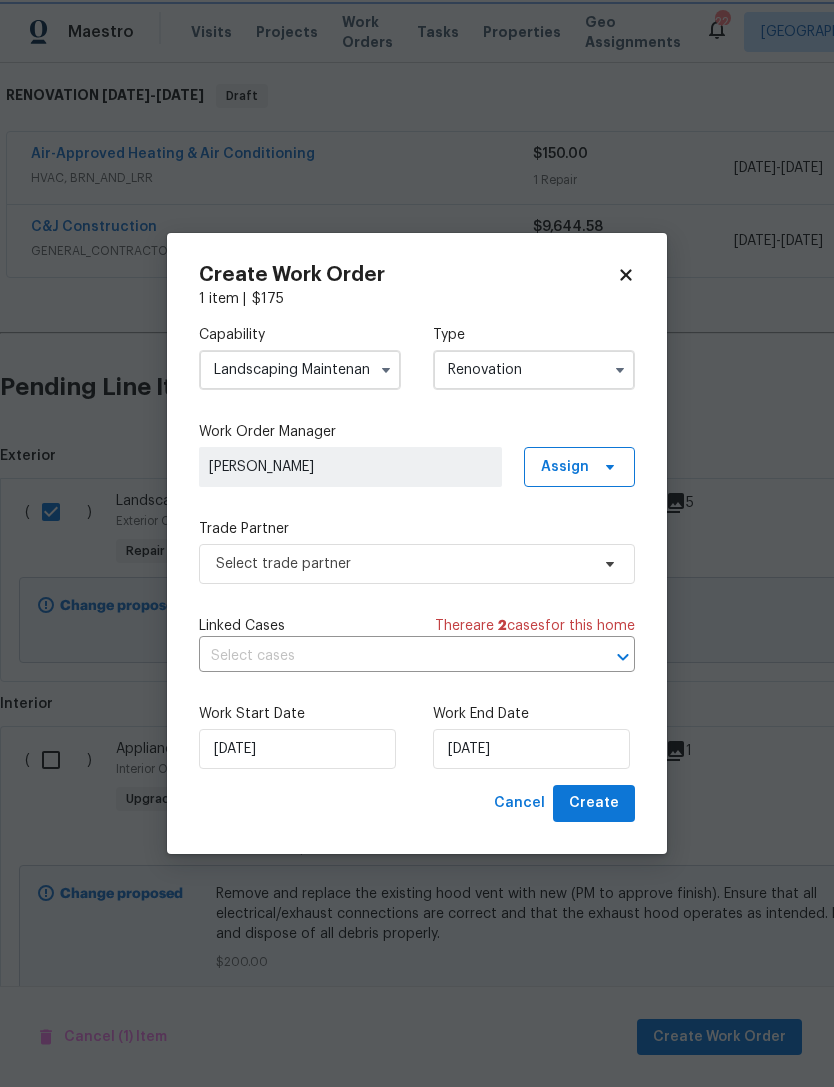scroll, scrollTop: 0, scrollLeft: 0, axis: both 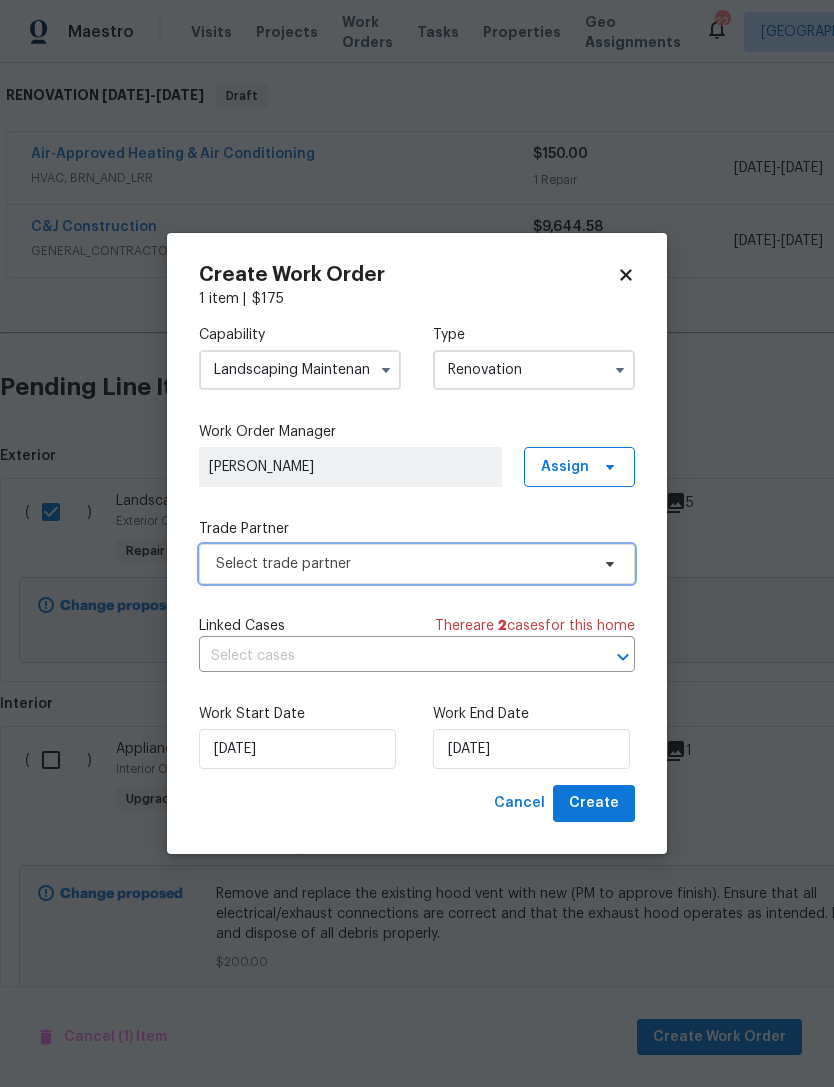 click 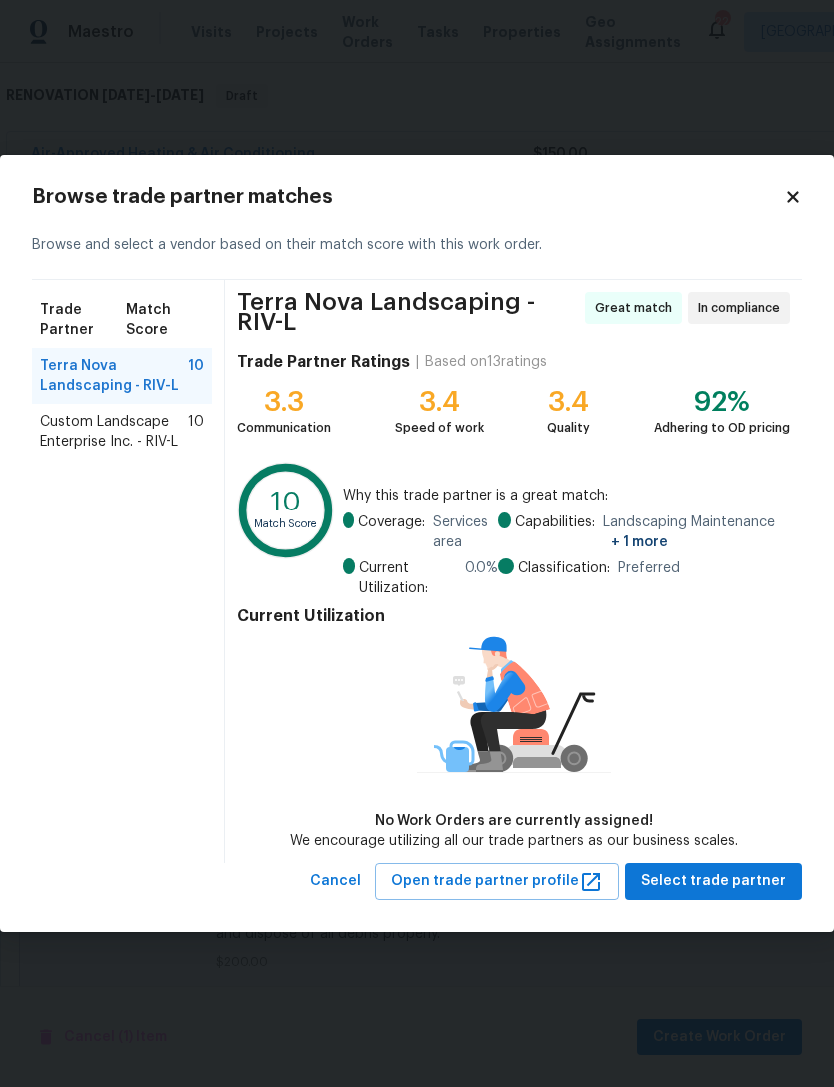 click on "Custom Landscape Enterprise Inc. - RIV-L" at bounding box center [114, 432] 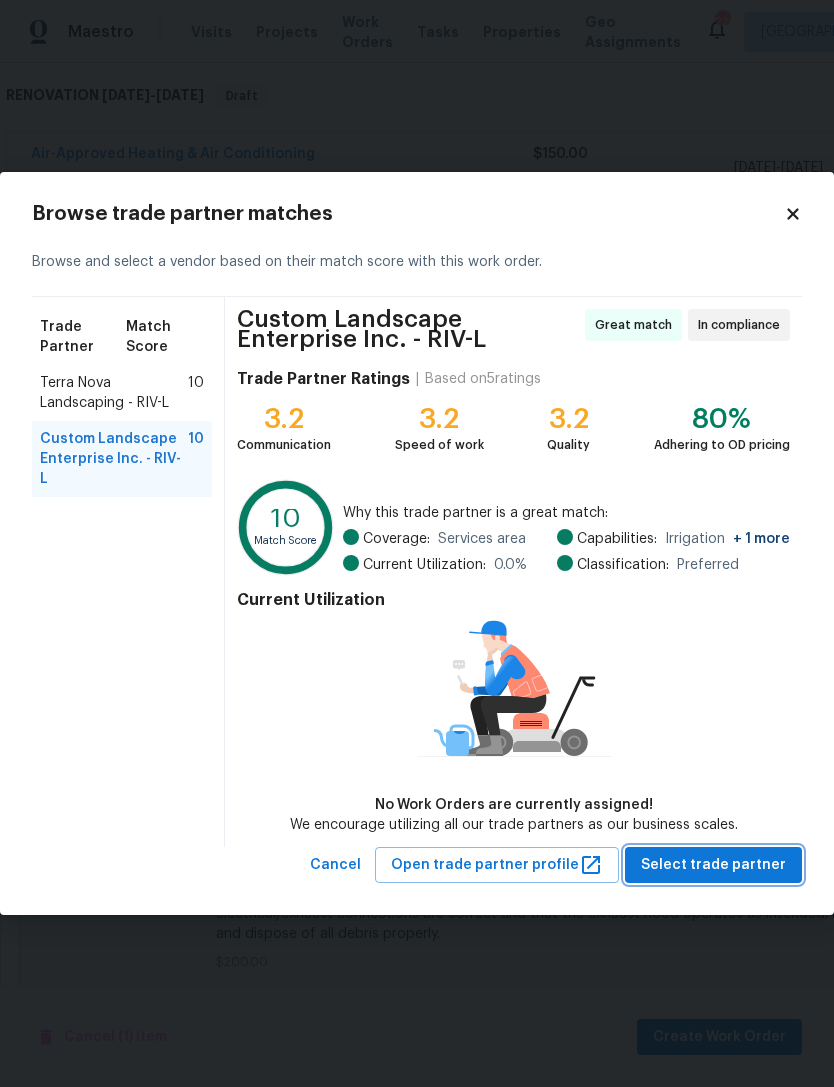 click on "Select trade partner" at bounding box center (713, 865) 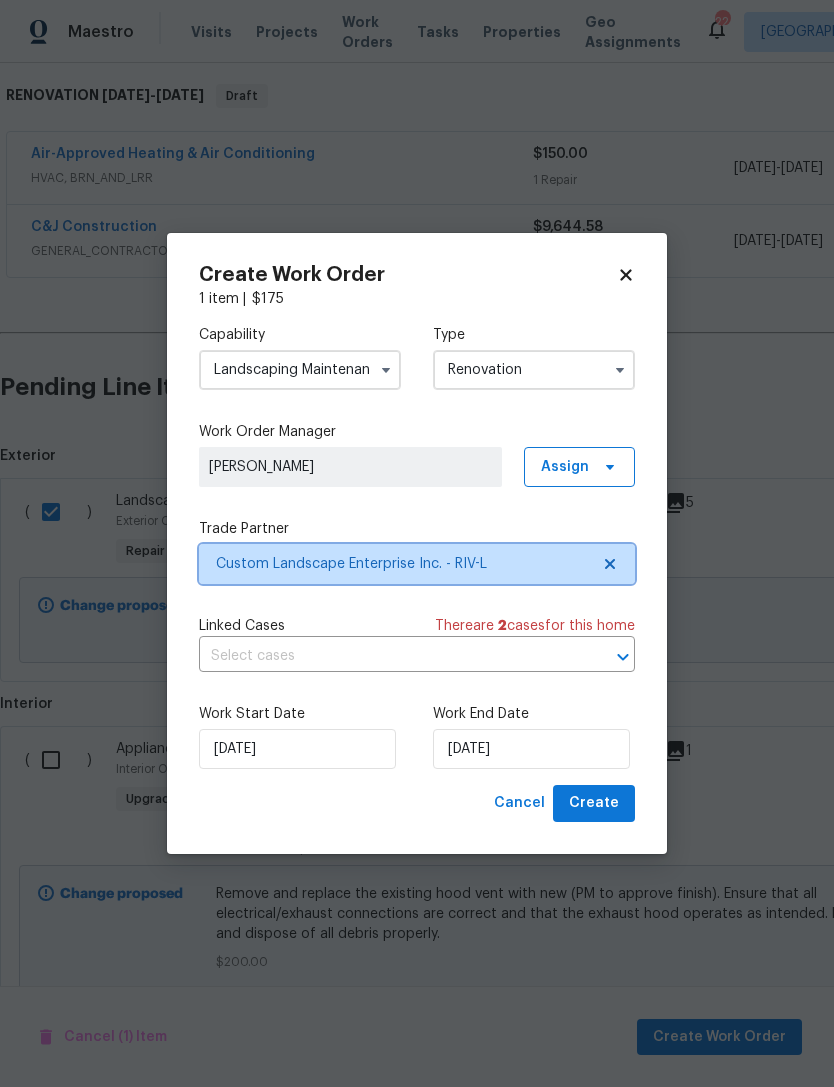click 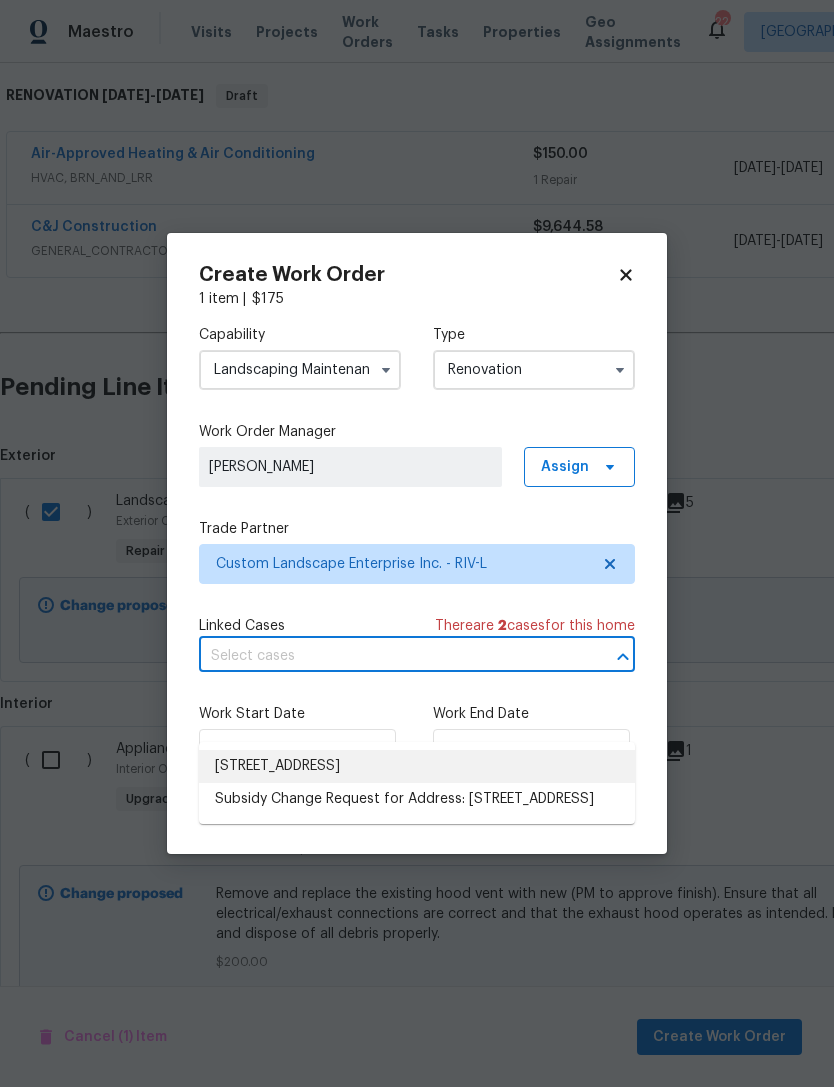 click on "[STREET_ADDRESS]" at bounding box center (417, 766) 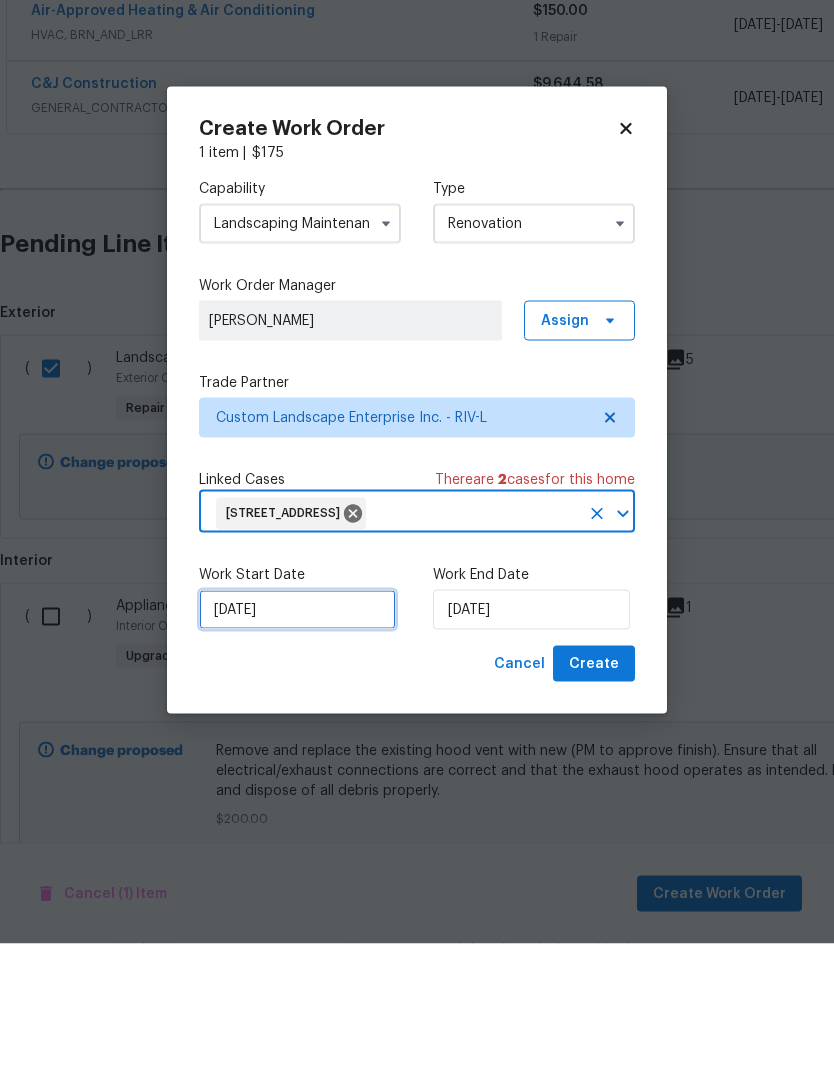 click on "[DATE]" at bounding box center [297, 753] 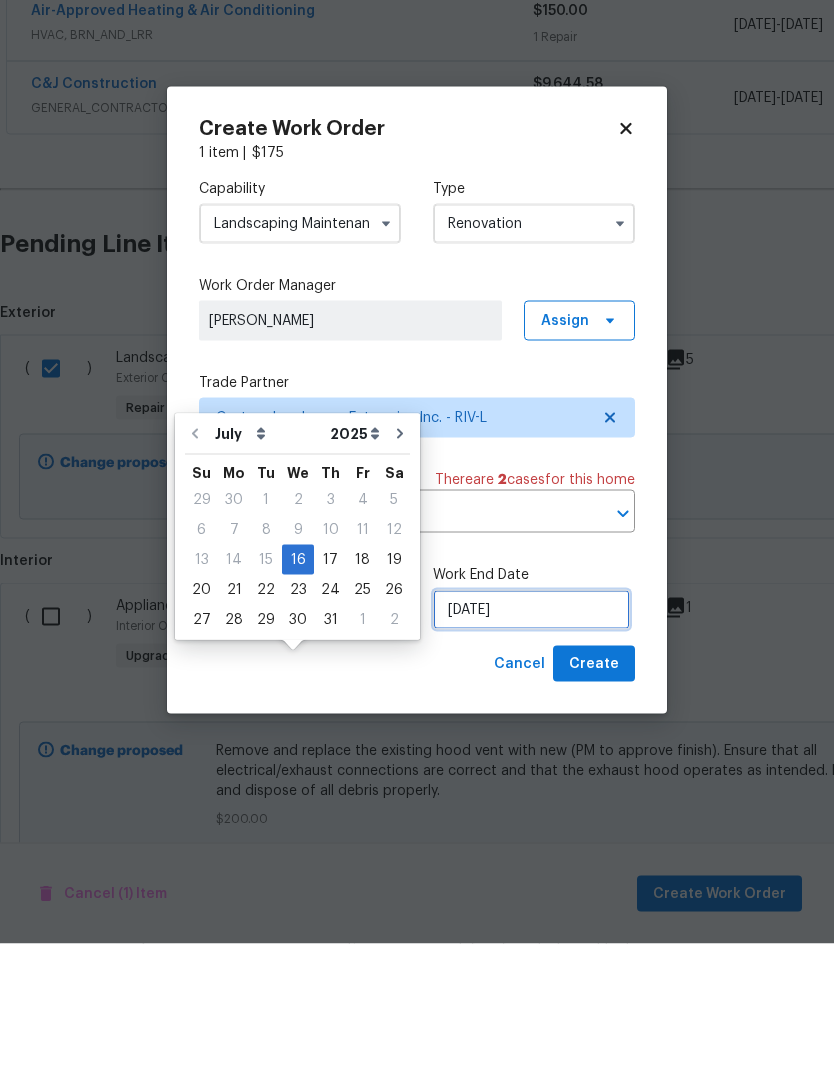 click on "[DATE]" at bounding box center (531, 753) 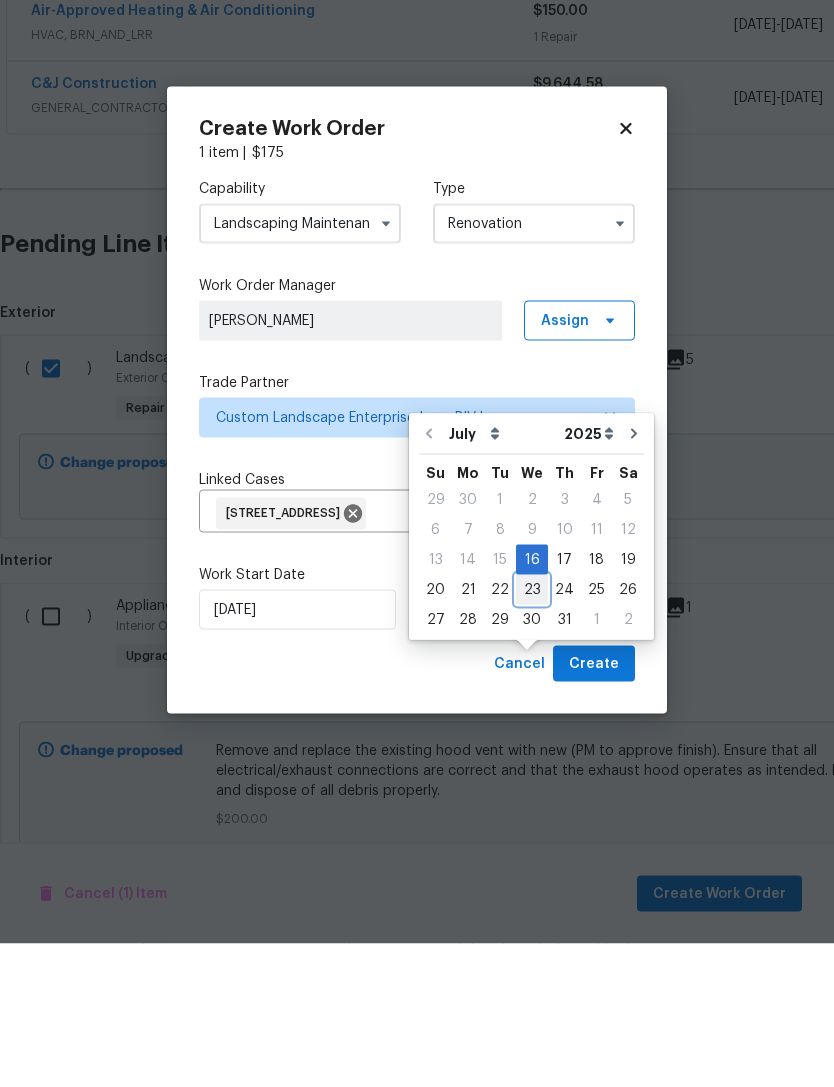 click on "23" at bounding box center [532, 733] 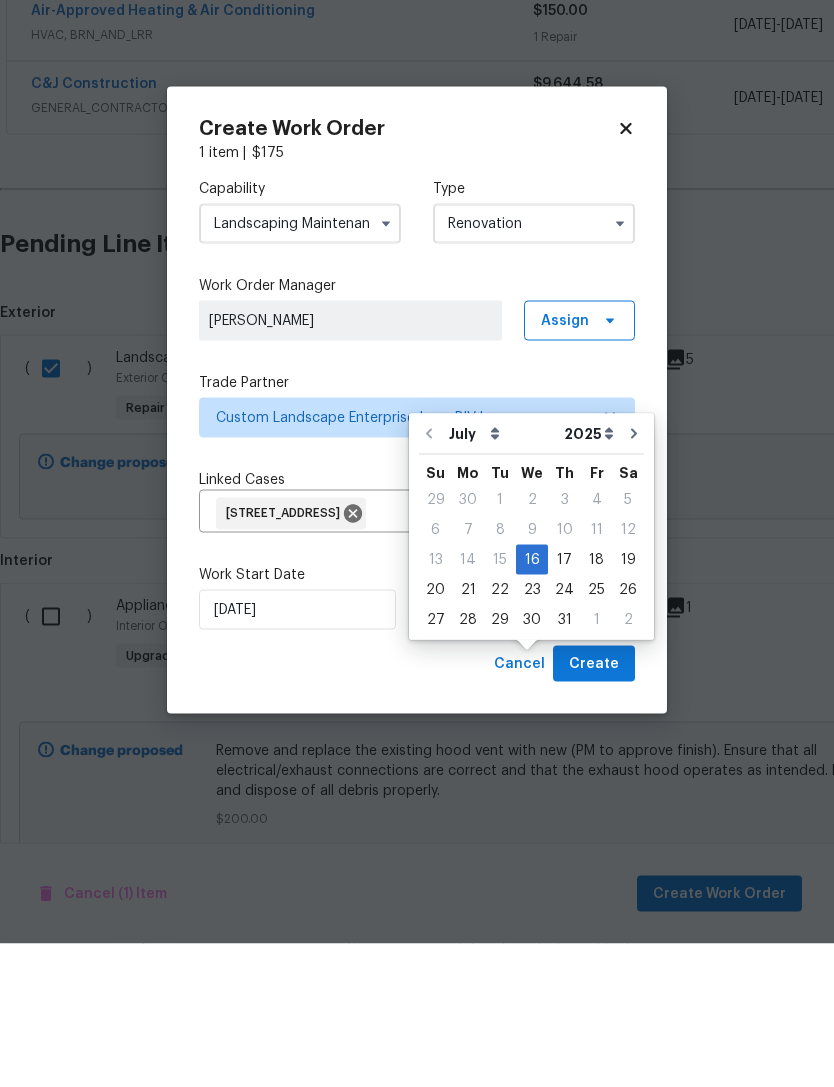 type on "[DATE]" 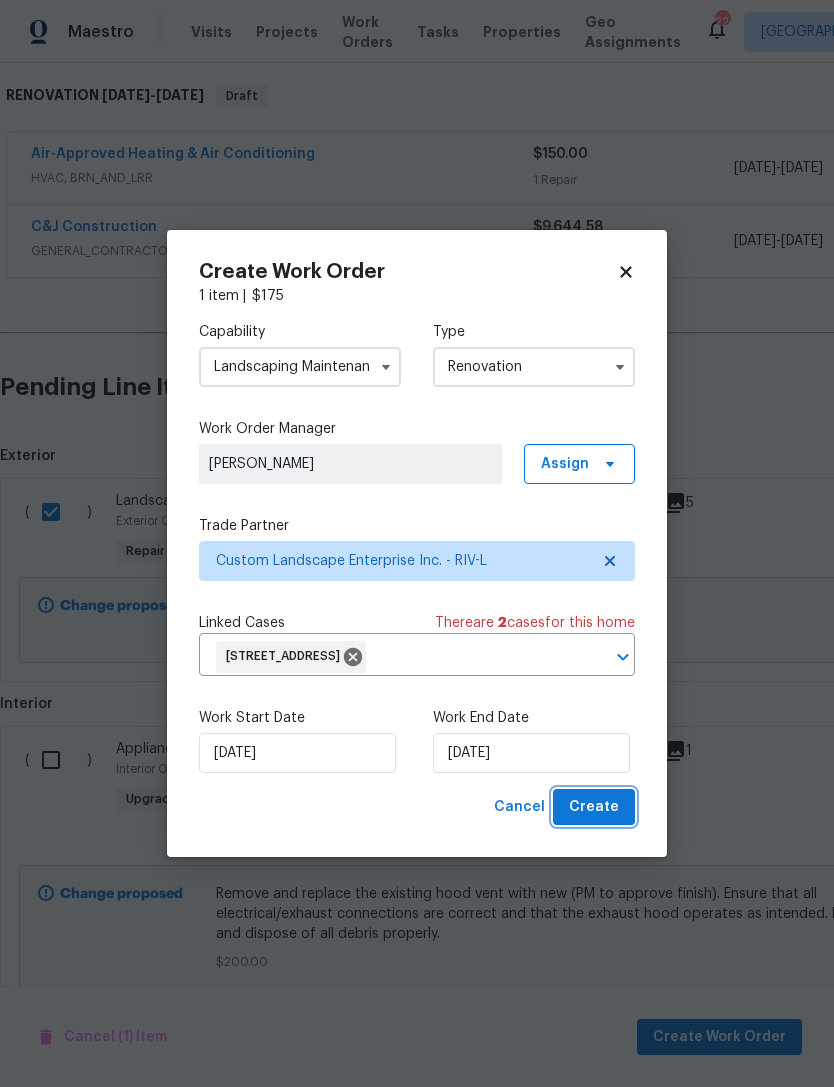 click on "Create" at bounding box center (594, 807) 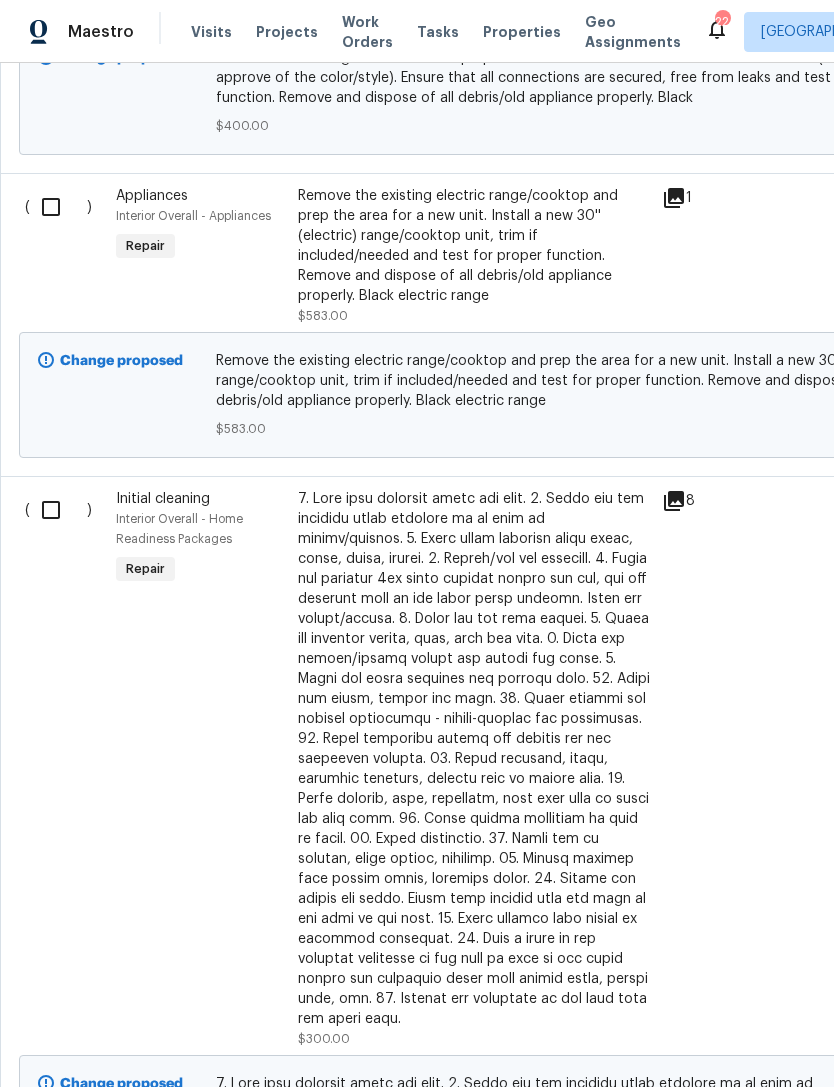 scroll, scrollTop: 1279, scrollLeft: 0, axis: vertical 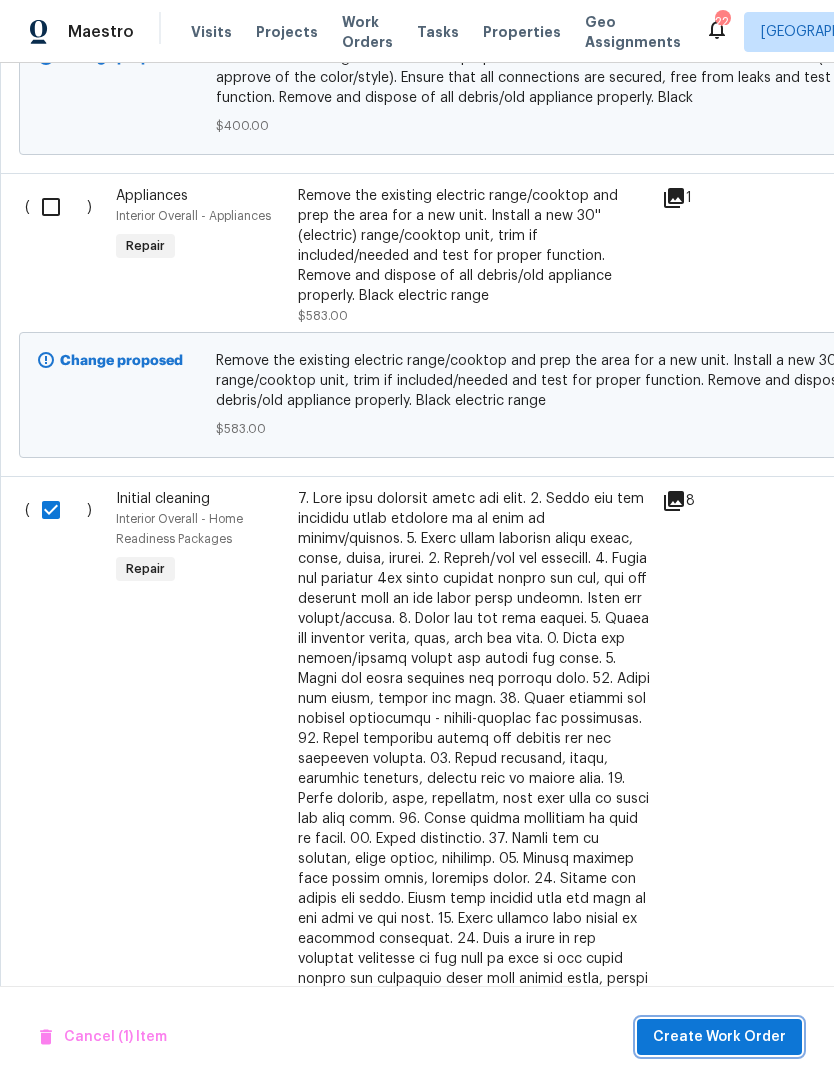 click on "Create Work Order" at bounding box center (719, 1037) 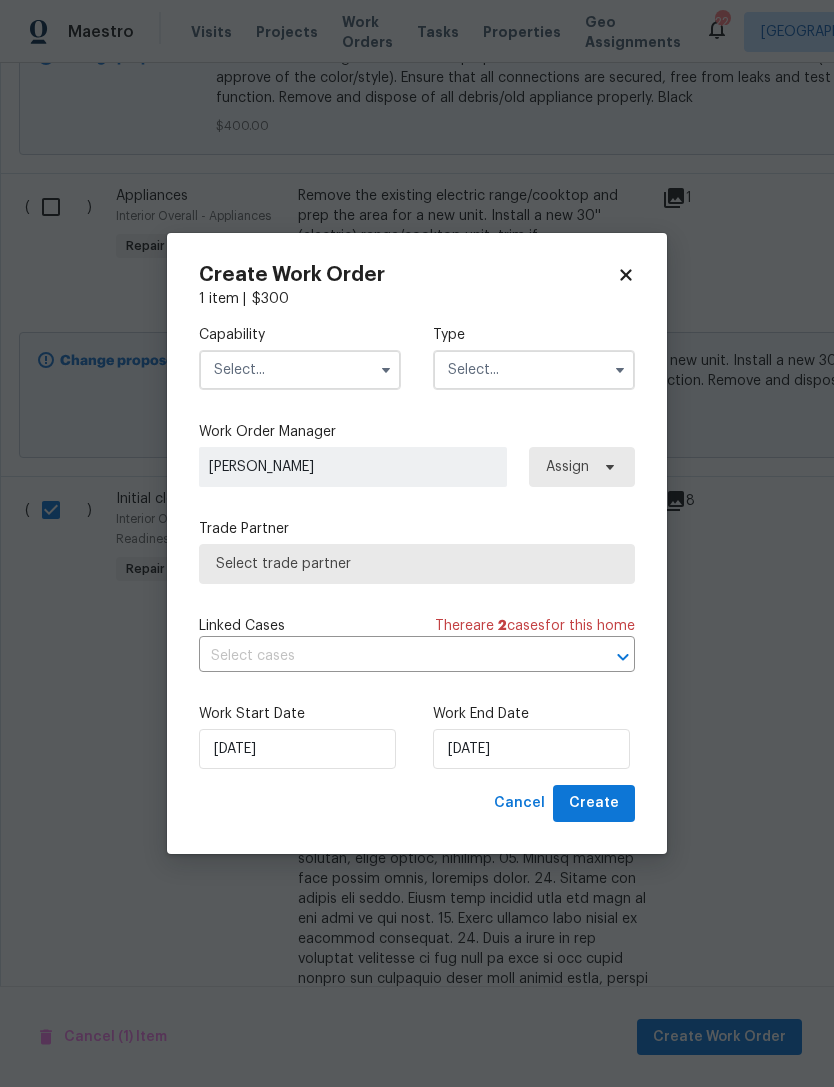 click at bounding box center [300, 370] 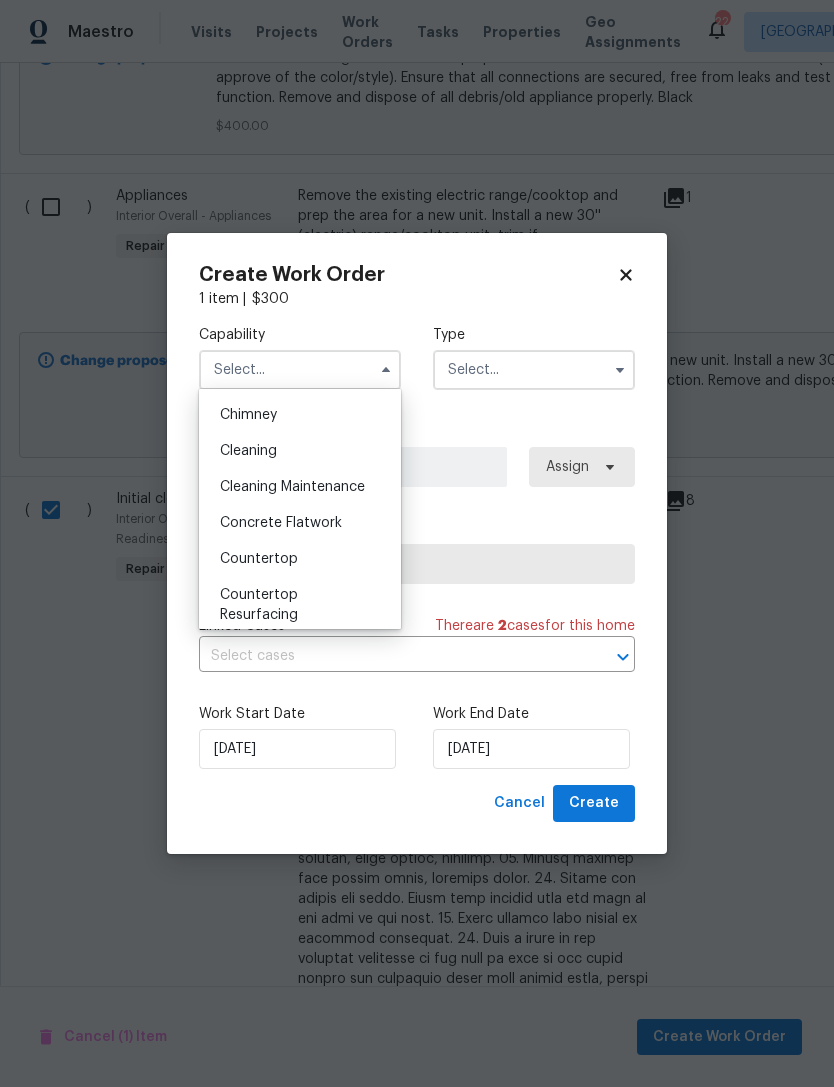 scroll, scrollTop: 252, scrollLeft: 0, axis: vertical 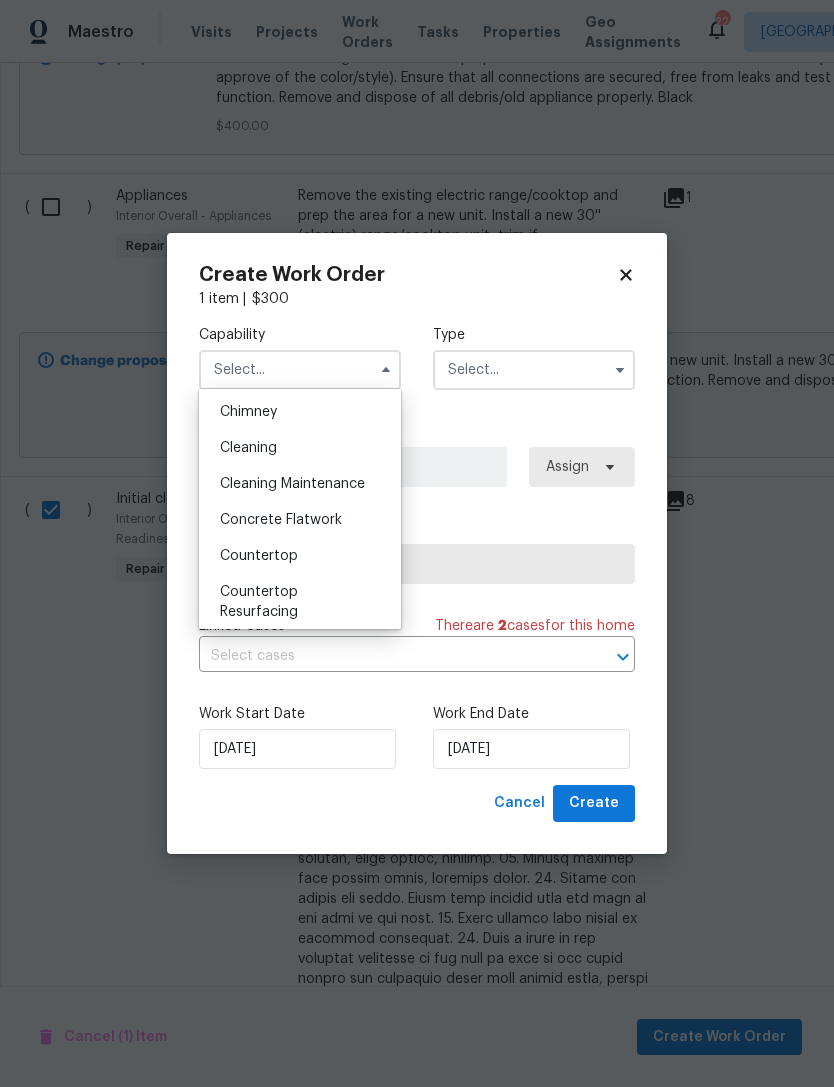 click on "Cleaning" at bounding box center (300, 448) 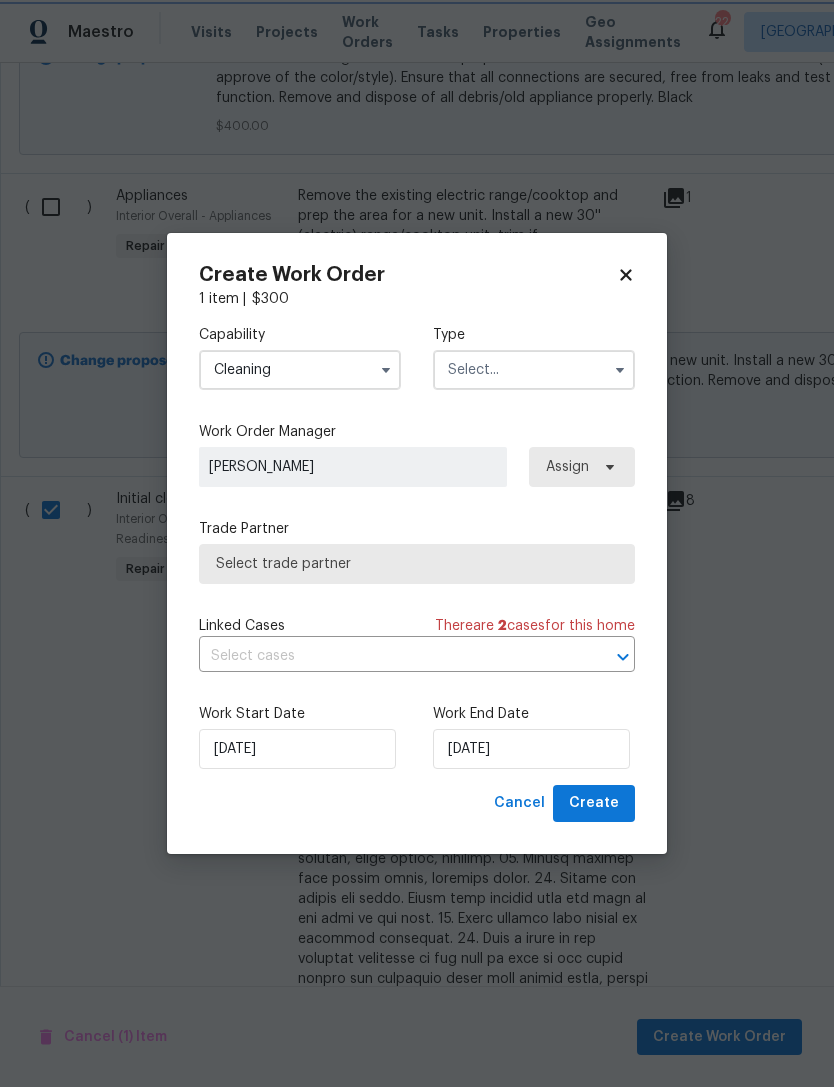 type on "Cleaning" 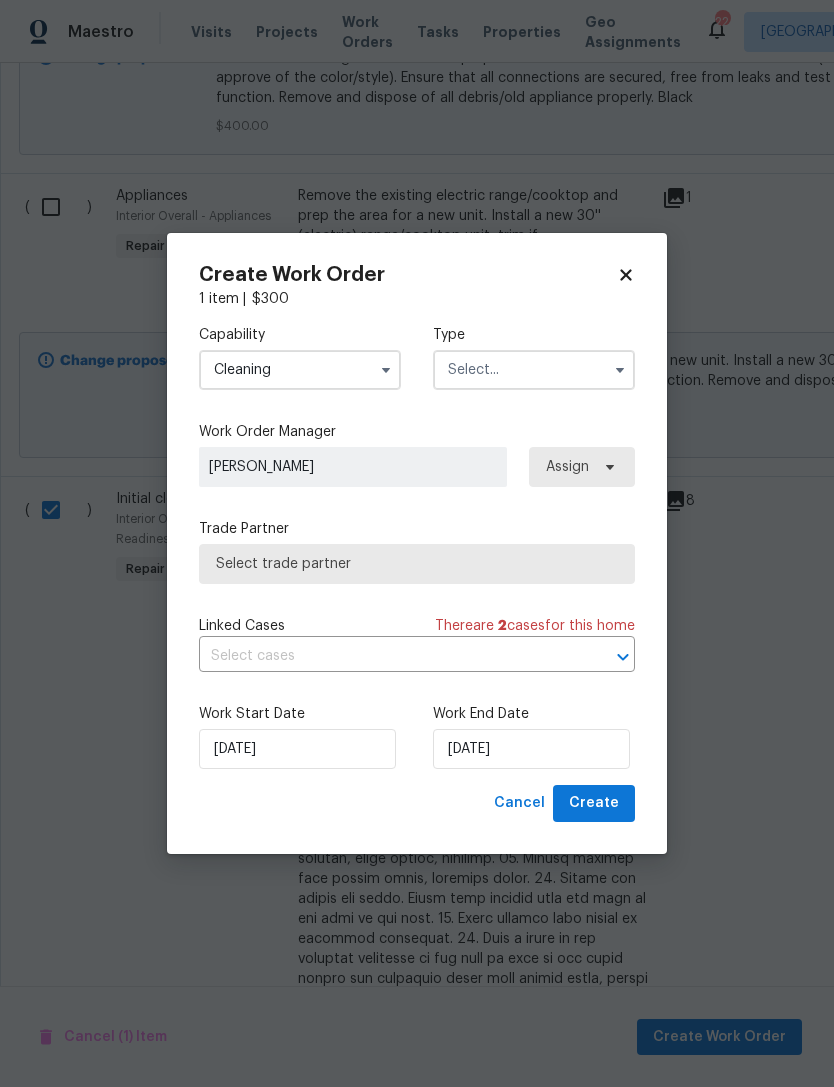 click 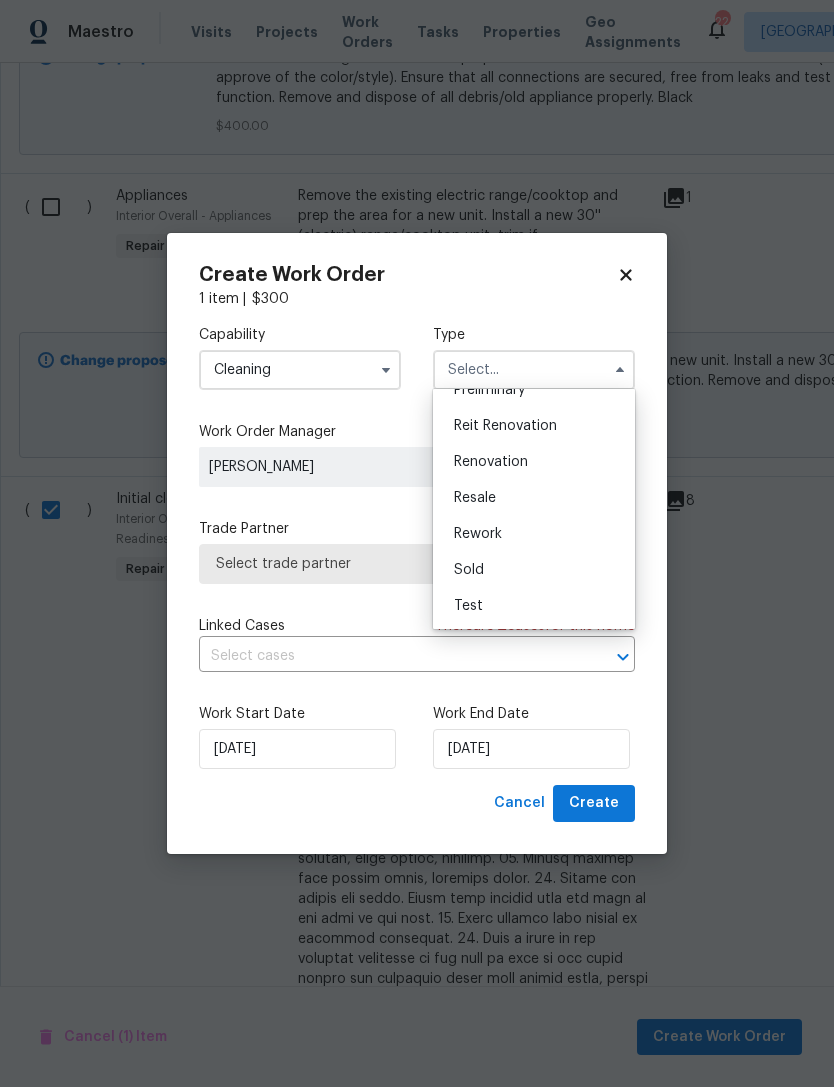 scroll, scrollTop: 454, scrollLeft: 0, axis: vertical 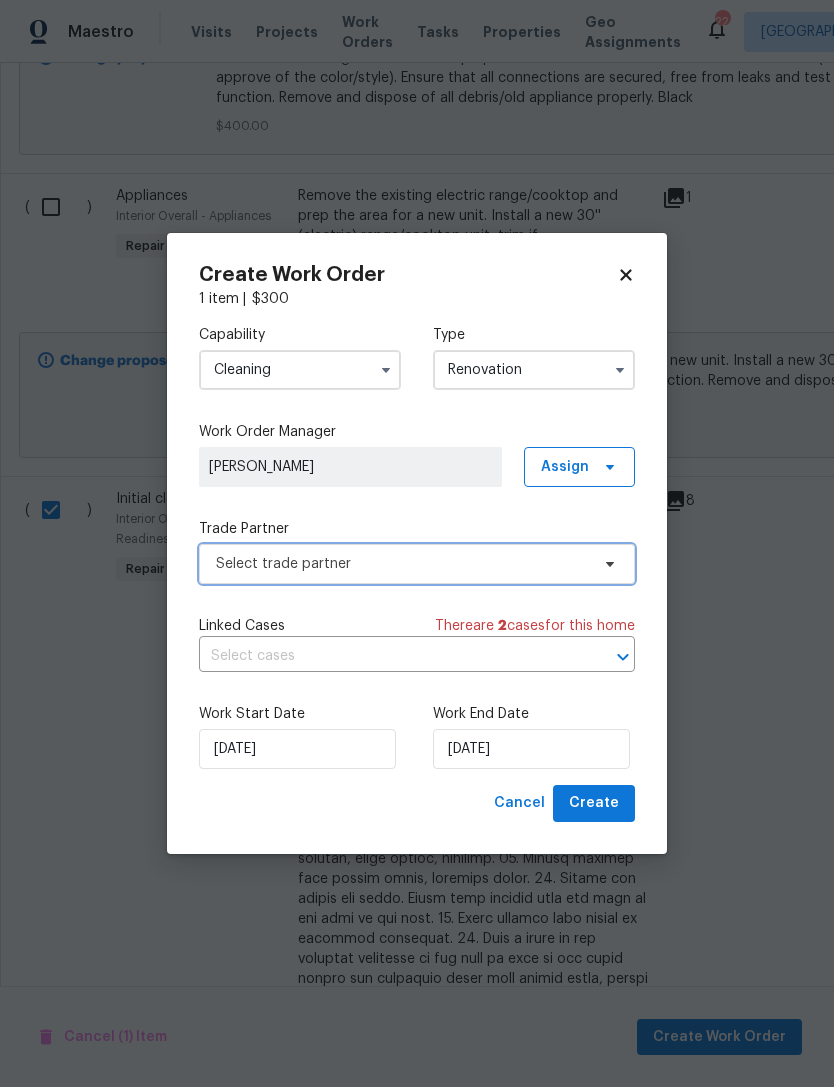 click 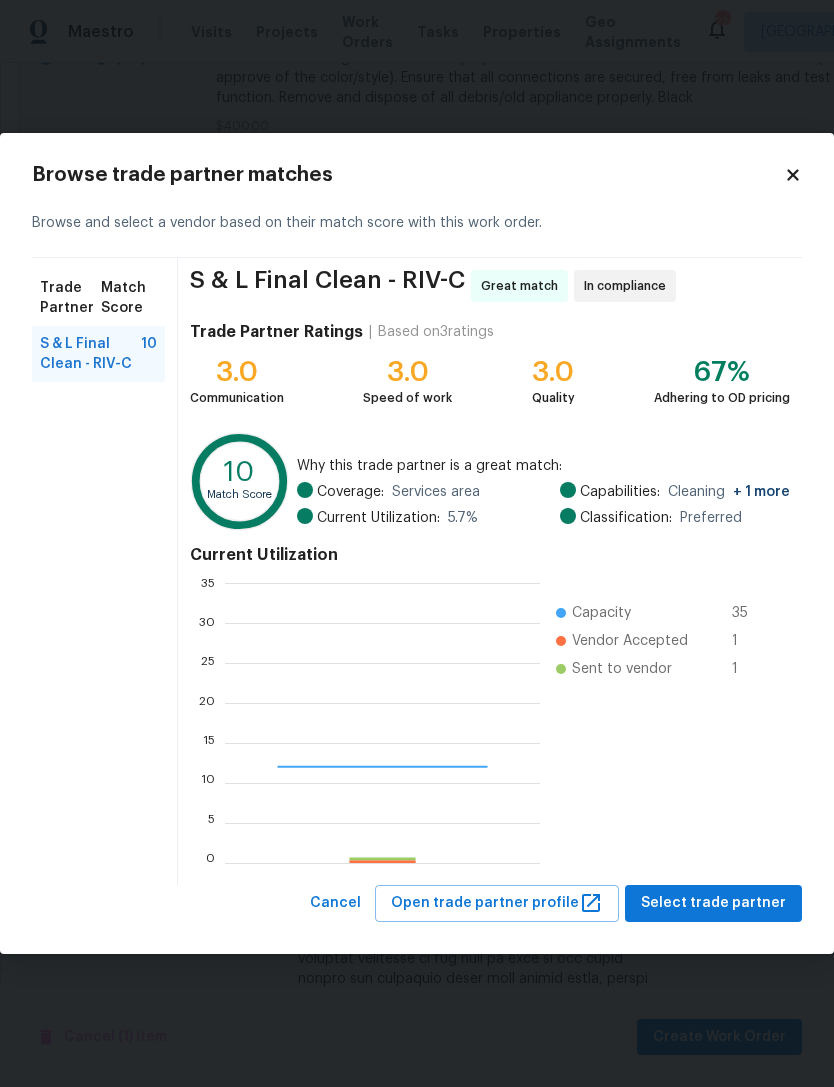 scroll, scrollTop: 2, scrollLeft: 2, axis: both 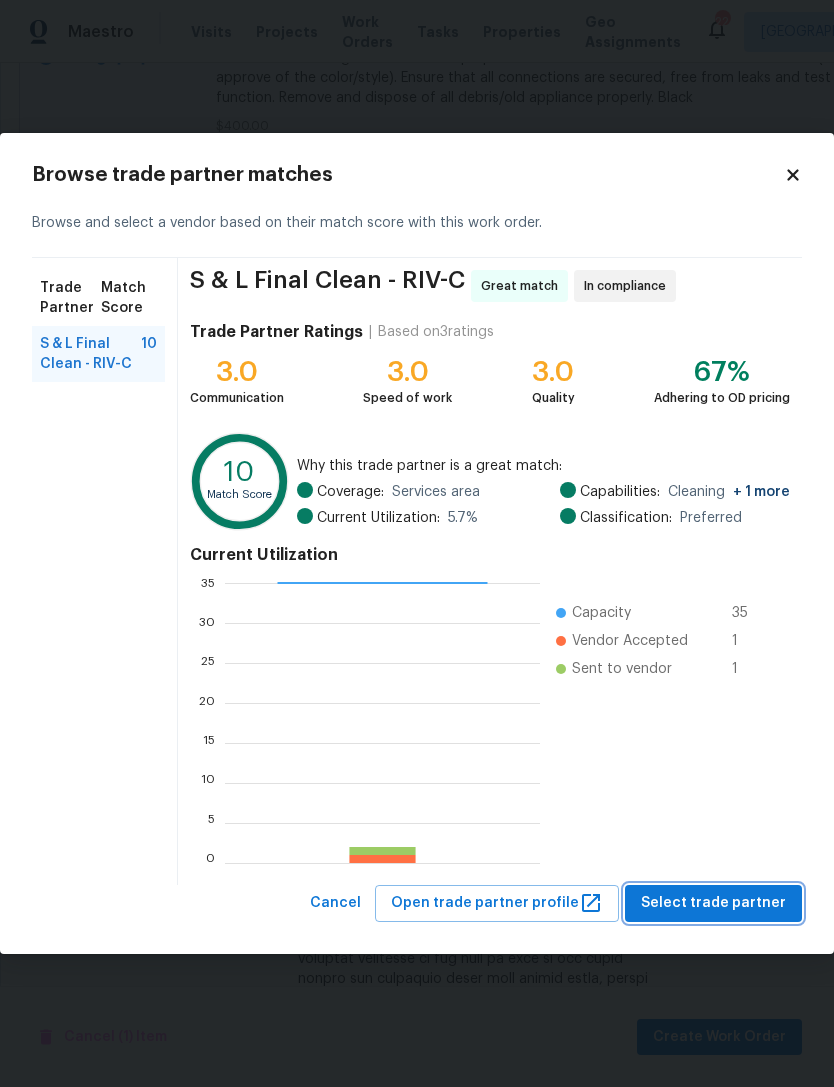 click on "Select trade partner" at bounding box center [713, 903] 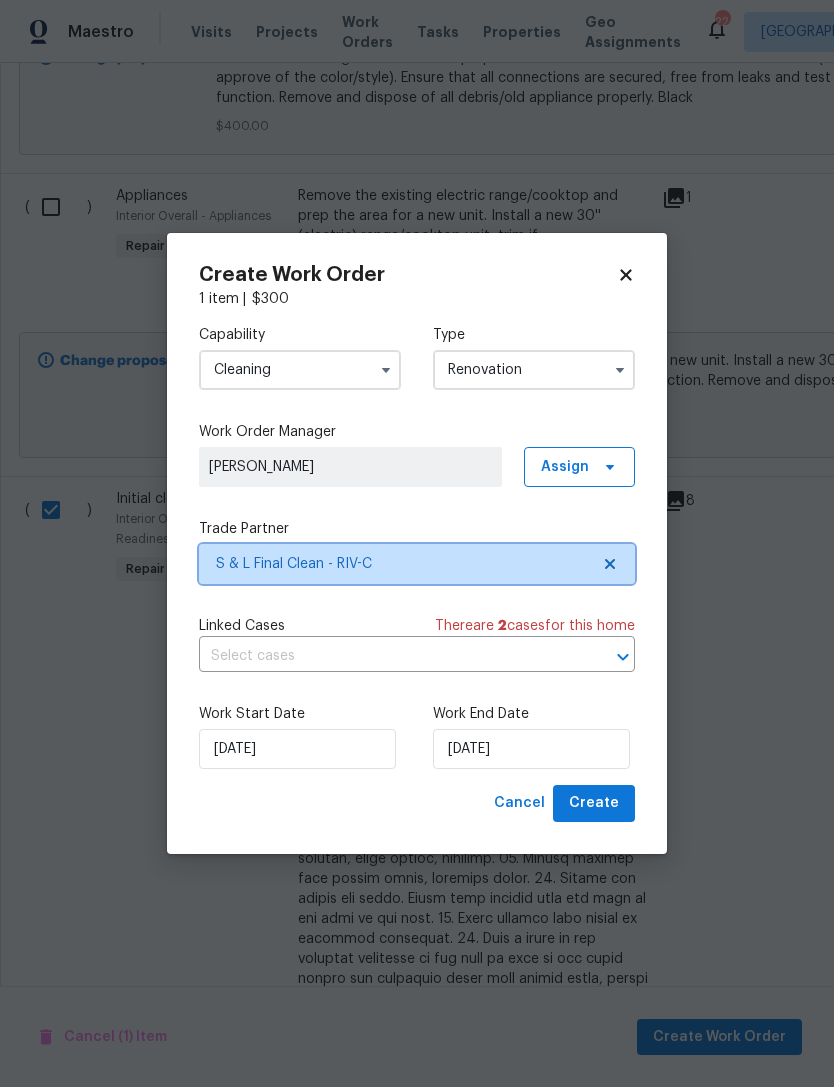 click 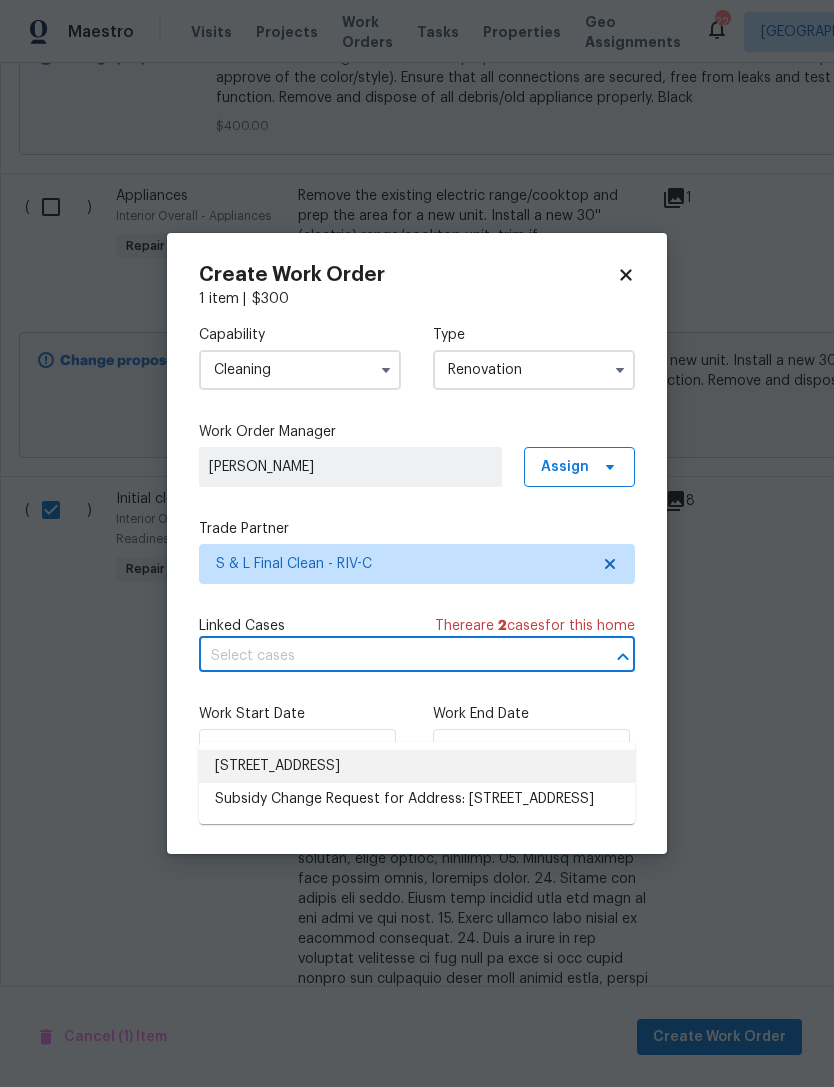 click on "3653 Oak Creek Dr #E, Ontario, CA 91761" at bounding box center (417, 766) 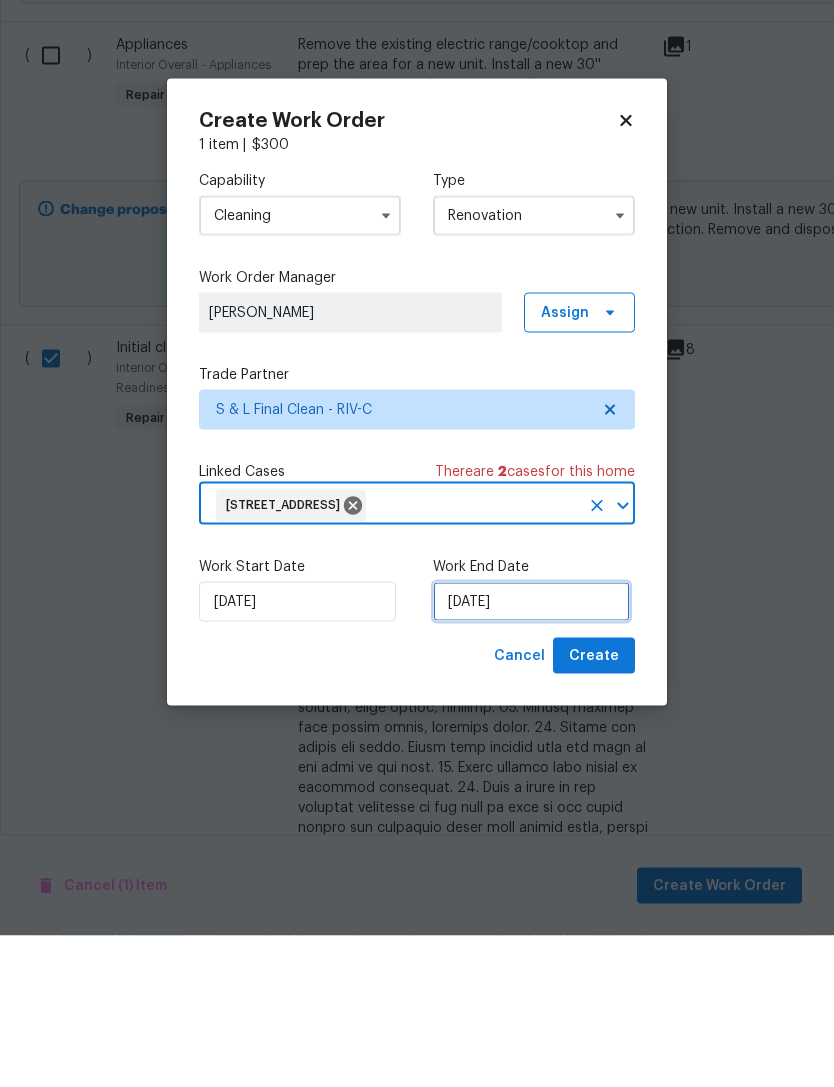 click on "[DATE]" at bounding box center (531, 753) 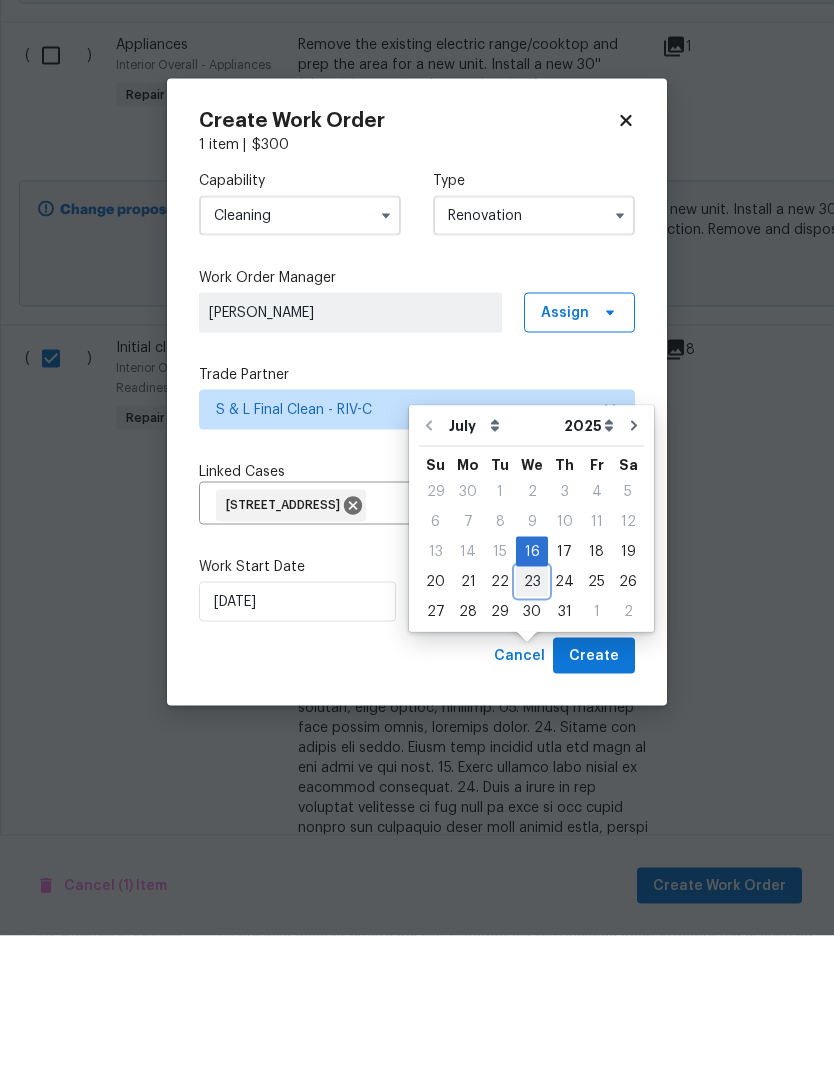 click on "23" at bounding box center (532, 733) 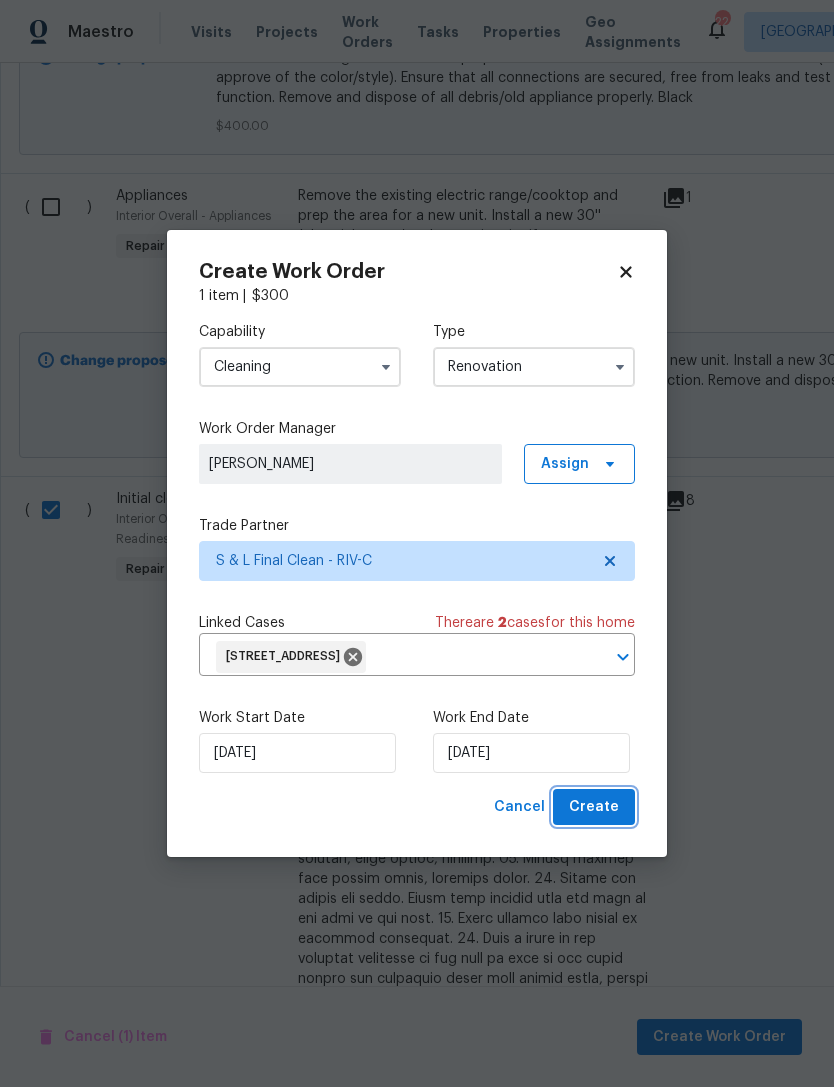 click on "Create" at bounding box center [594, 807] 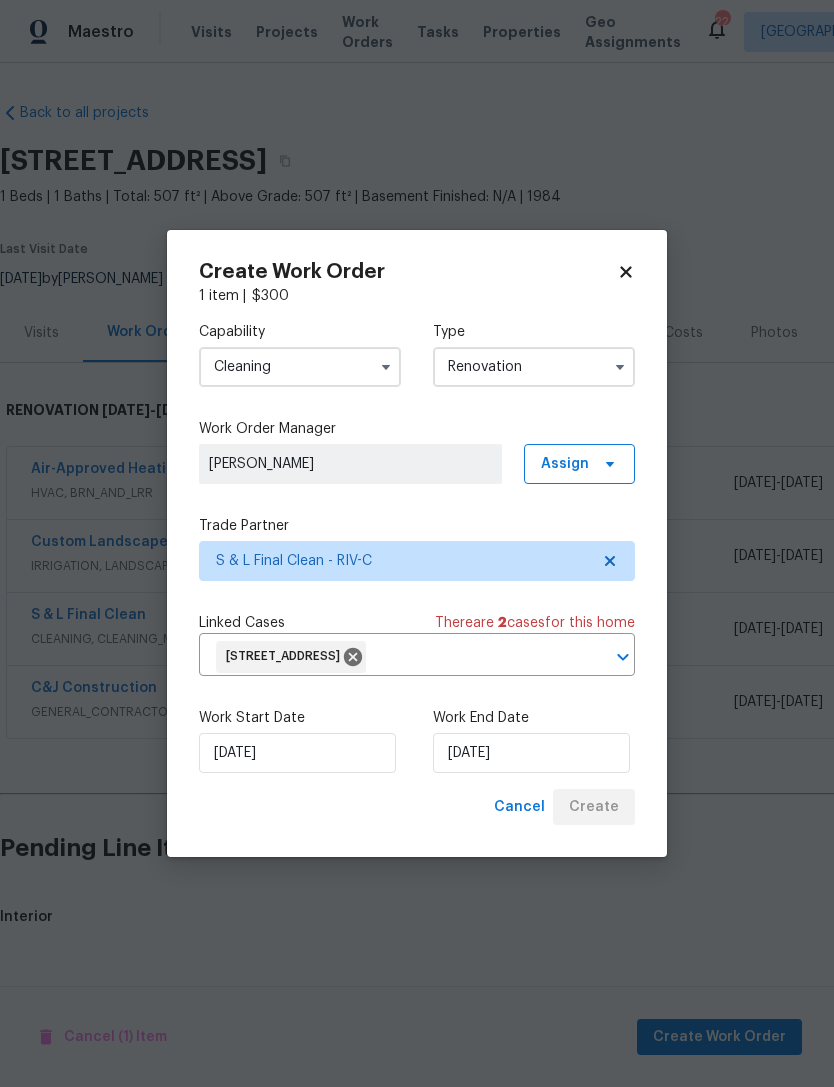scroll, scrollTop: 0, scrollLeft: 0, axis: both 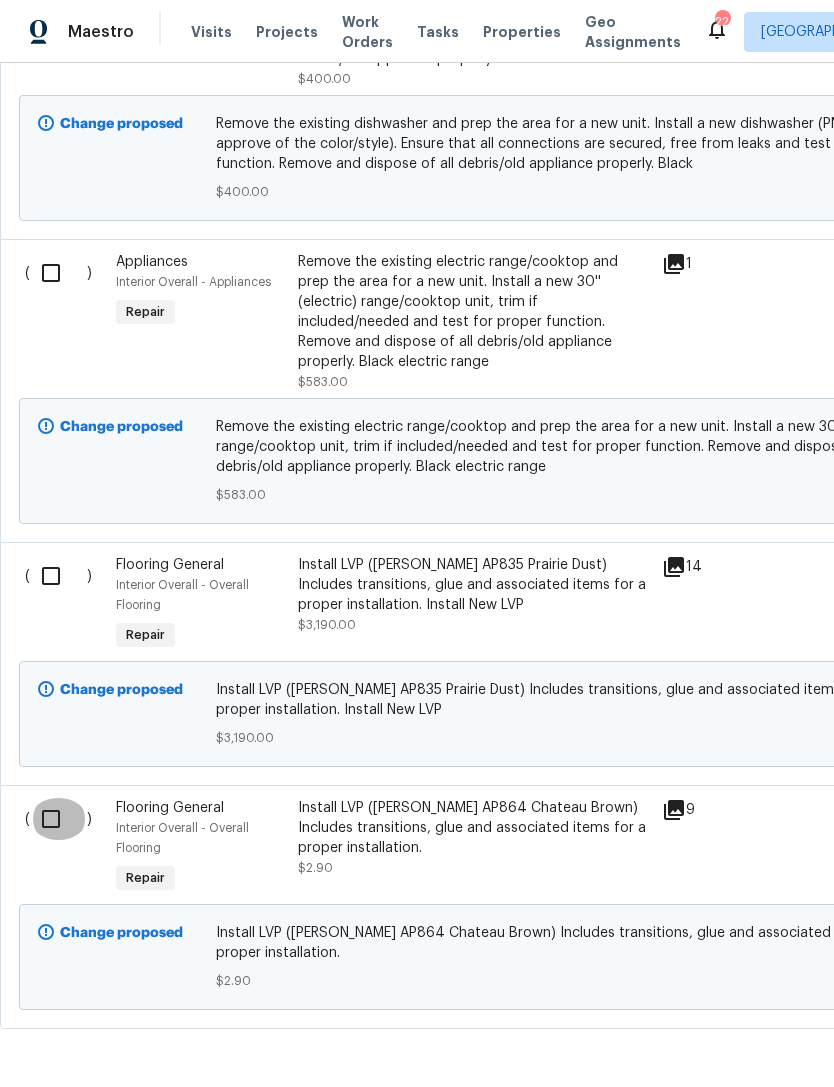 click at bounding box center [58, 819] 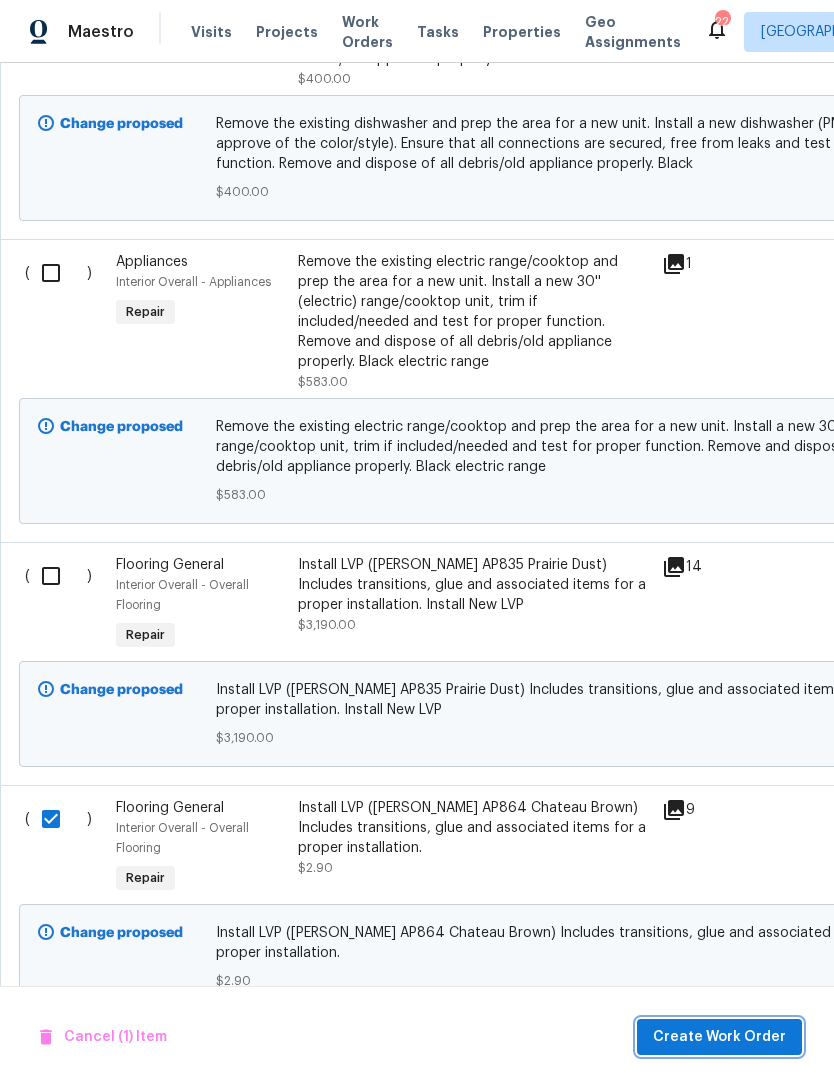 click on "Create Work Order" at bounding box center [719, 1037] 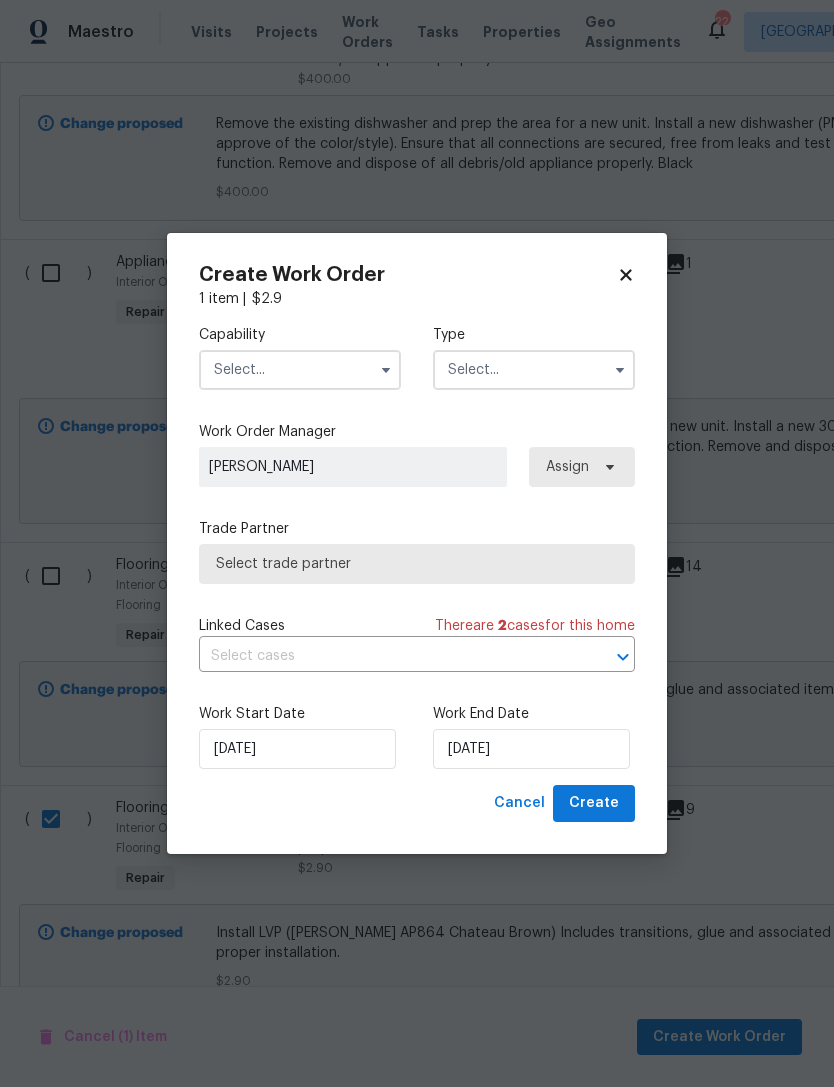 click 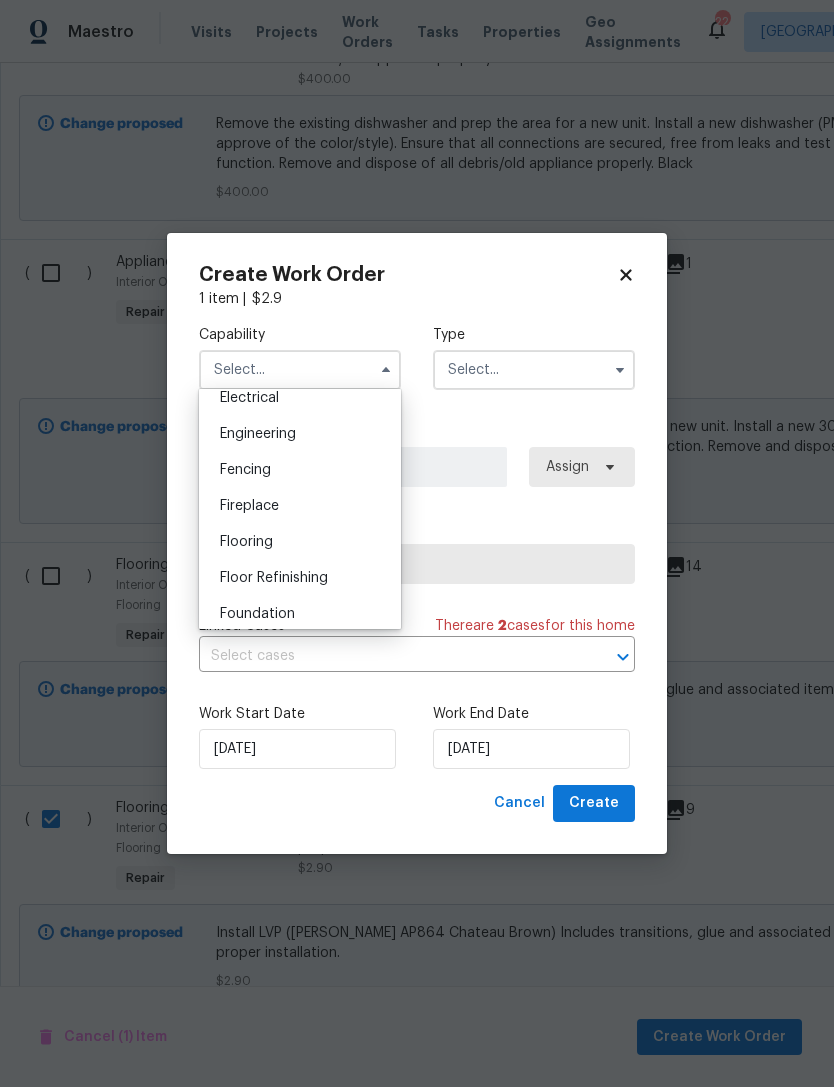 scroll, scrollTop: 666, scrollLeft: 0, axis: vertical 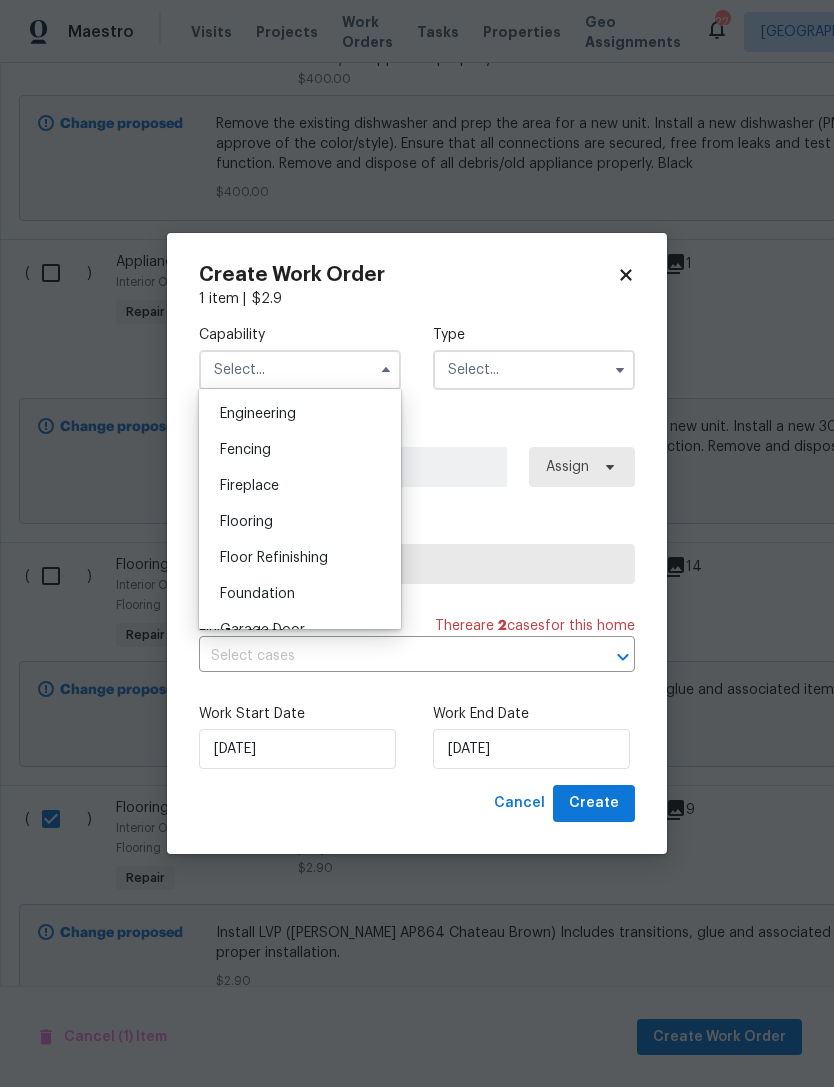 click on "Flooring" at bounding box center [246, 522] 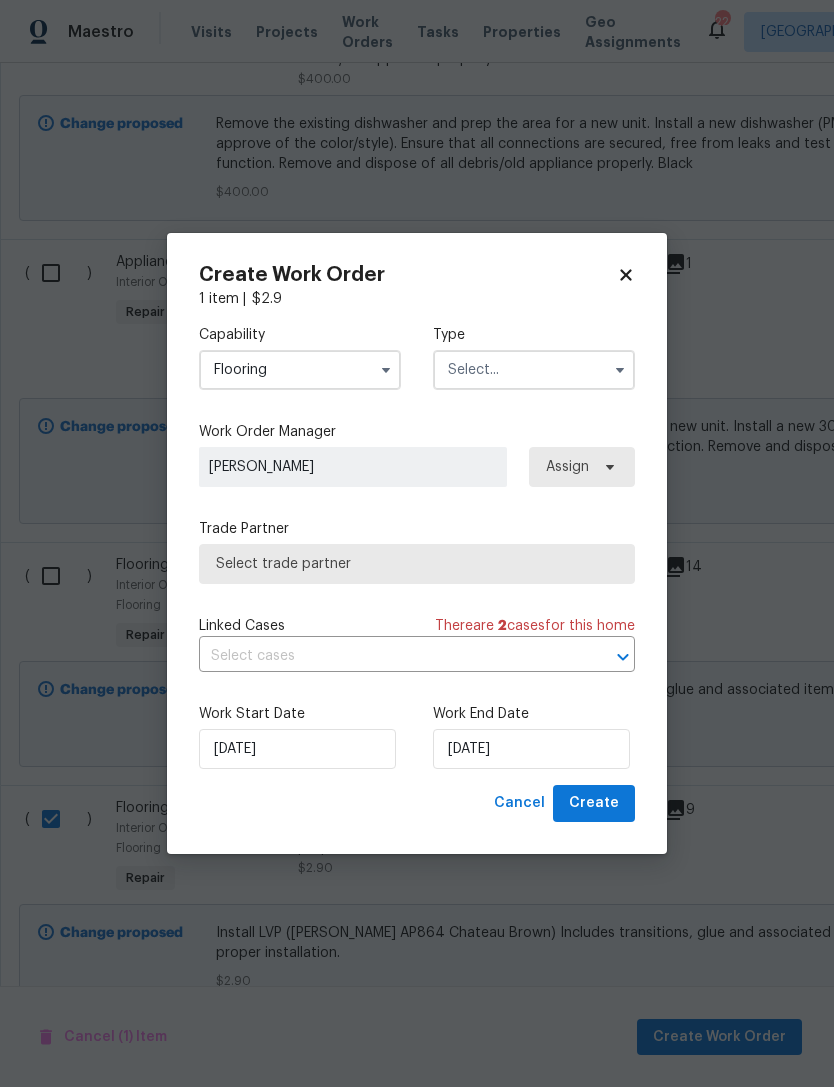 click at bounding box center (534, 370) 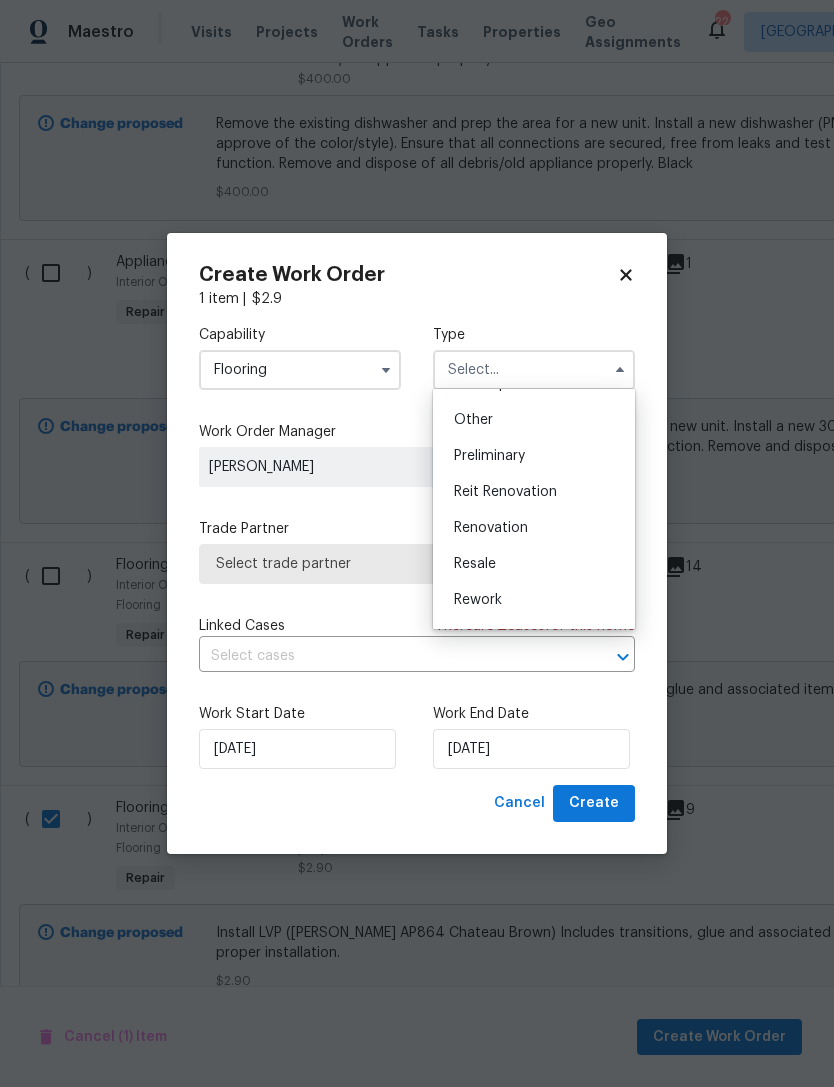 scroll, scrollTop: 411, scrollLeft: 0, axis: vertical 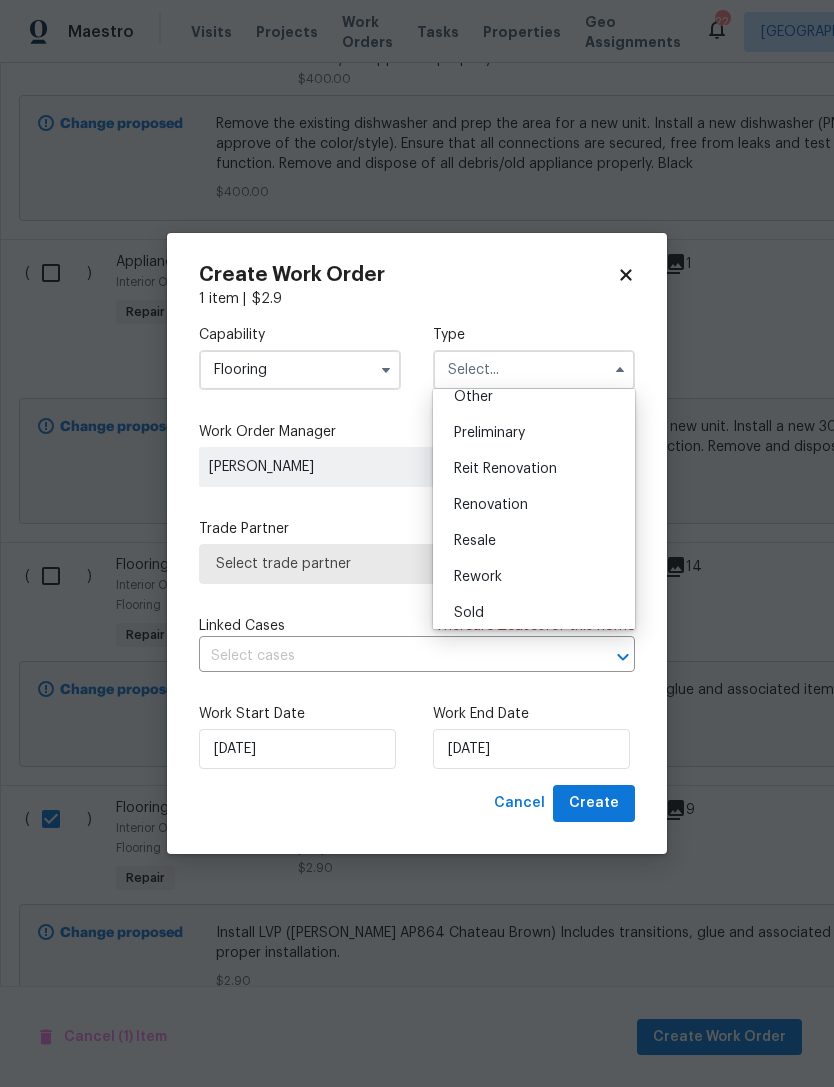 click on "Renovation" at bounding box center [491, 505] 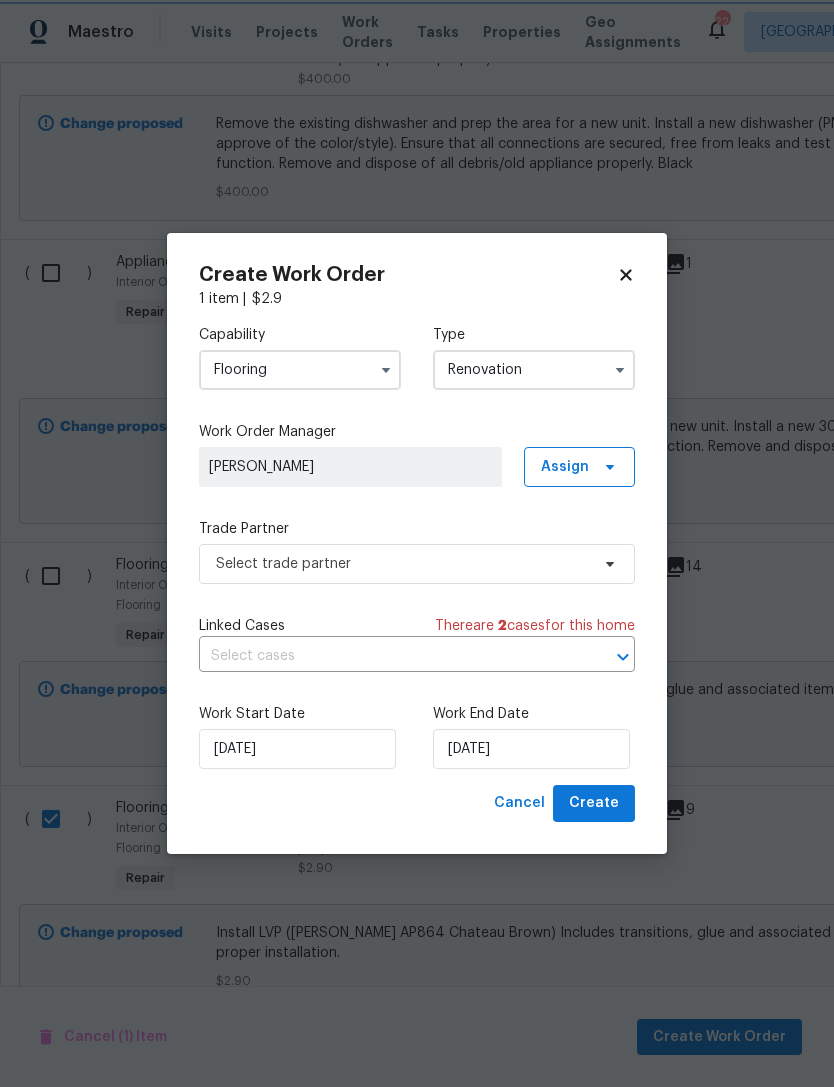 scroll, scrollTop: 0, scrollLeft: 0, axis: both 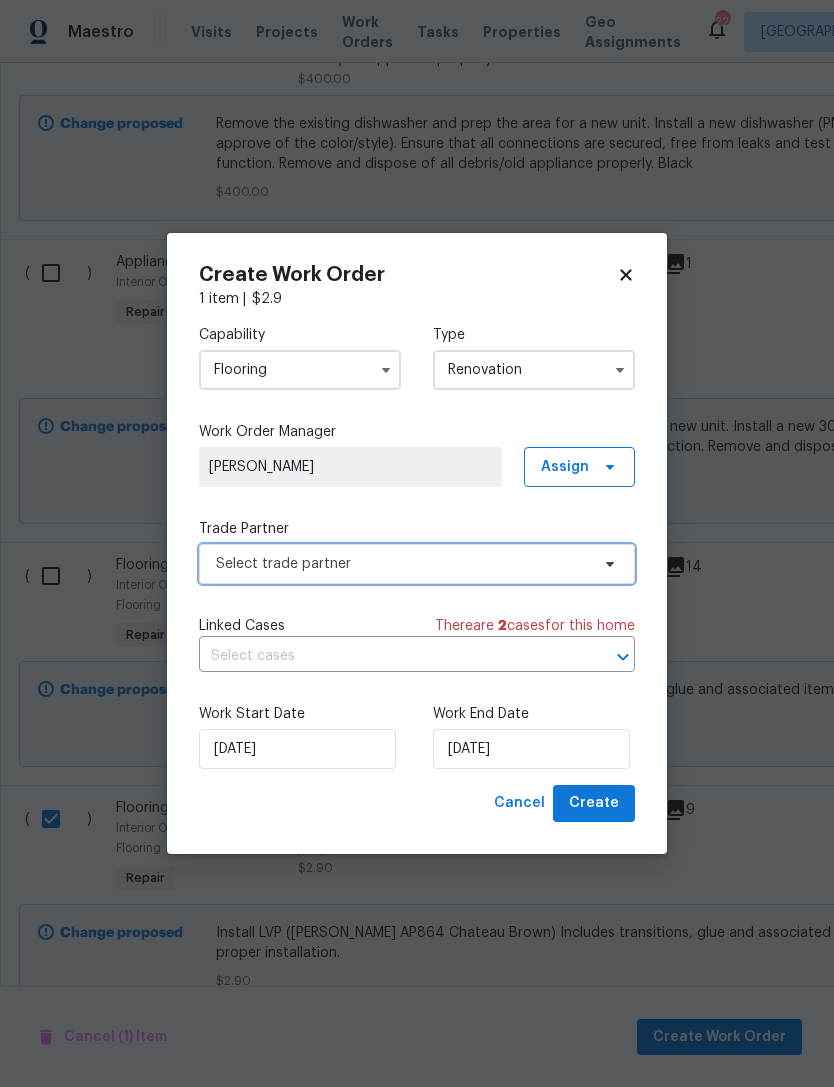 click 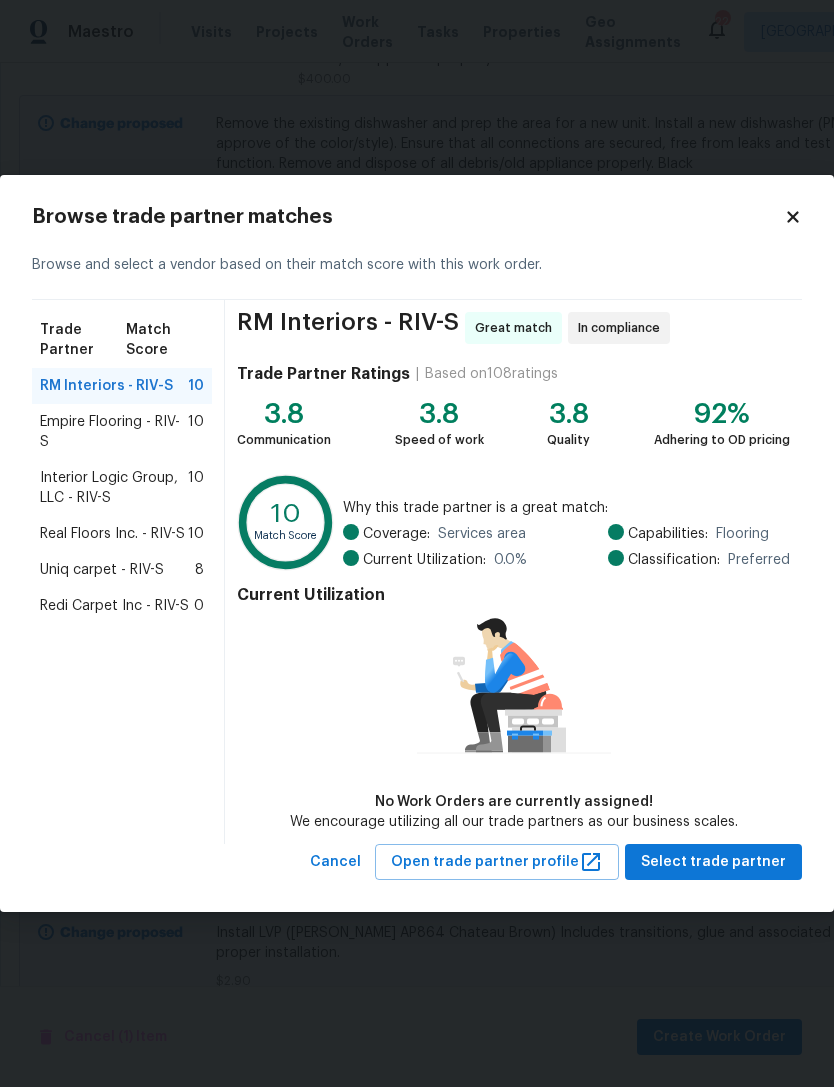 click on "Real Floors Inc. - RIV-S" at bounding box center (112, 534) 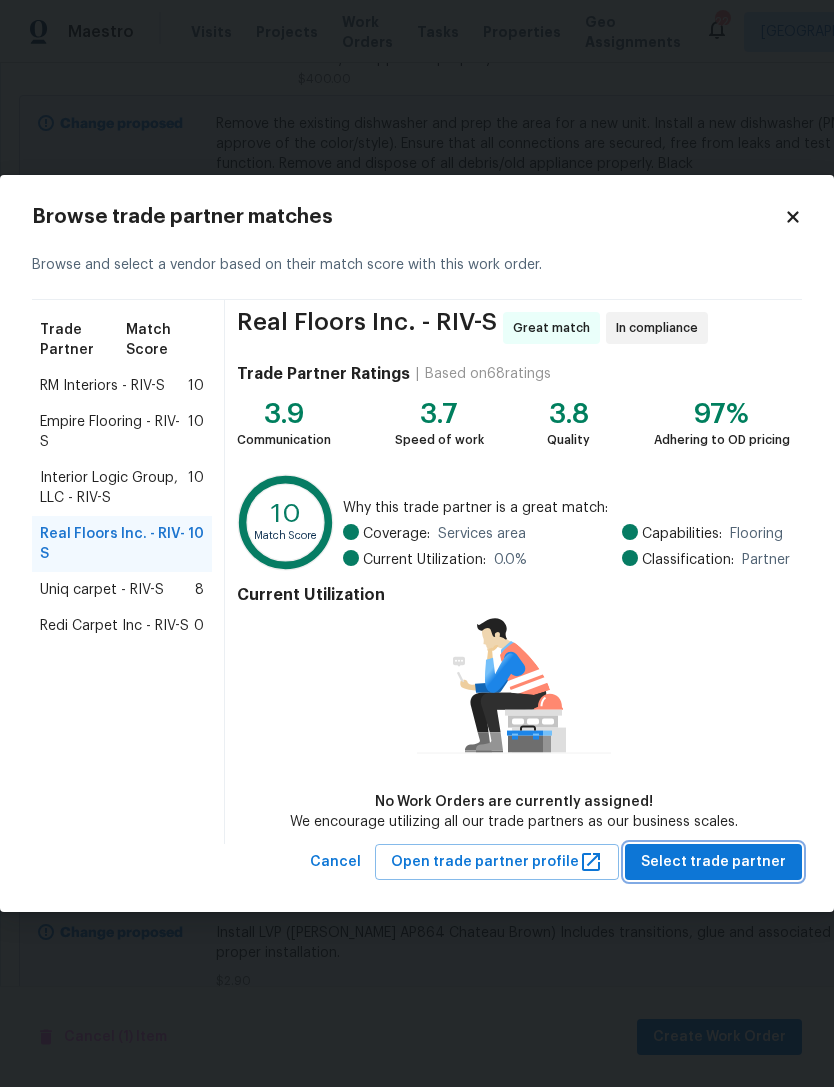 click on "Select trade partner" at bounding box center (713, 862) 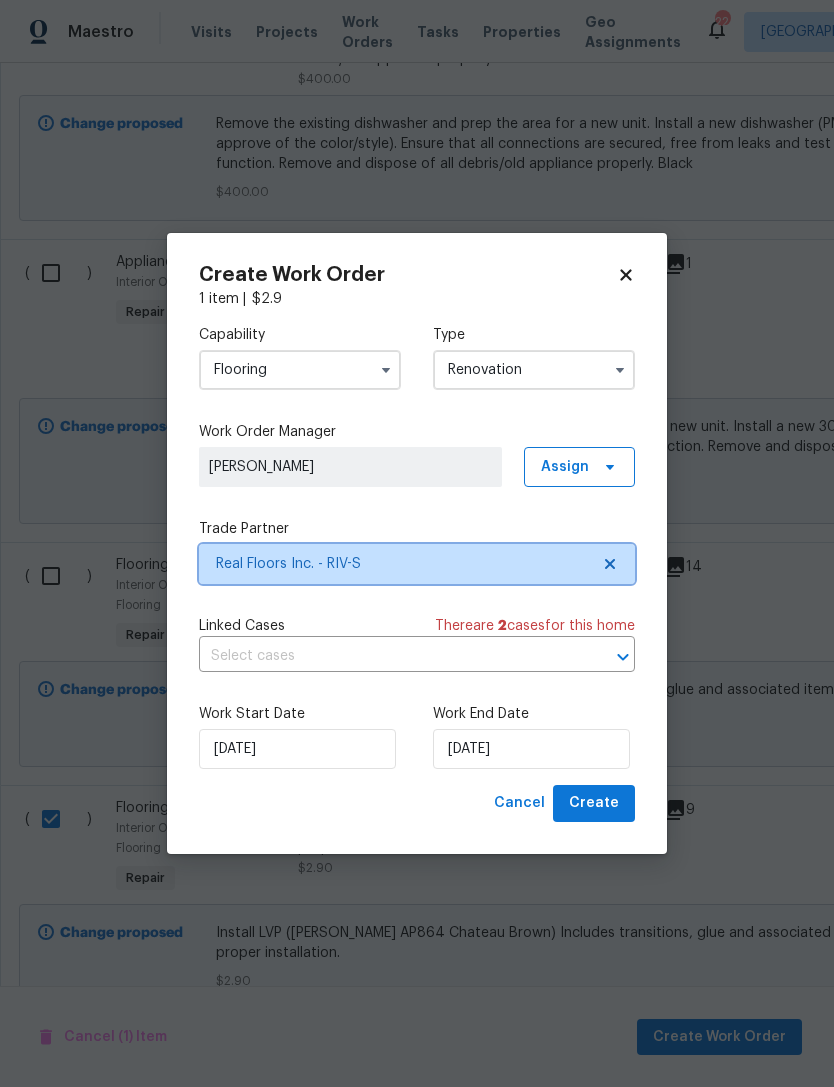 click at bounding box center (623, 657) 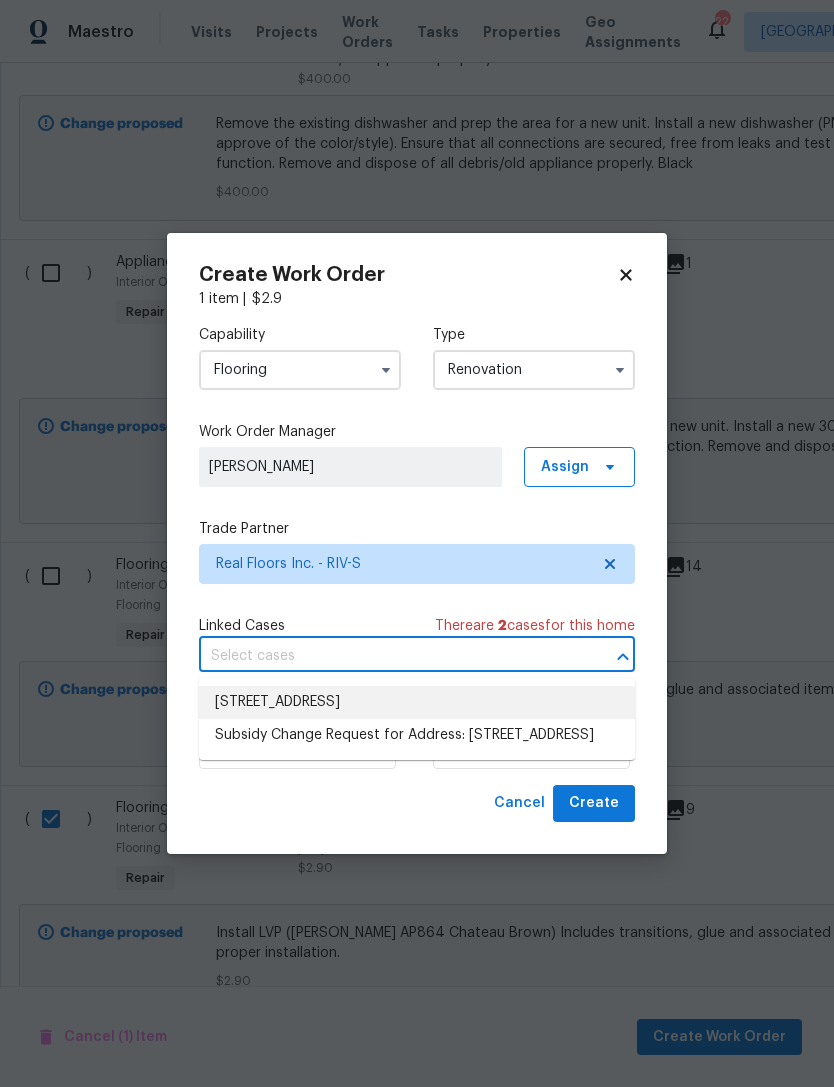 click on "3653 Oak Creek Dr #E, Ontario, CA 91761" at bounding box center (417, 702) 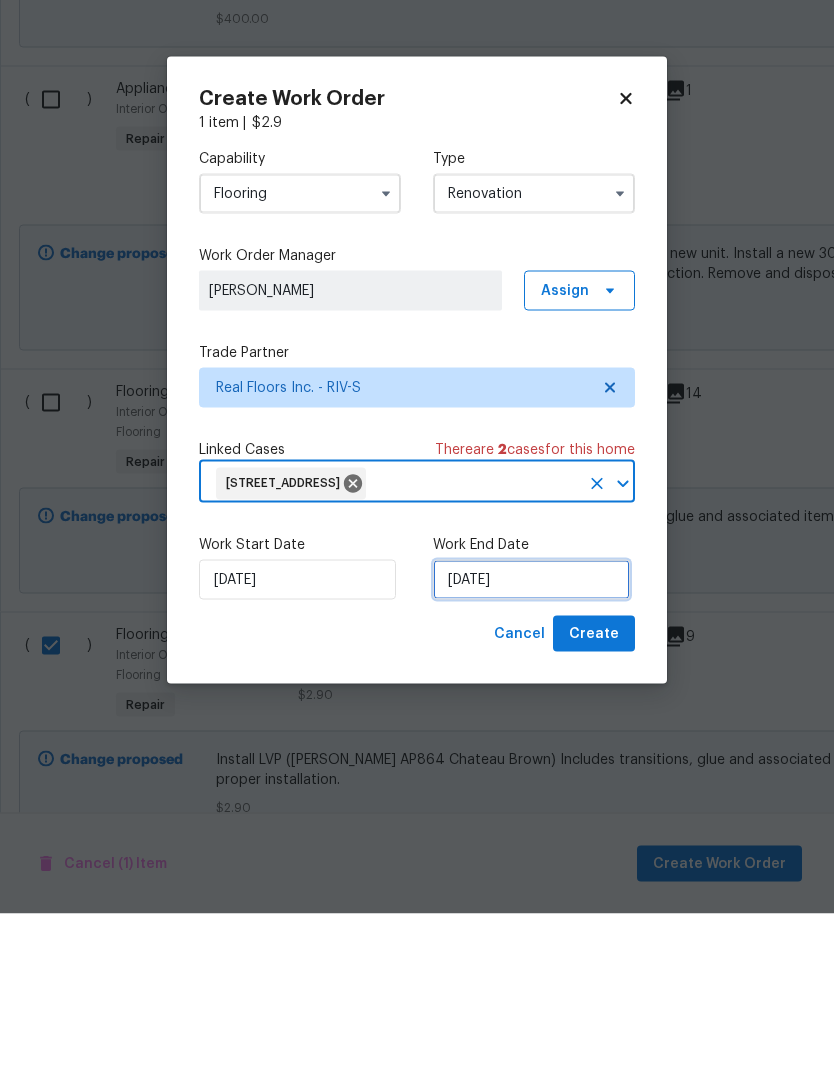 click on "7/16/2025" at bounding box center [531, 753] 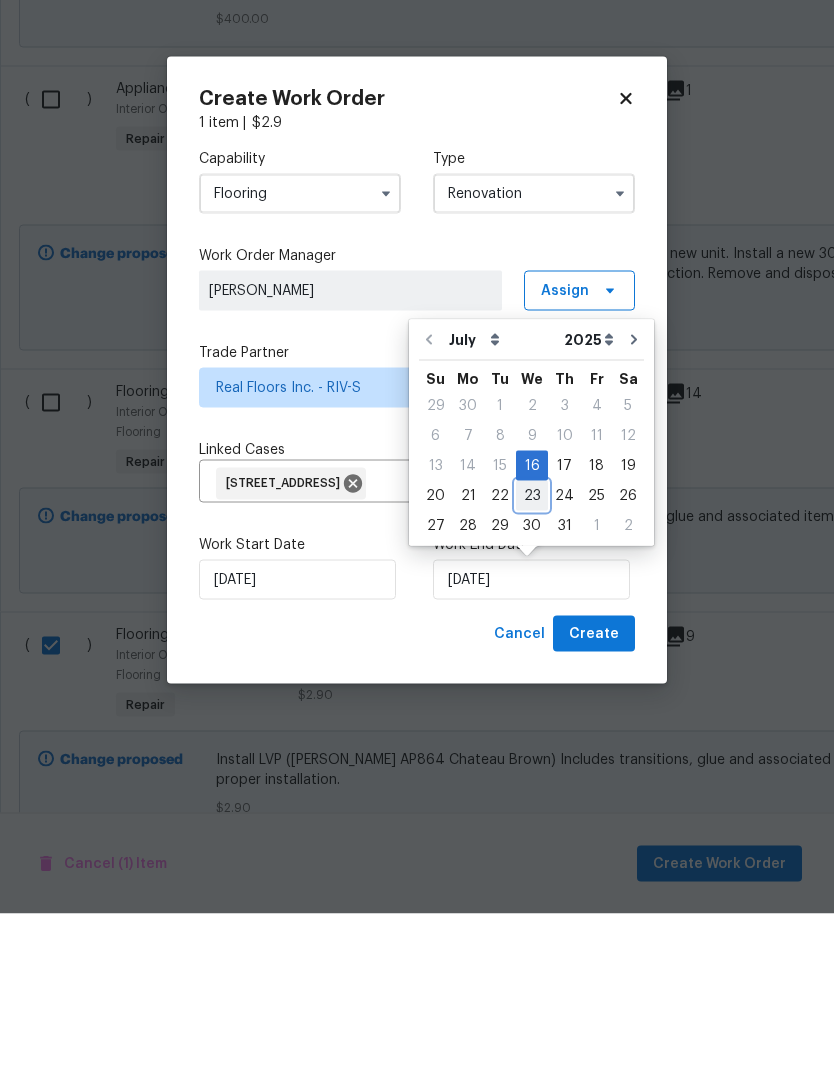 click on "23" at bounding box center (532, 669) 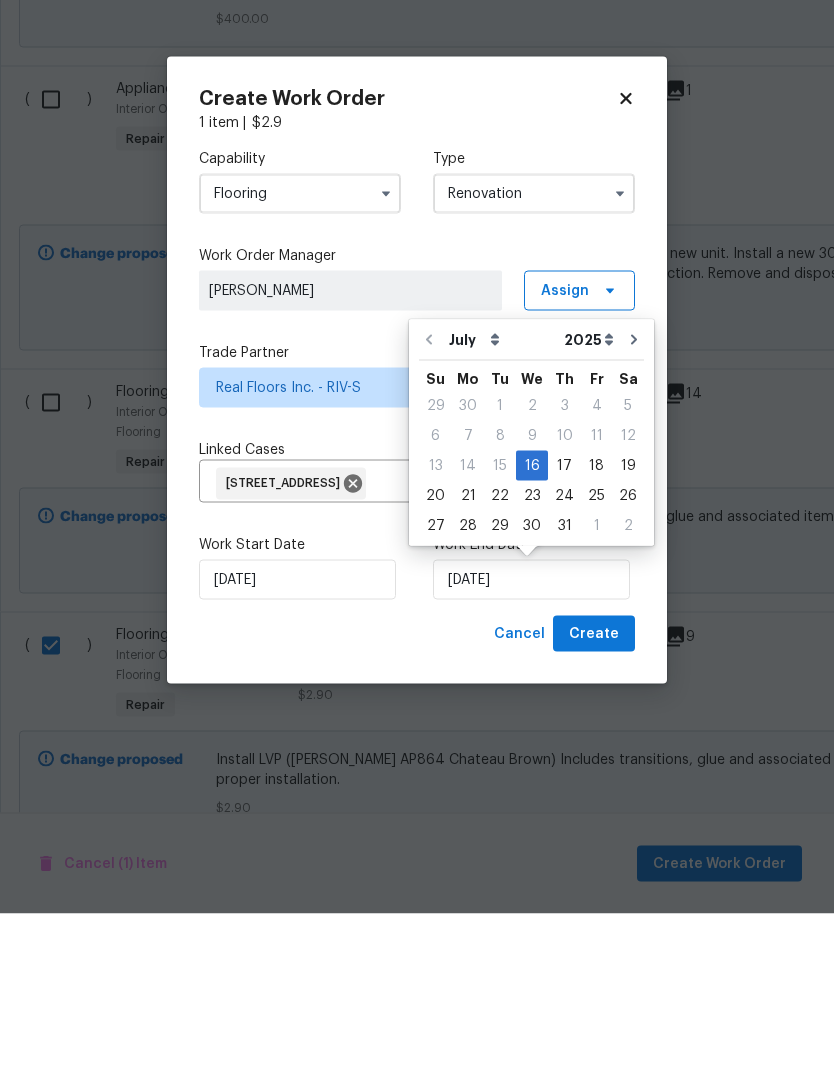 scroll, scrollTop: 64, scrollLeft: 0, axis: vertical 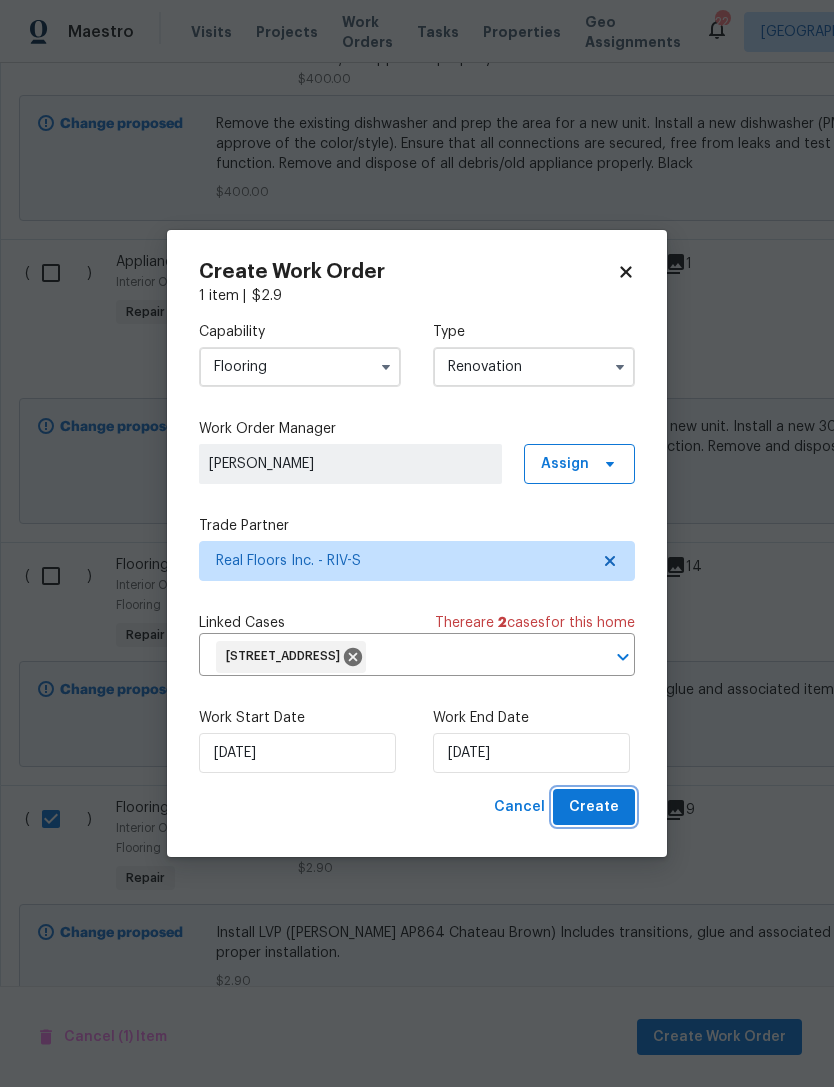 click on "Create" at bounding box center (594, 807) 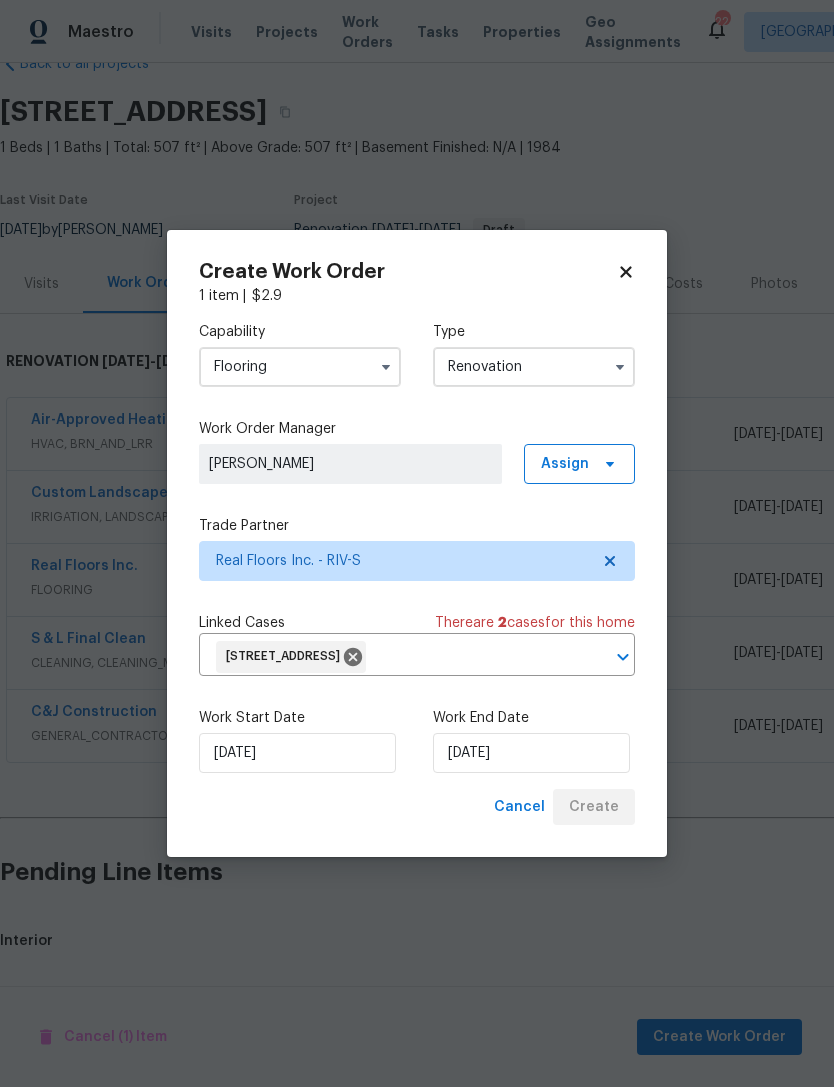 scroll, scrollTop: 48, scrollLeft: 0, axis: vertical 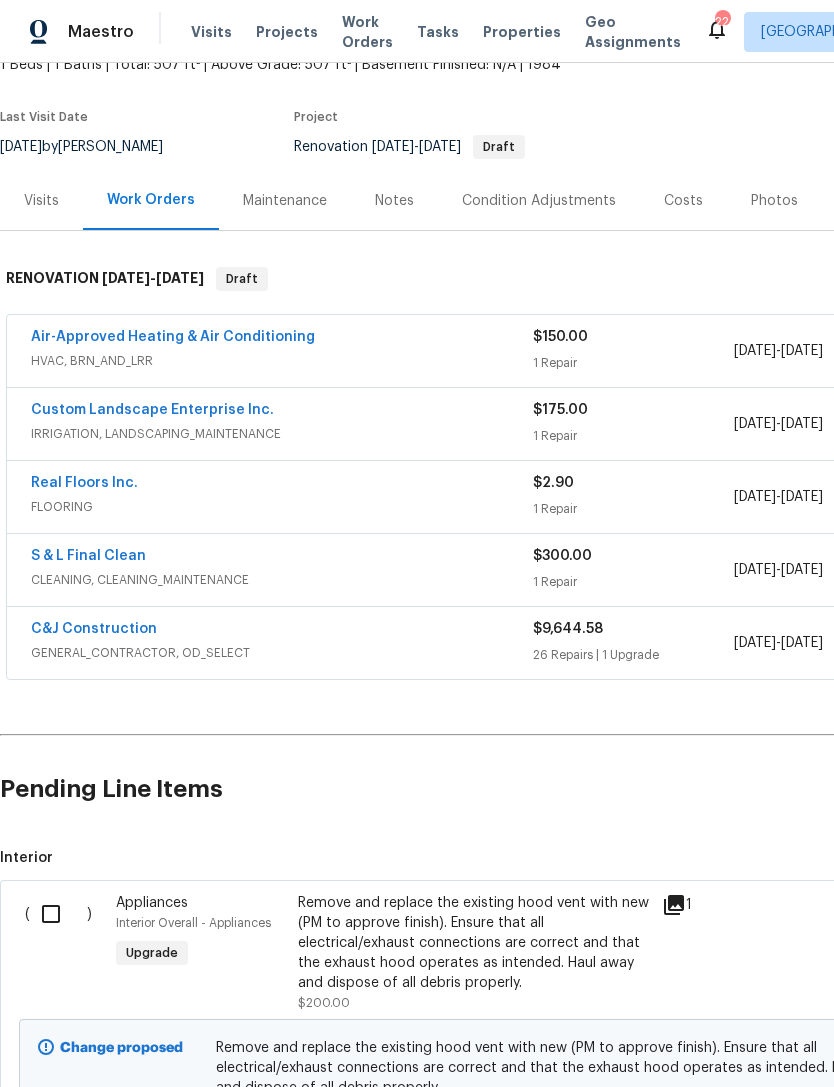 click on "C&J Construction" at bounding box center (94, 629) 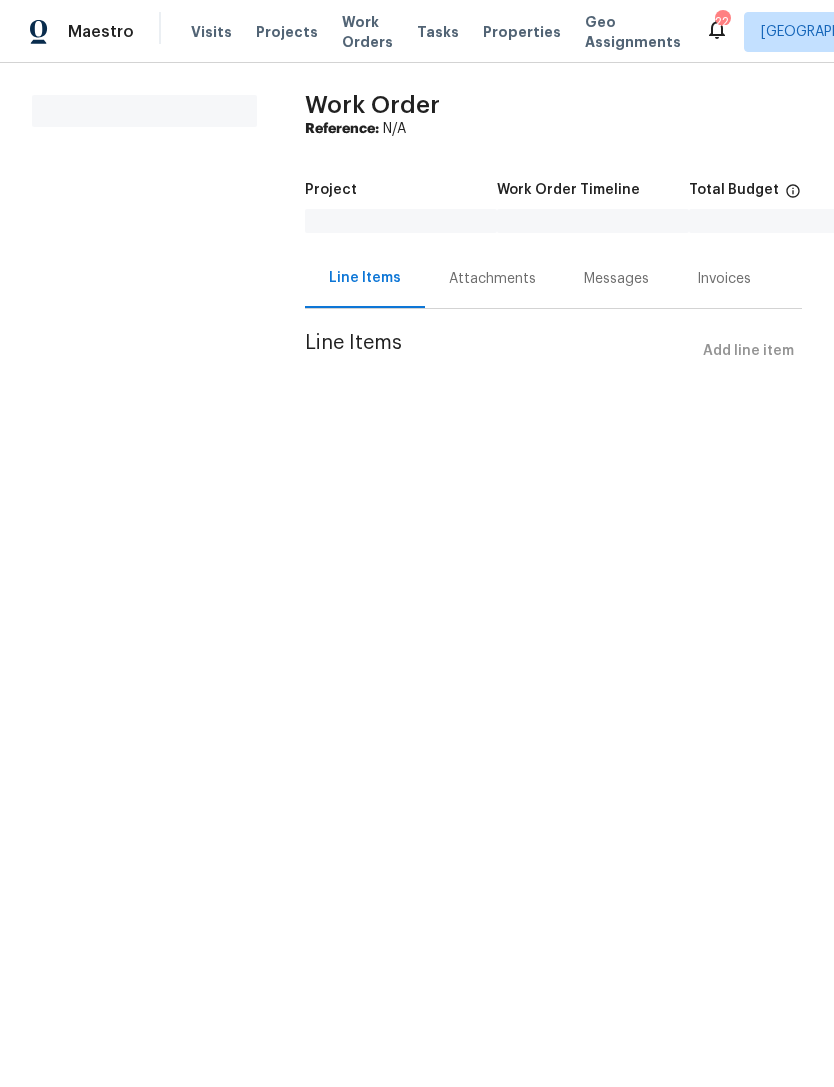 scroll, scrollTop: 0, scrollLeft: 0, axis: both 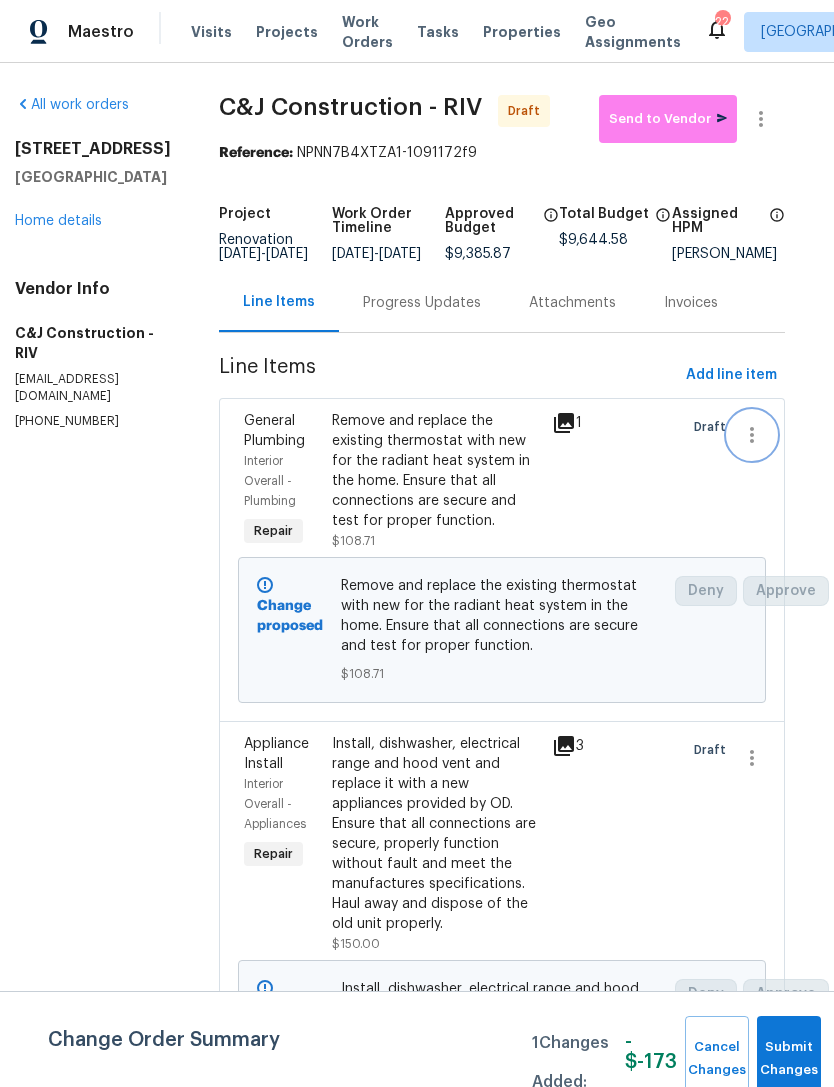 click 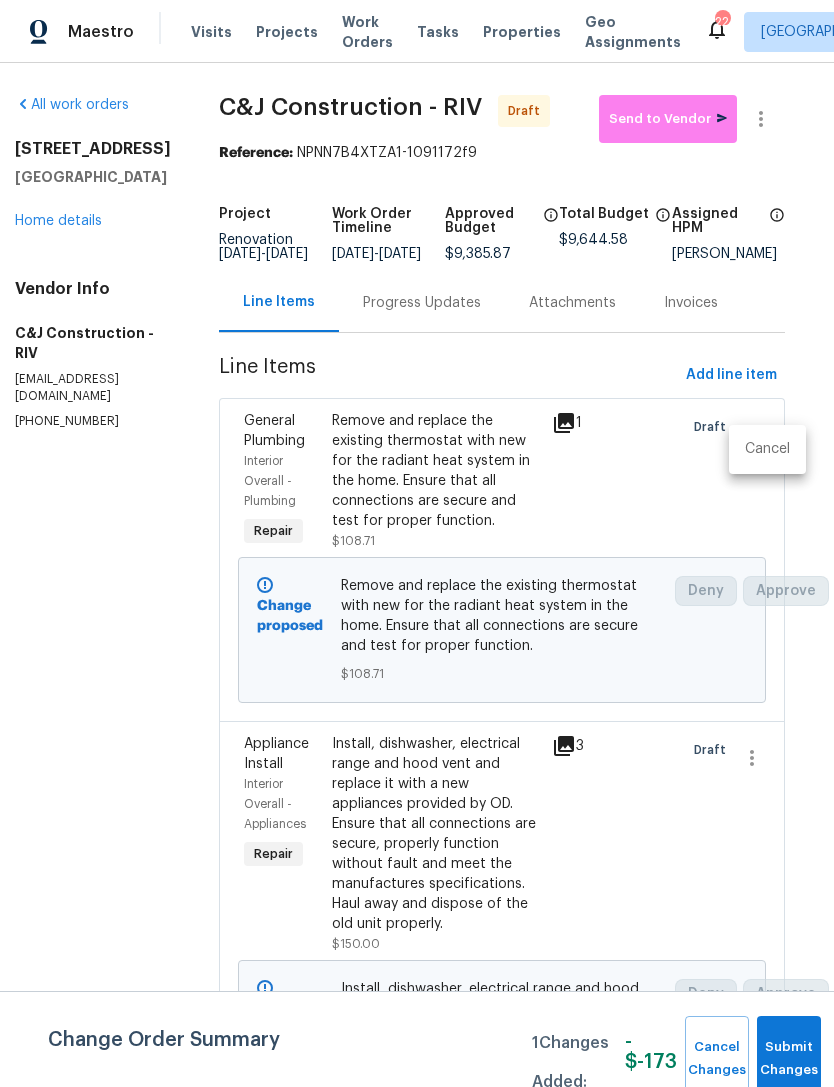 click on "Cancel" at bounding box center (767, 449) 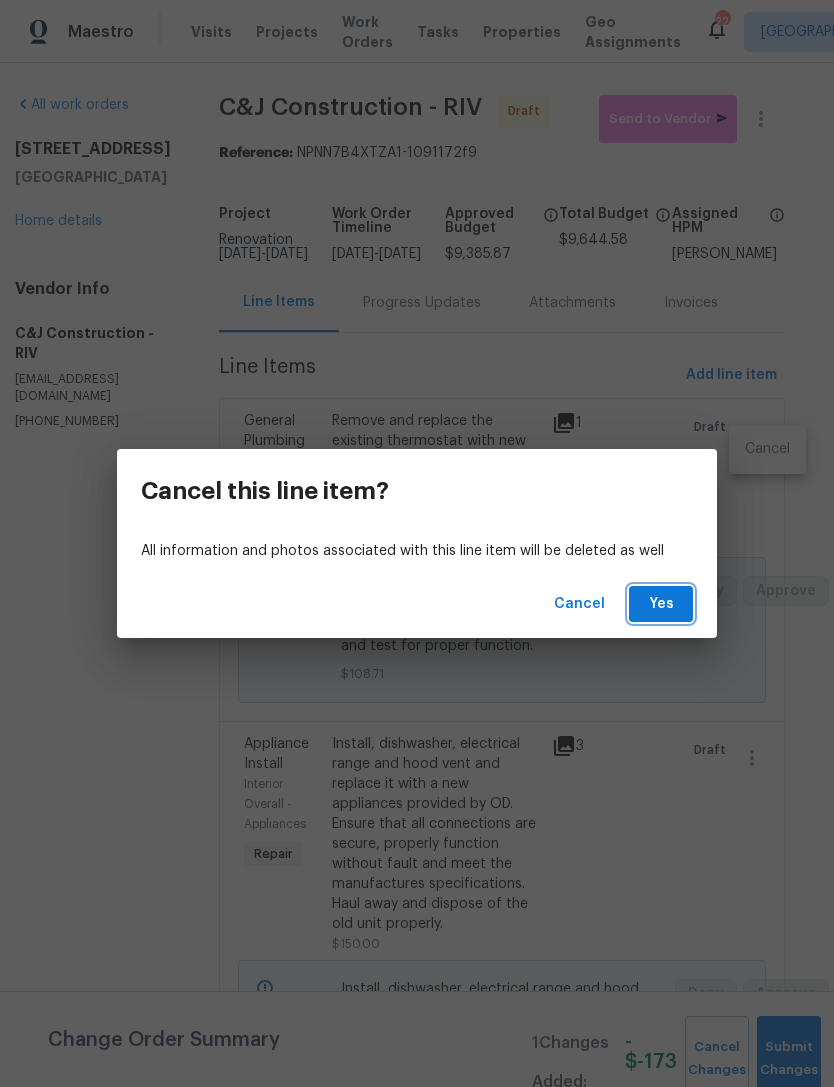 click on "Yes" at bounding box center (661, 604) 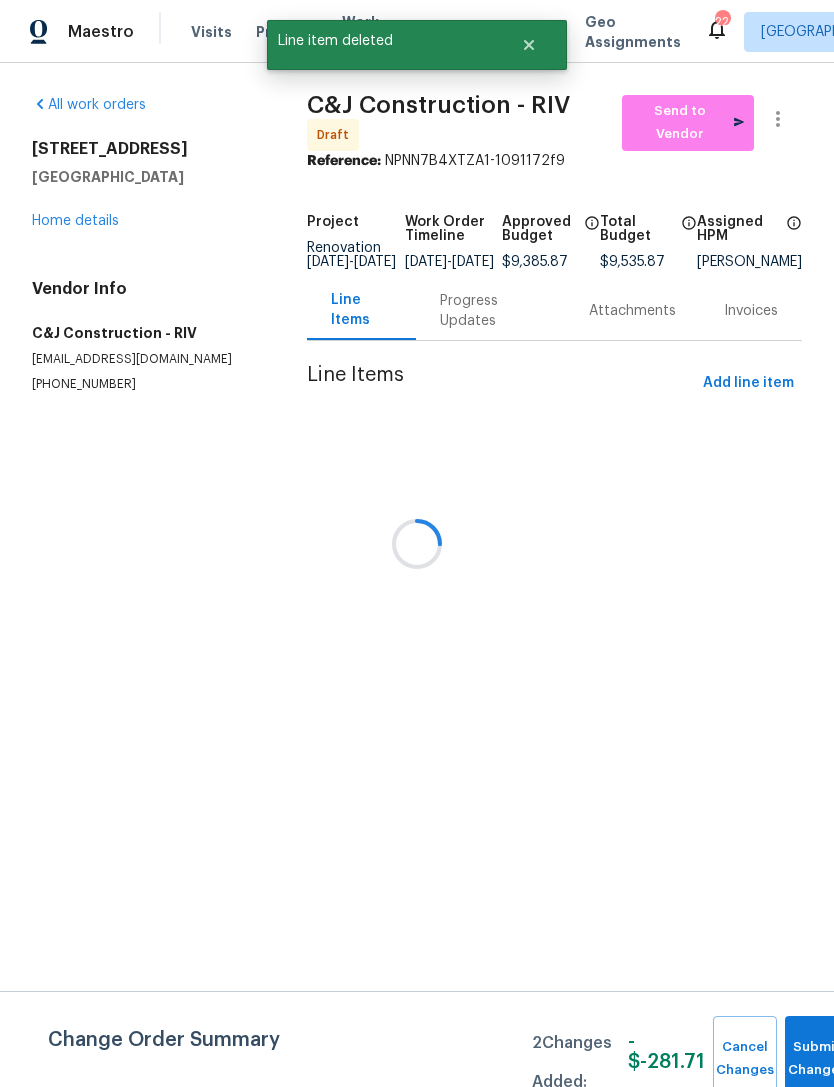 scroll, scrollTop: 0, scrollLeft: 0, axis: both 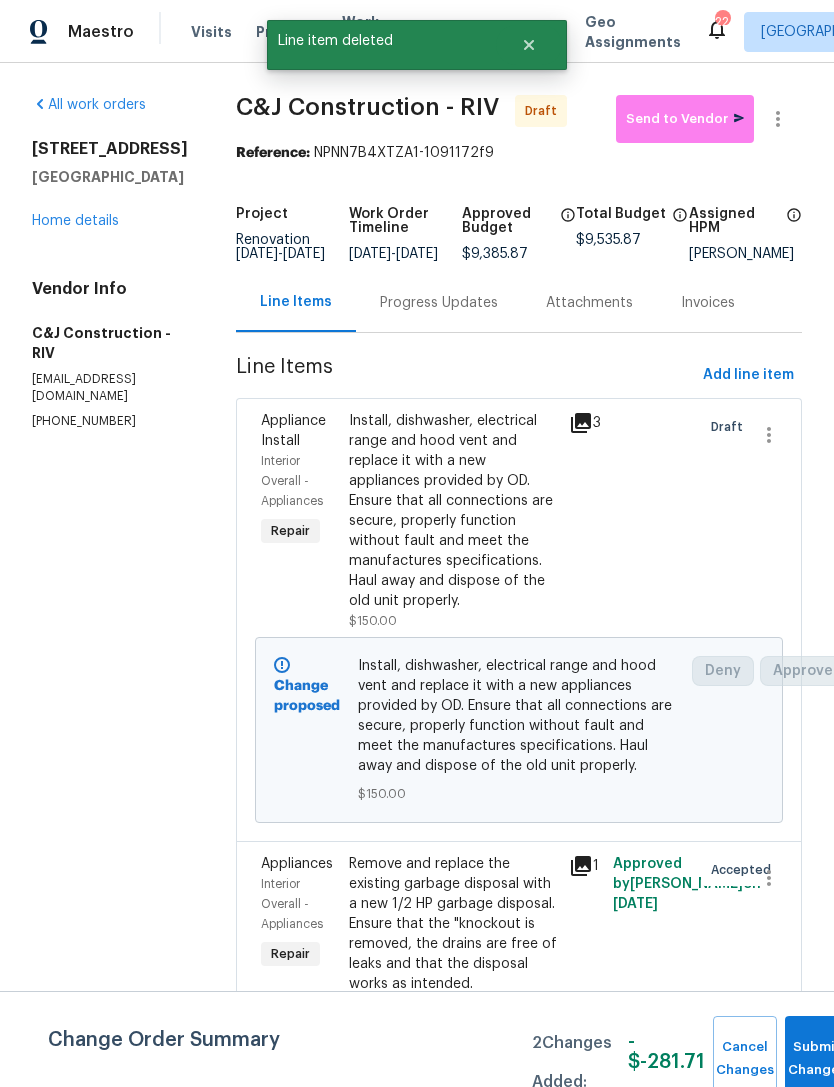 click on "Home details" at bounding box center (75, 221) 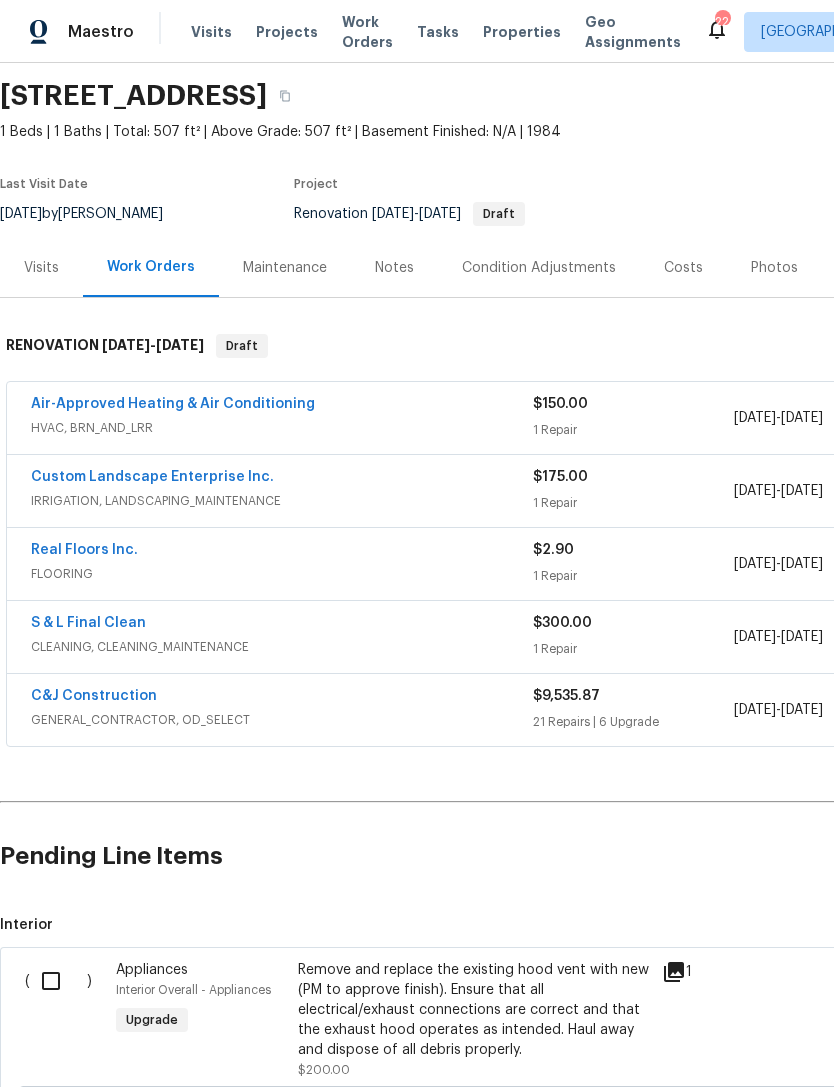 scroll, scrollTop: 63, scrollLeft: 0, axis: vertical 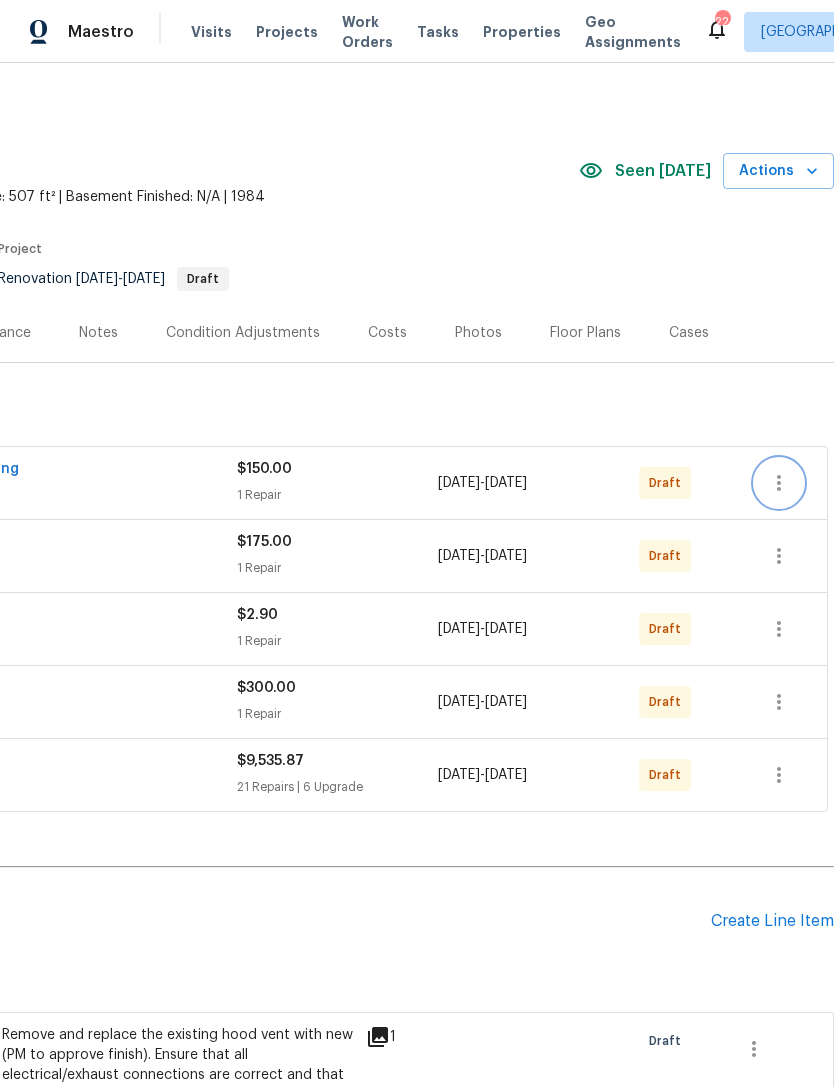 click 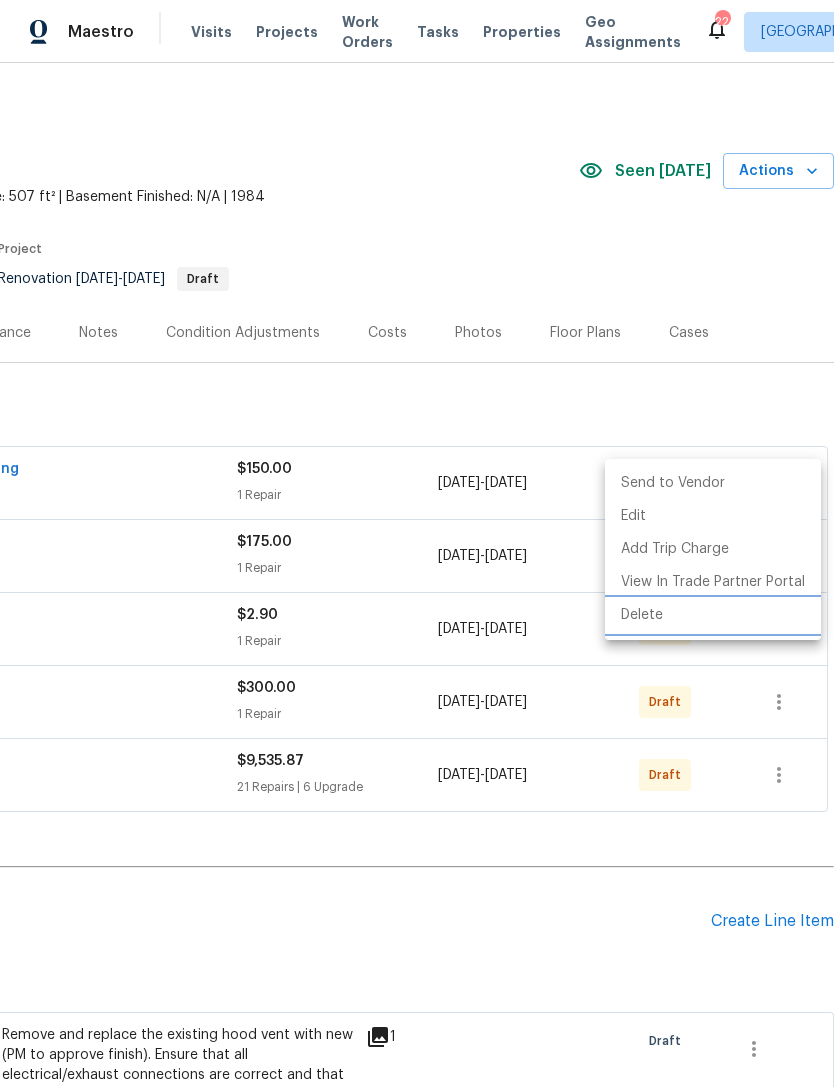 click on "Delete" at bounding box center [713, 615] 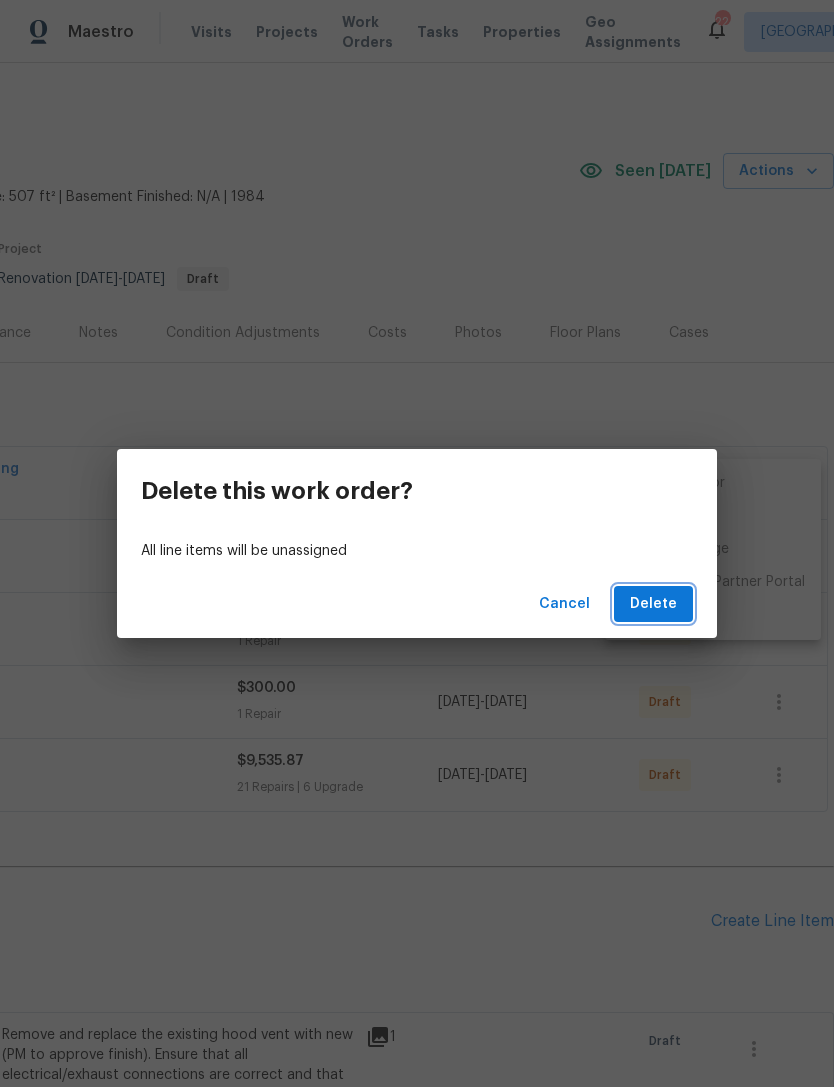 click on "Delete" at bounding box center (653, 604) 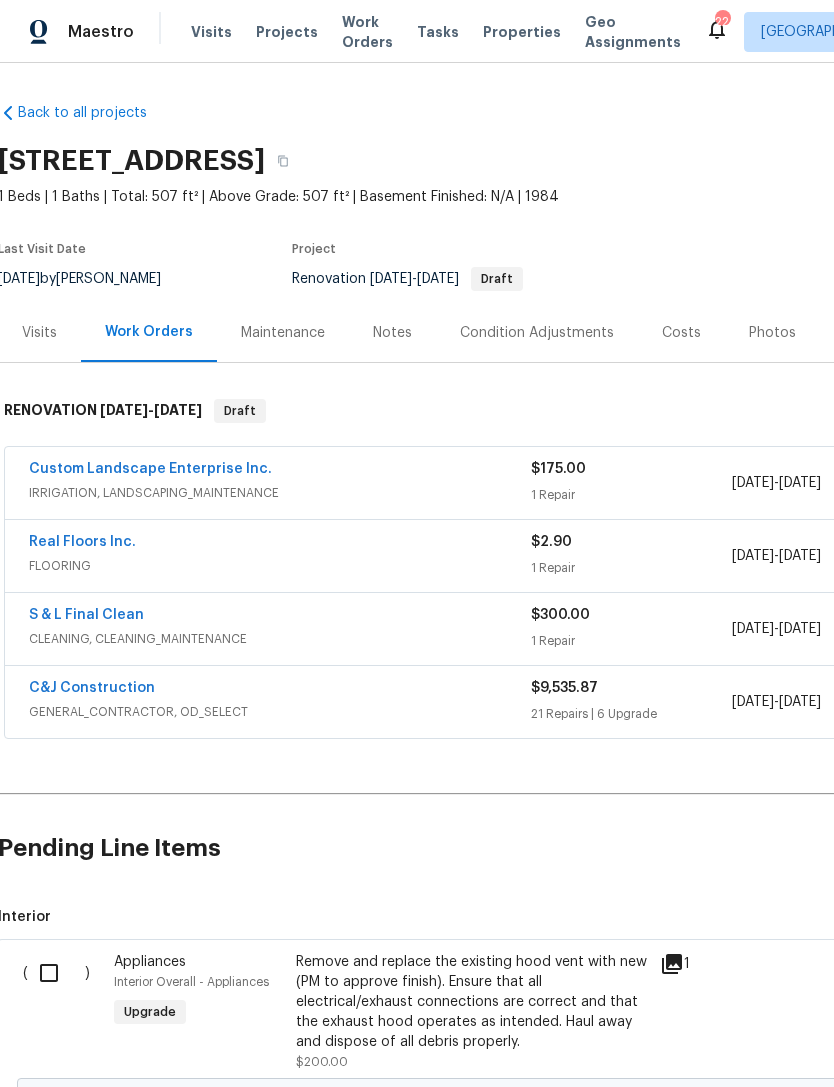 scroll, scrollTop: -3, scrollLeft: 2, axis: both 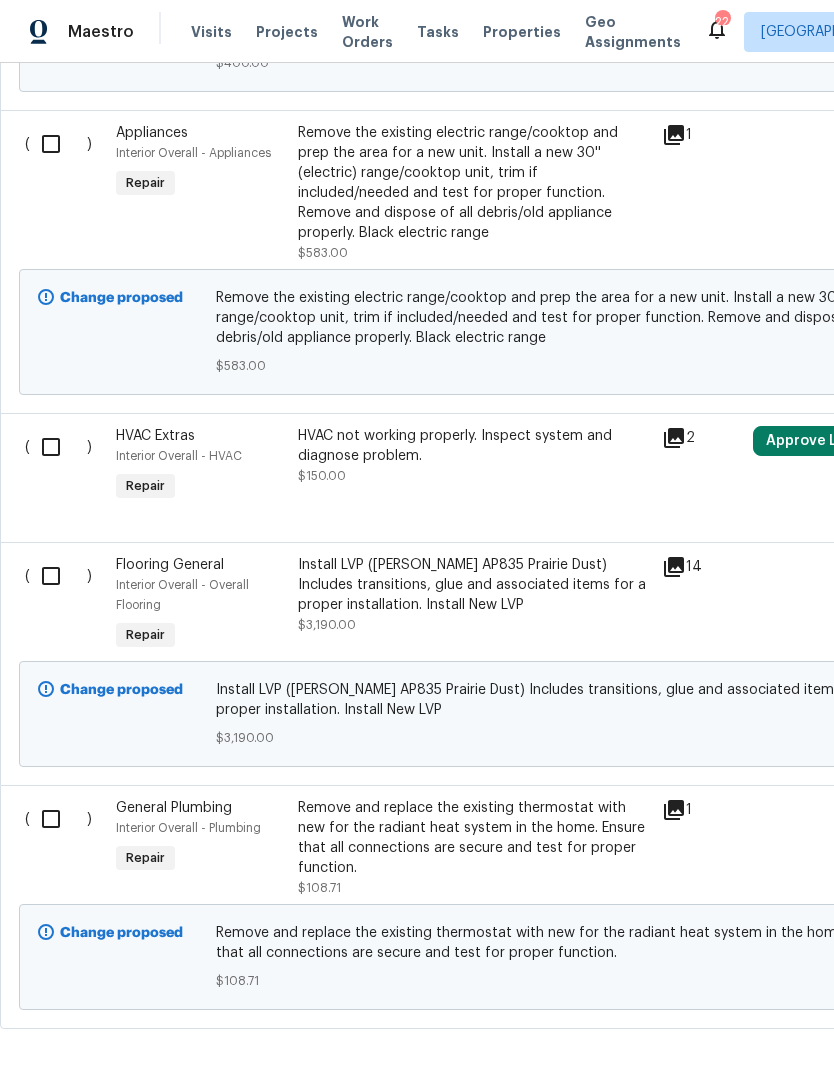 click at bounding box center (58, 447) 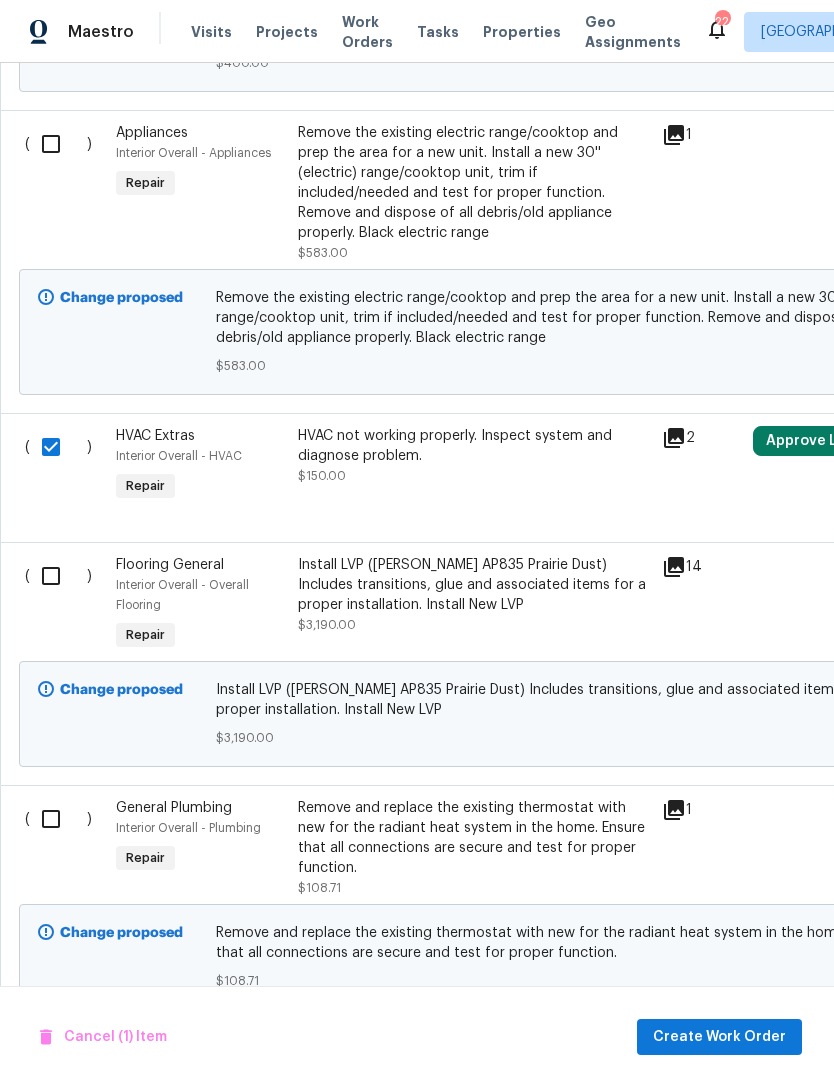click at bounding box center (58, 819) 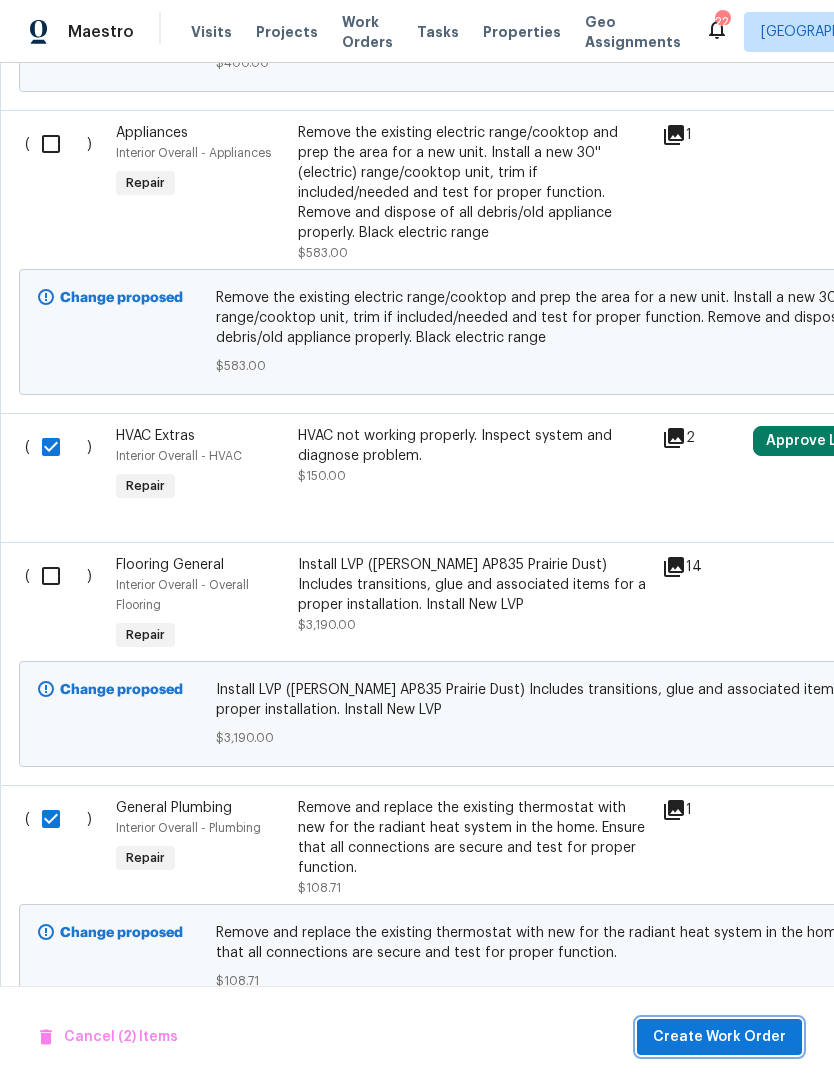 click on "Create Work Order" at bounding box center [719, 1037] 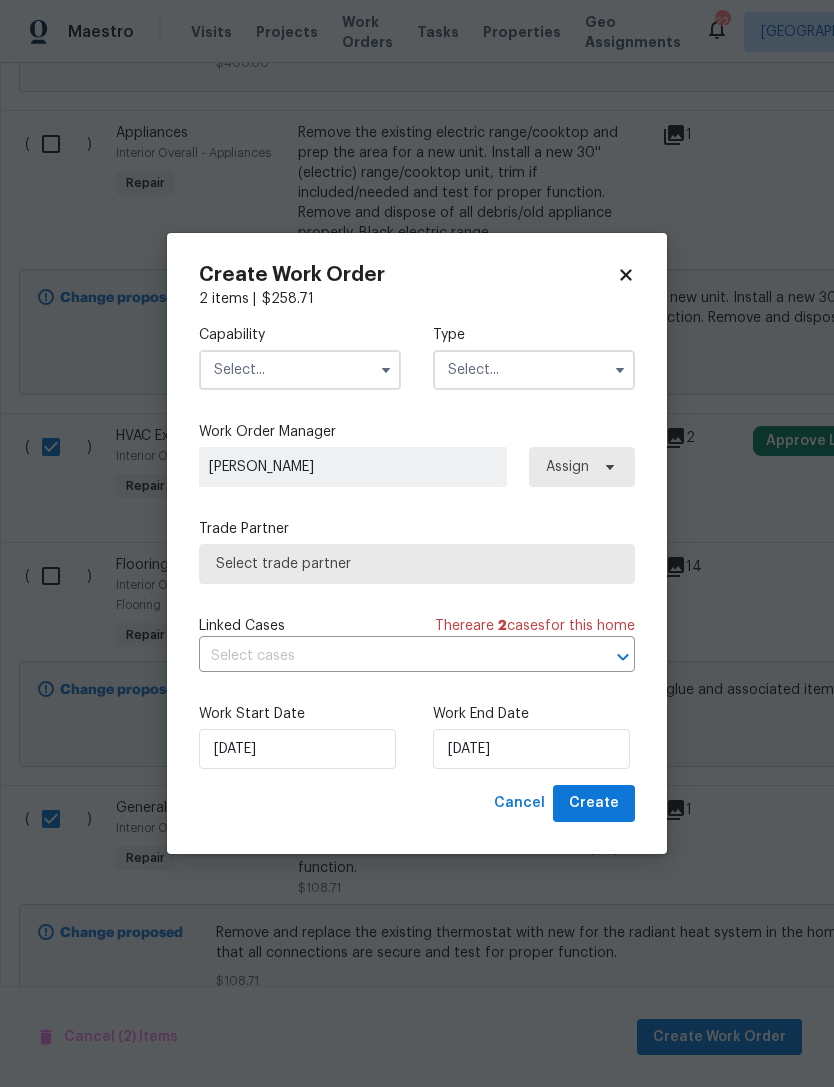 click 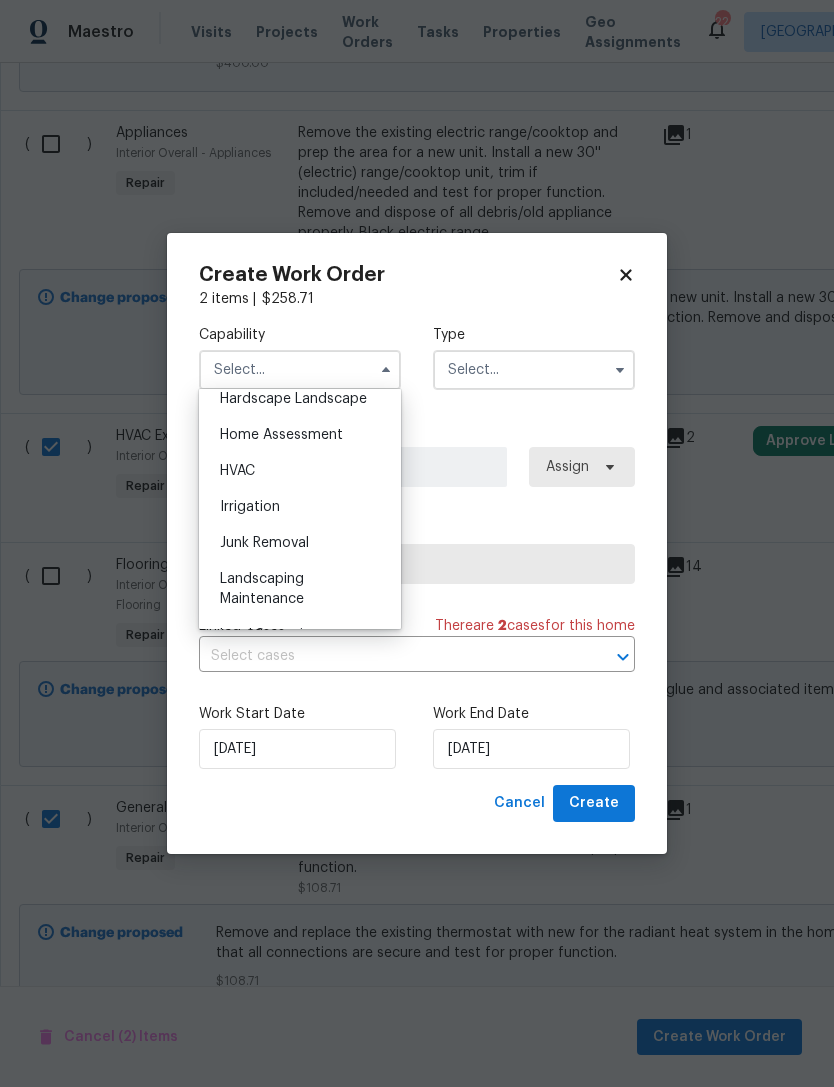 scroll, scrollTop: 1156, scrollLeft: 0, axis: vertical 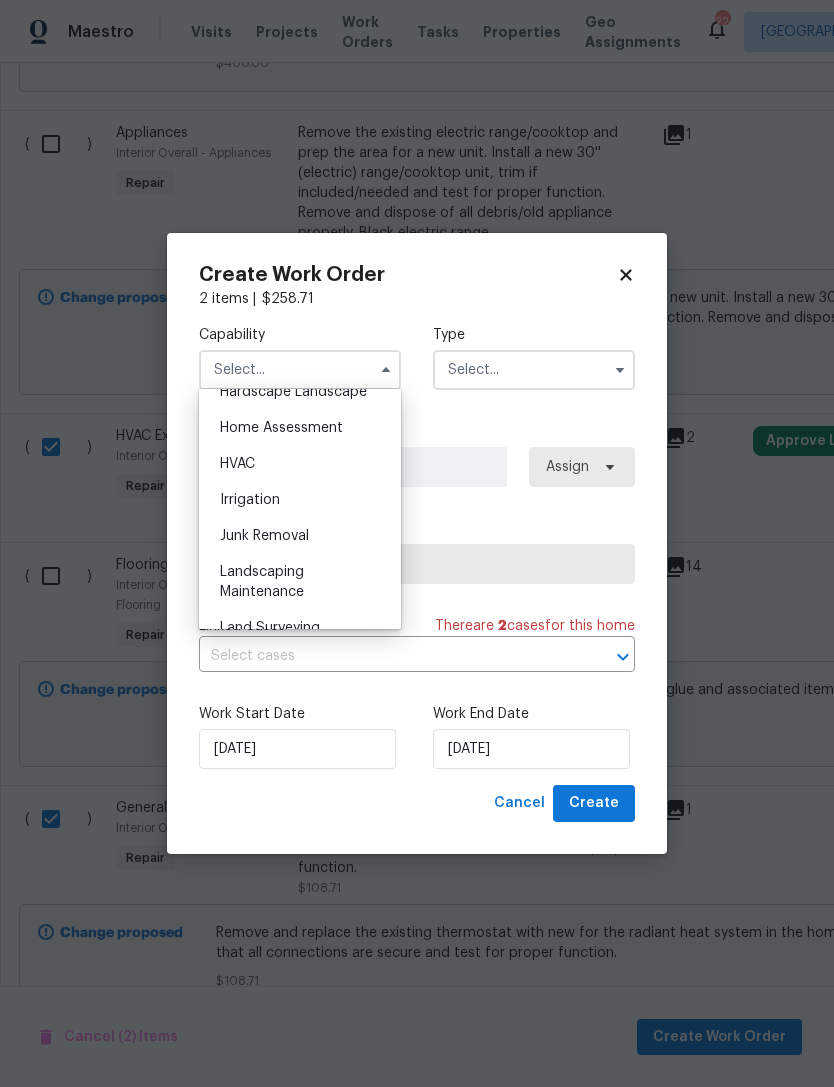 click on "HVAC" at bounding box center [300, 464] 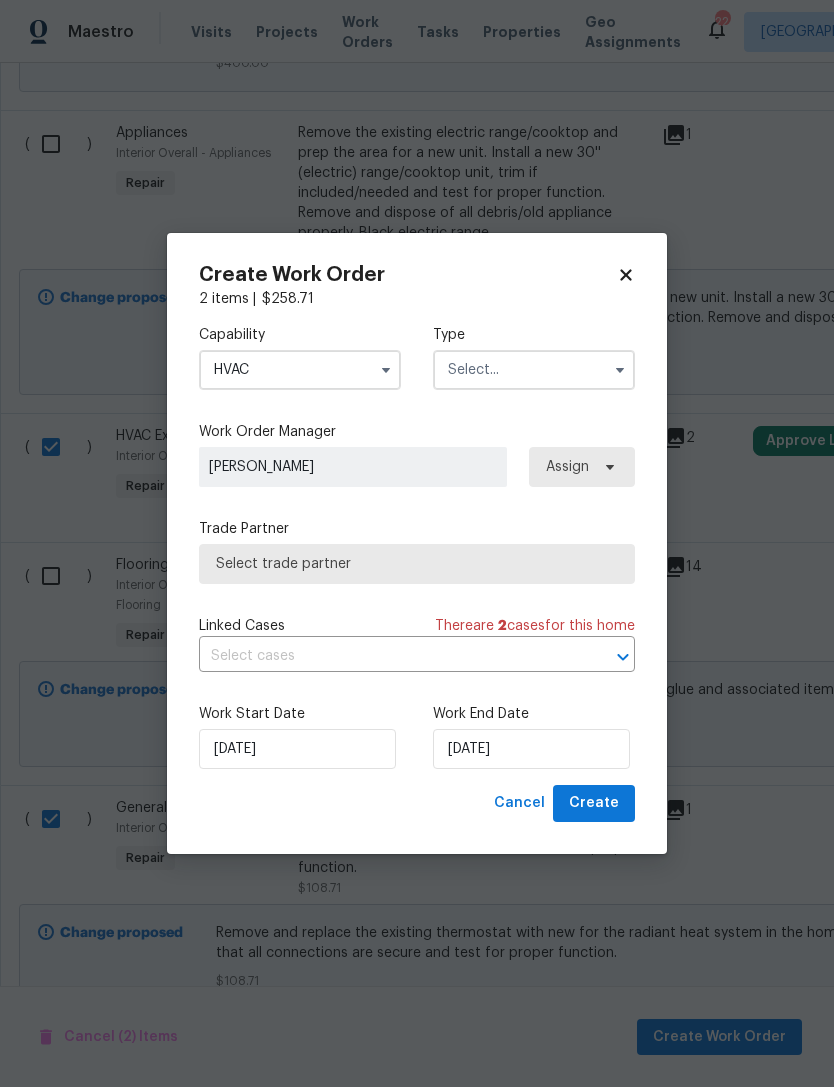 click at bounding box center [534, 370] 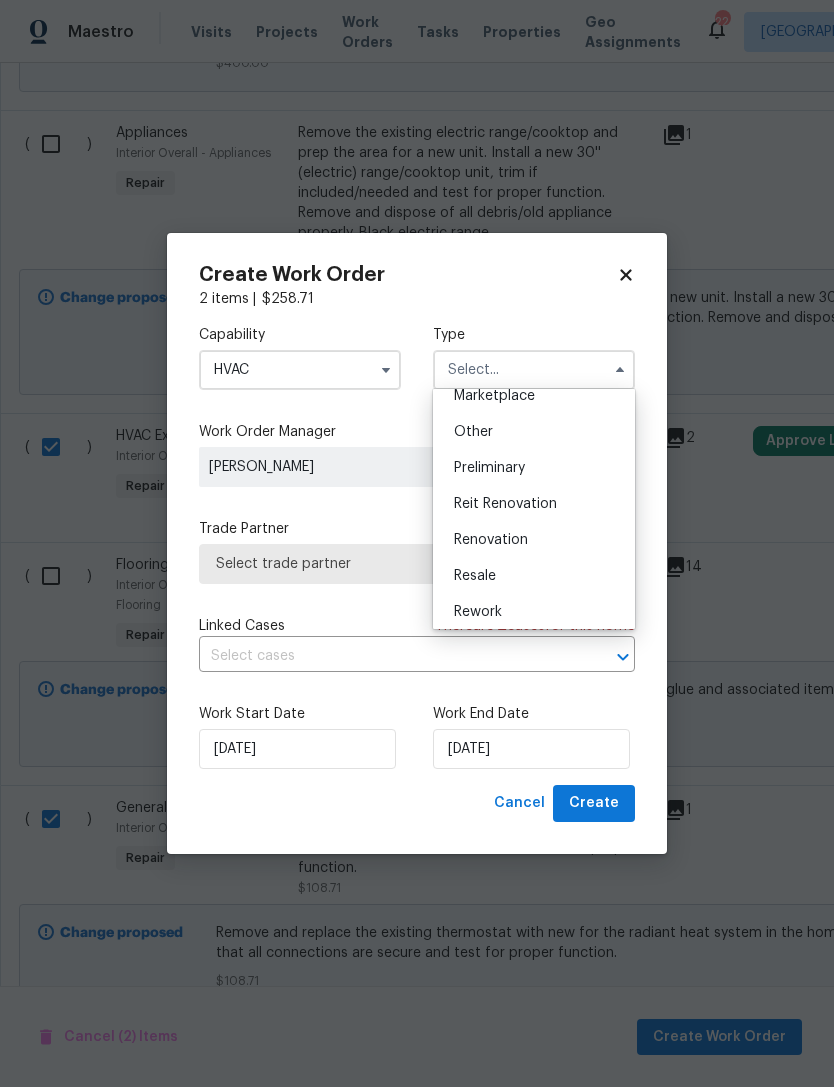 scroll, scrollTop: 377, scrollLeft: 0, axis: vertical 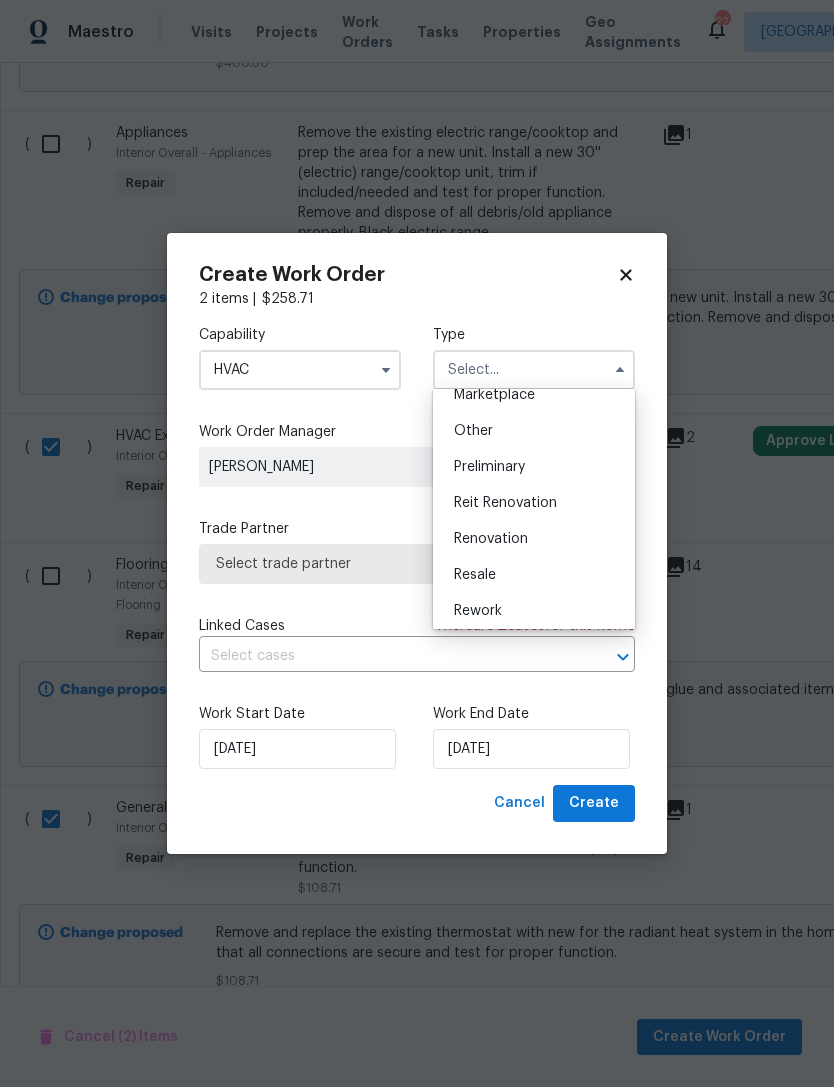 click on "Renovation" at bounding box center [491, 539] 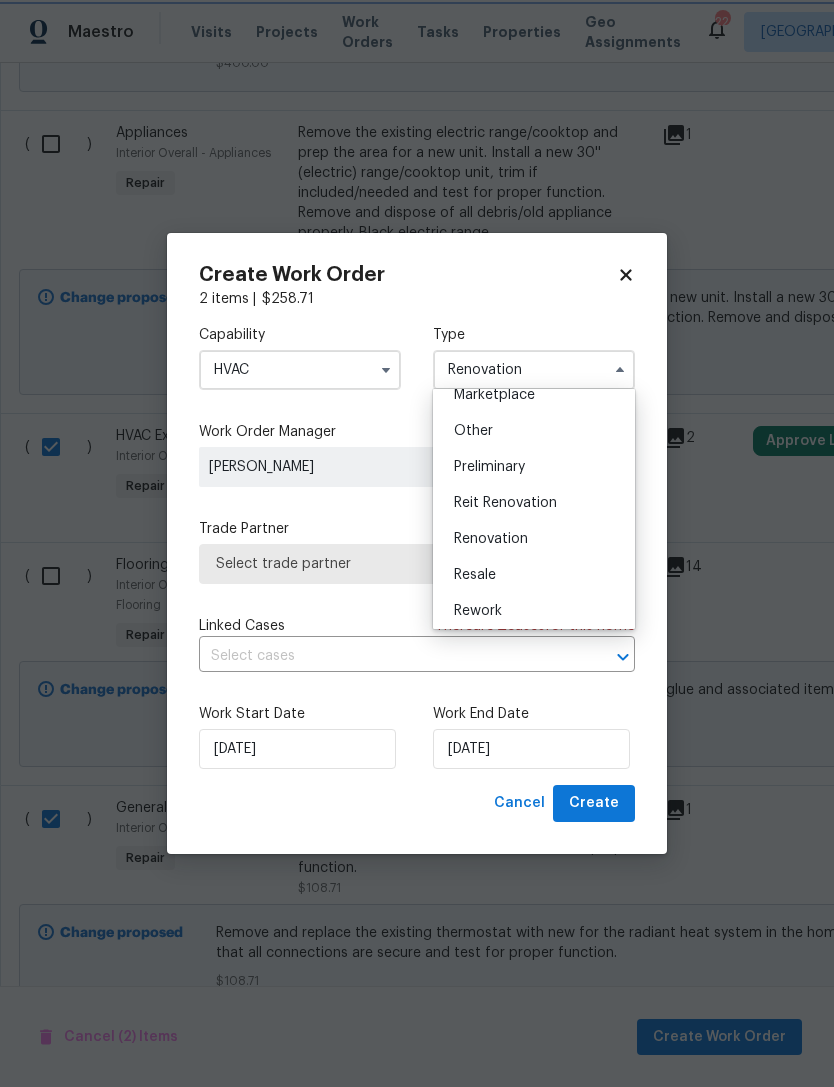 scroll, scrollTop: 0, scrollLeft: 0, axis: both 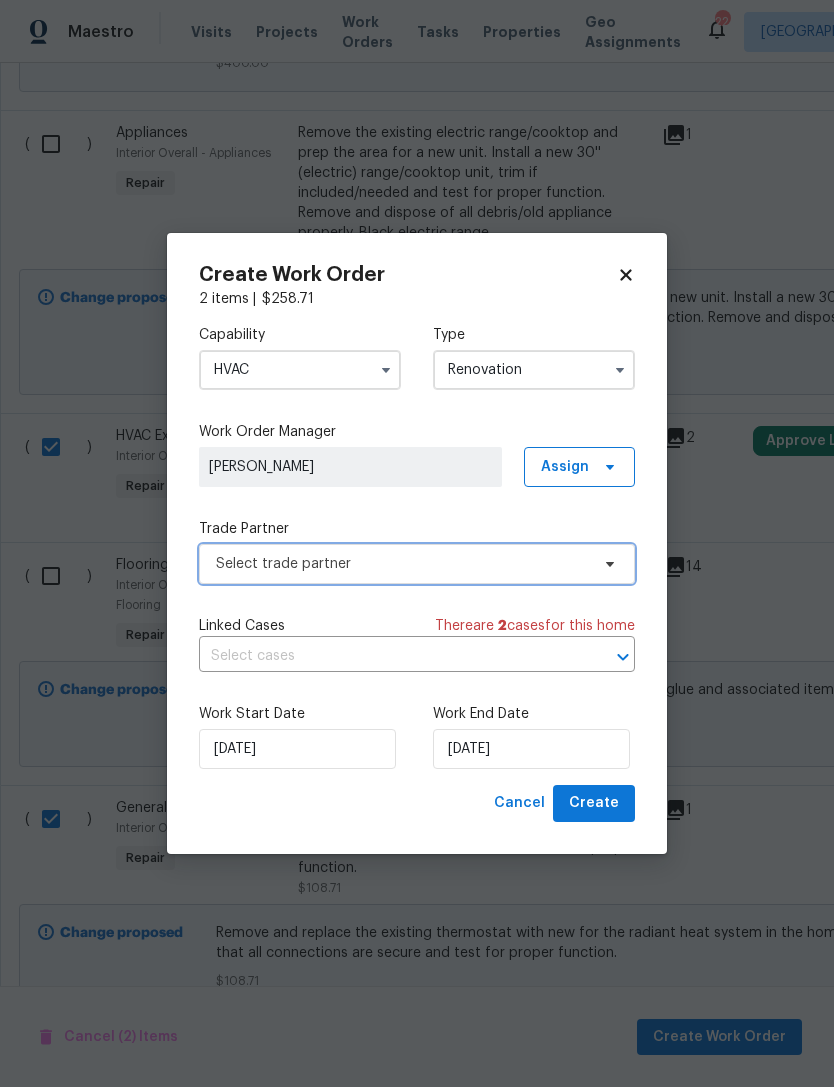 click 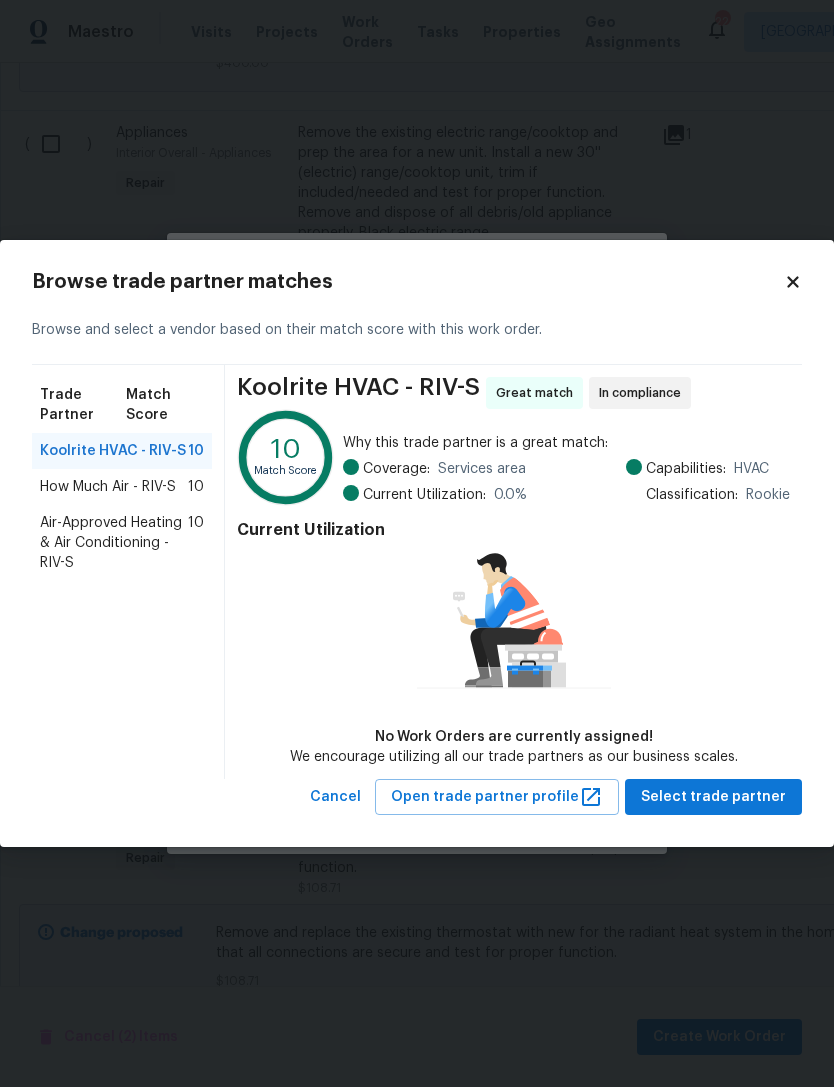 click on "Air-Approved Heating & Air Conditioning - RIV-S" at bounding box center [114, 543] 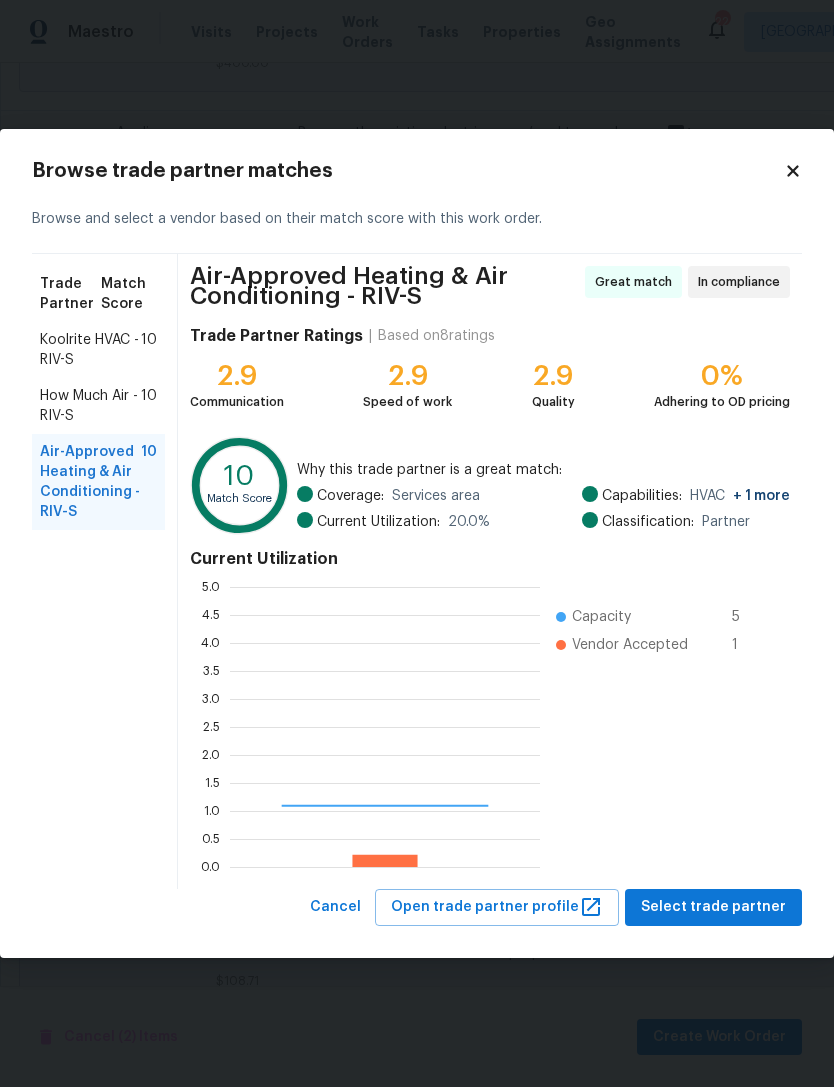 scroll, scrollTop: 2, scrollLeft: 2, axis: both 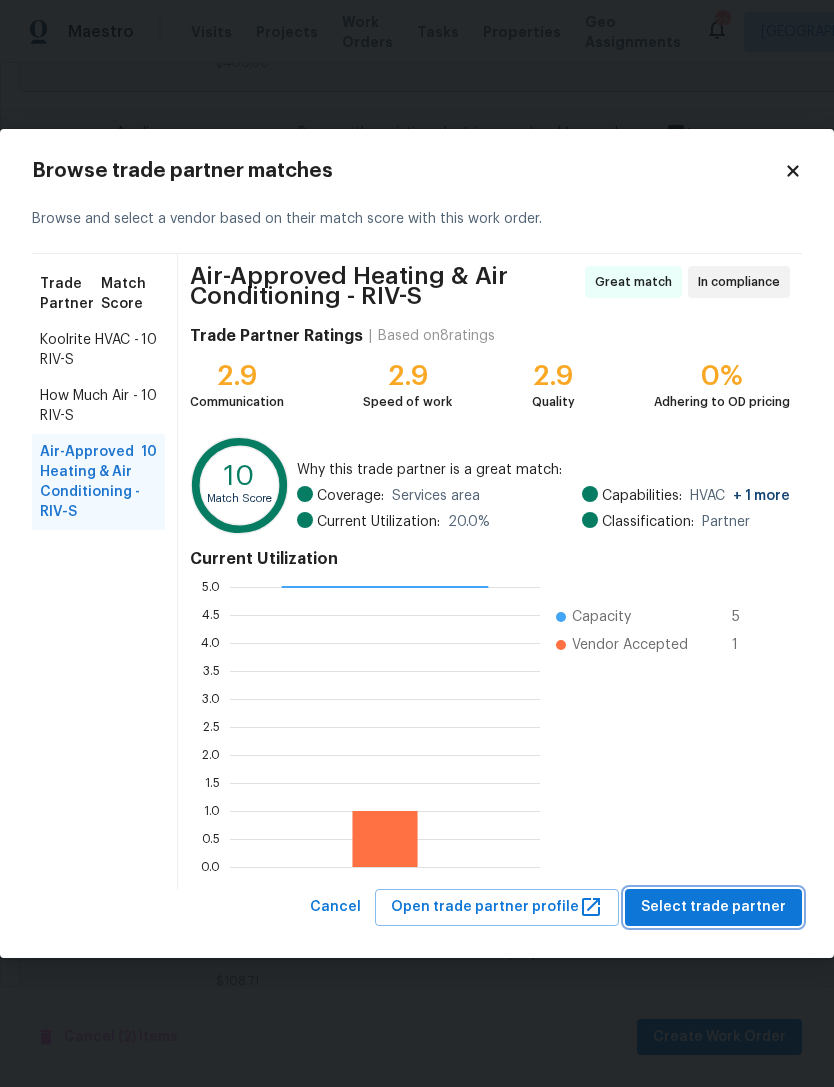 click on "Select trade partner" at bounding box center (713, 907) 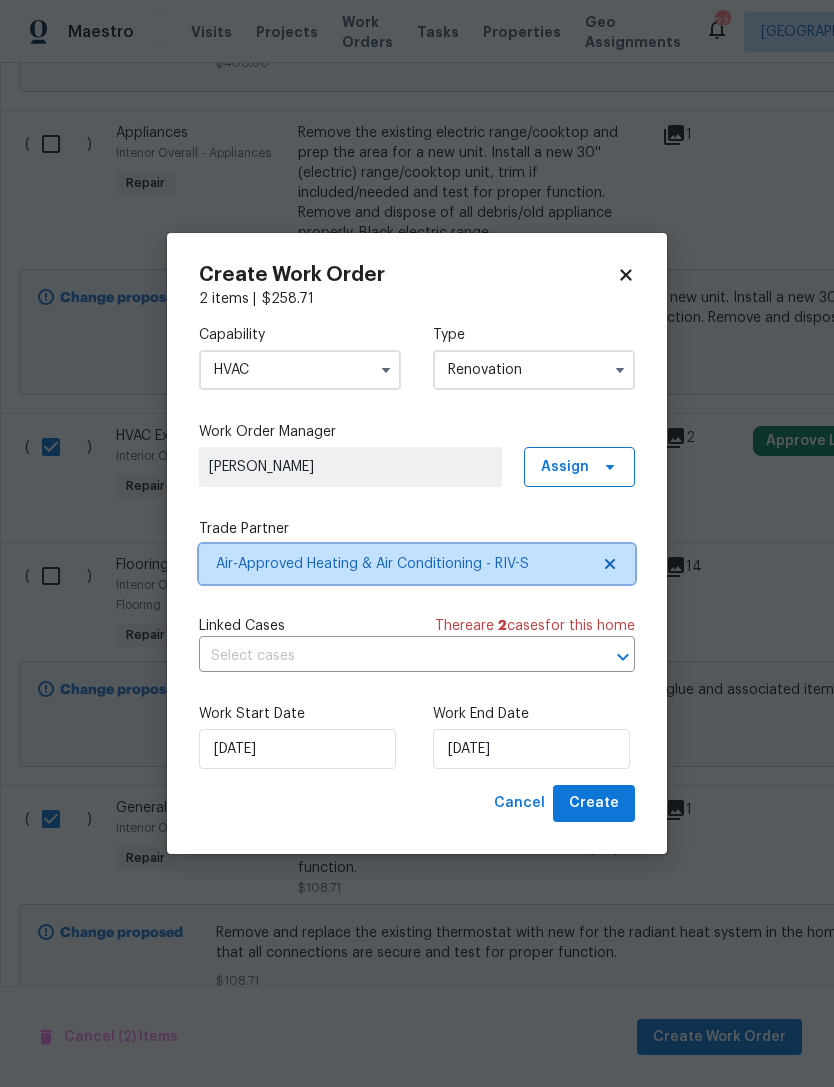 click 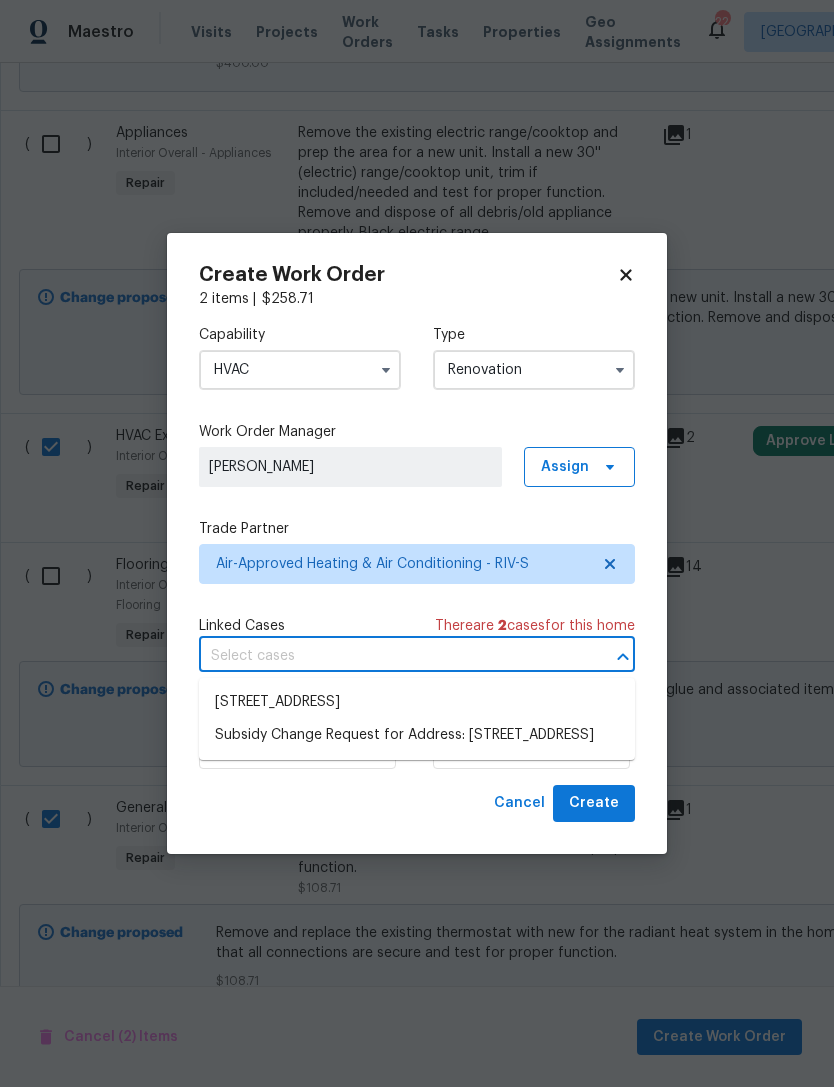 click on "[STREET_ADDRESS]" at bounding box center [417, 702] 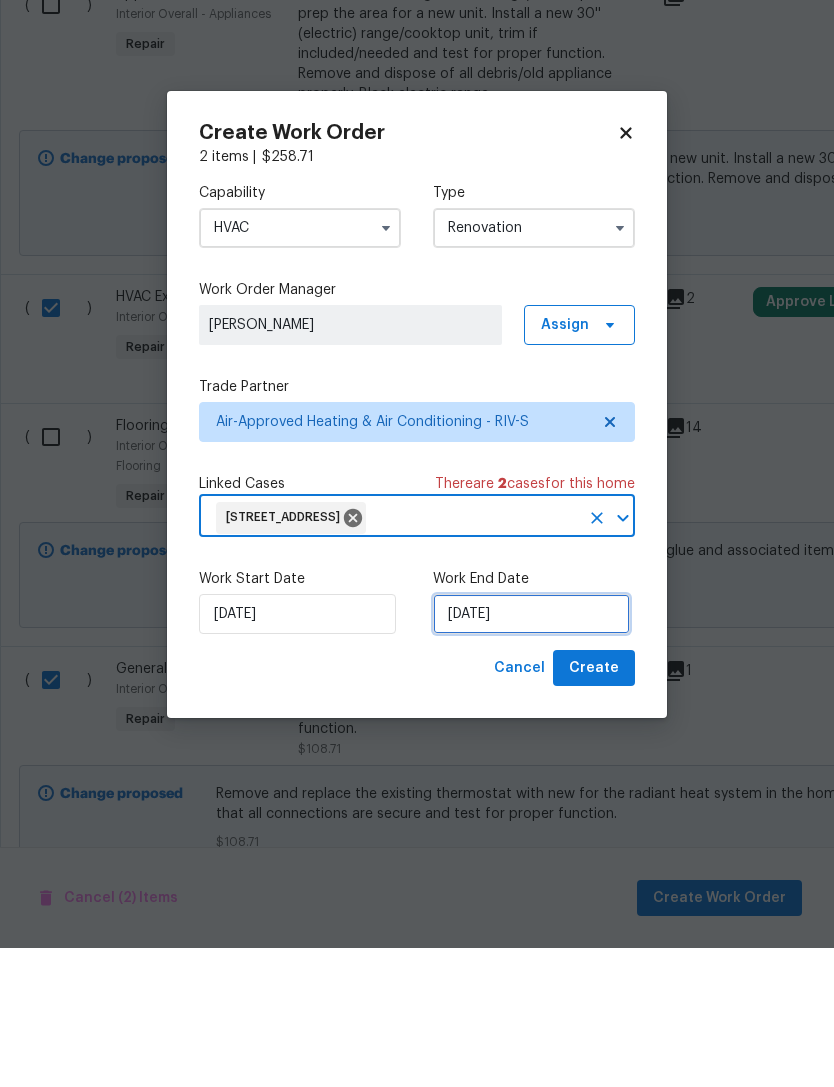 click on "[DATE]" at bounding box center (531, 753) 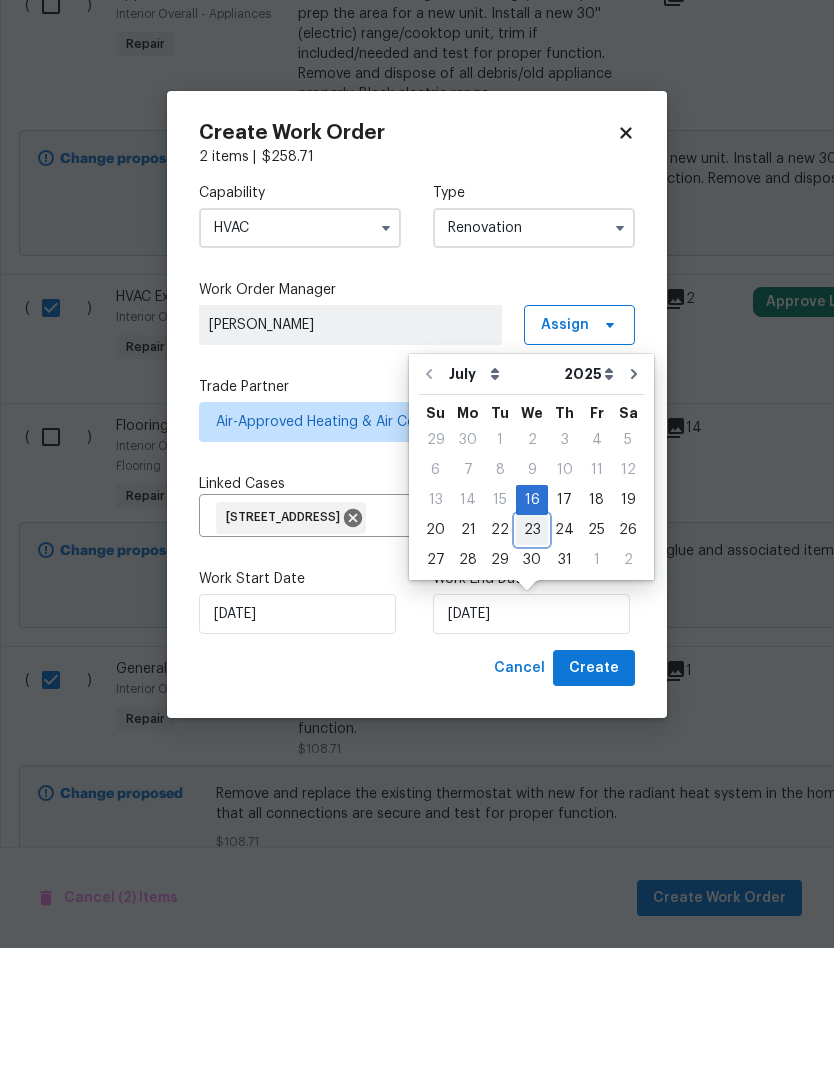 click on "23" at bounding box center [532, 669] 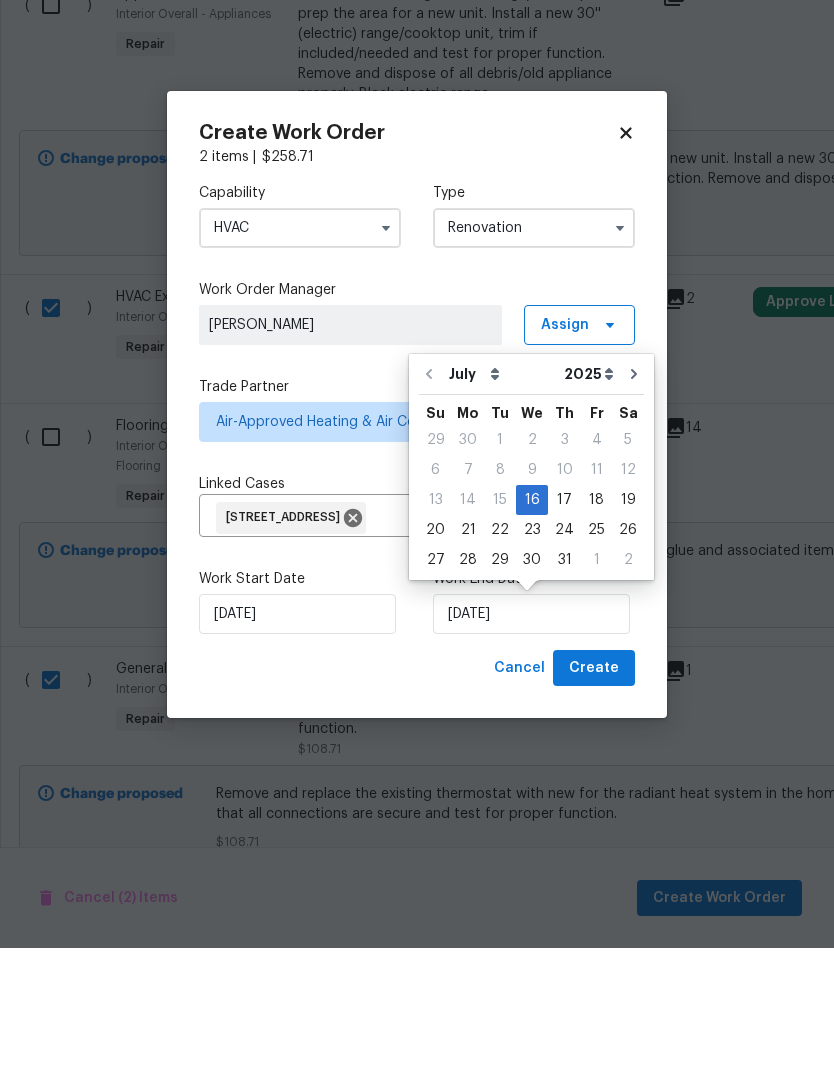 type on "[DATE]" 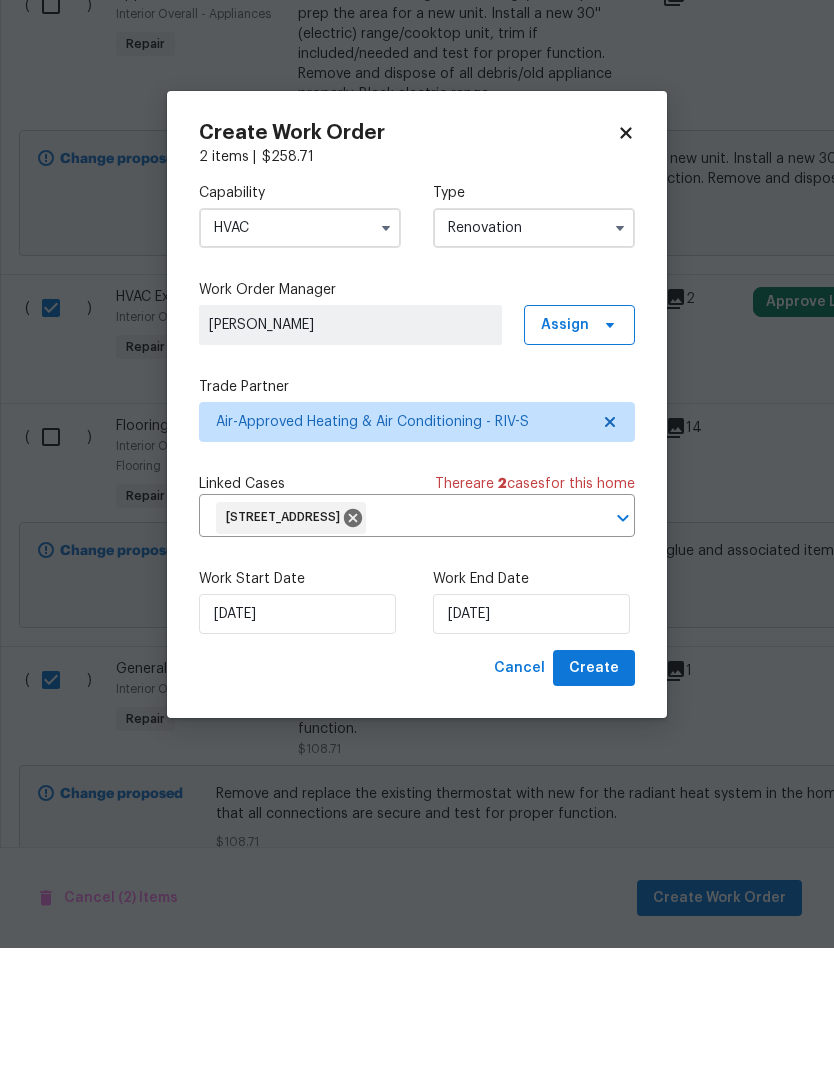 scroll, scrollTop: 64, scrollLeft: 0, axis: vertical 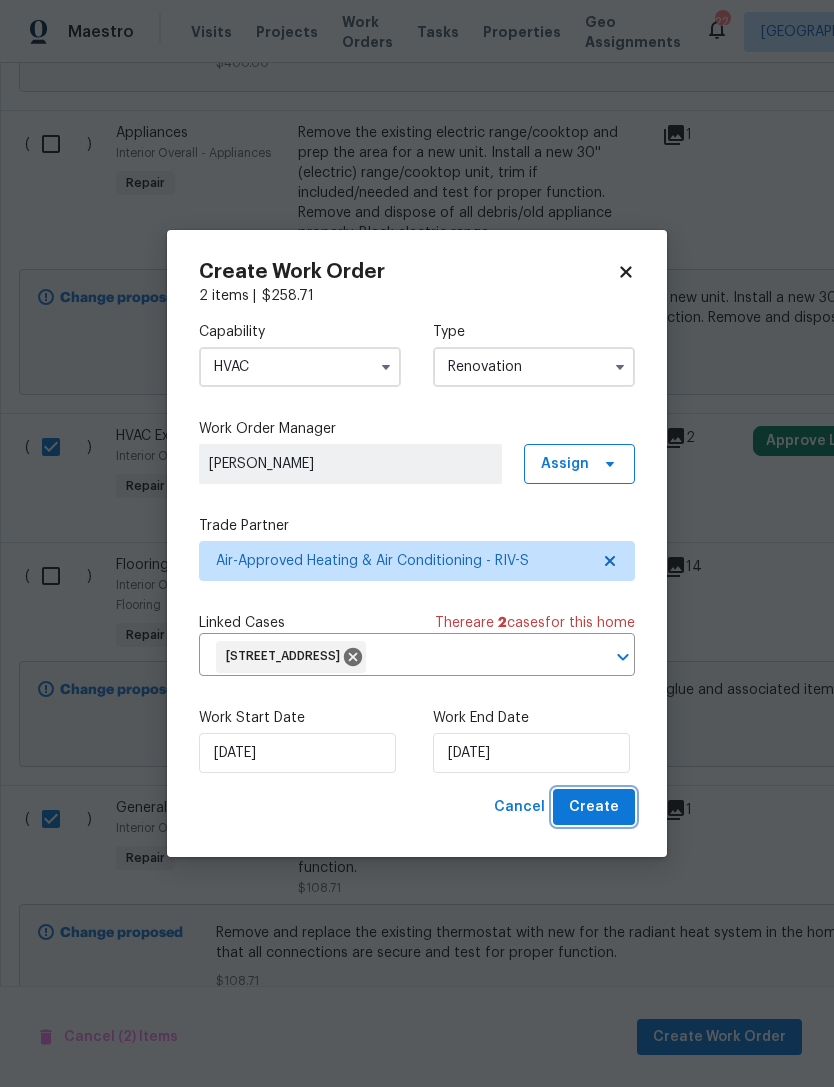 click on "Create" at bounding box center [594, 807] 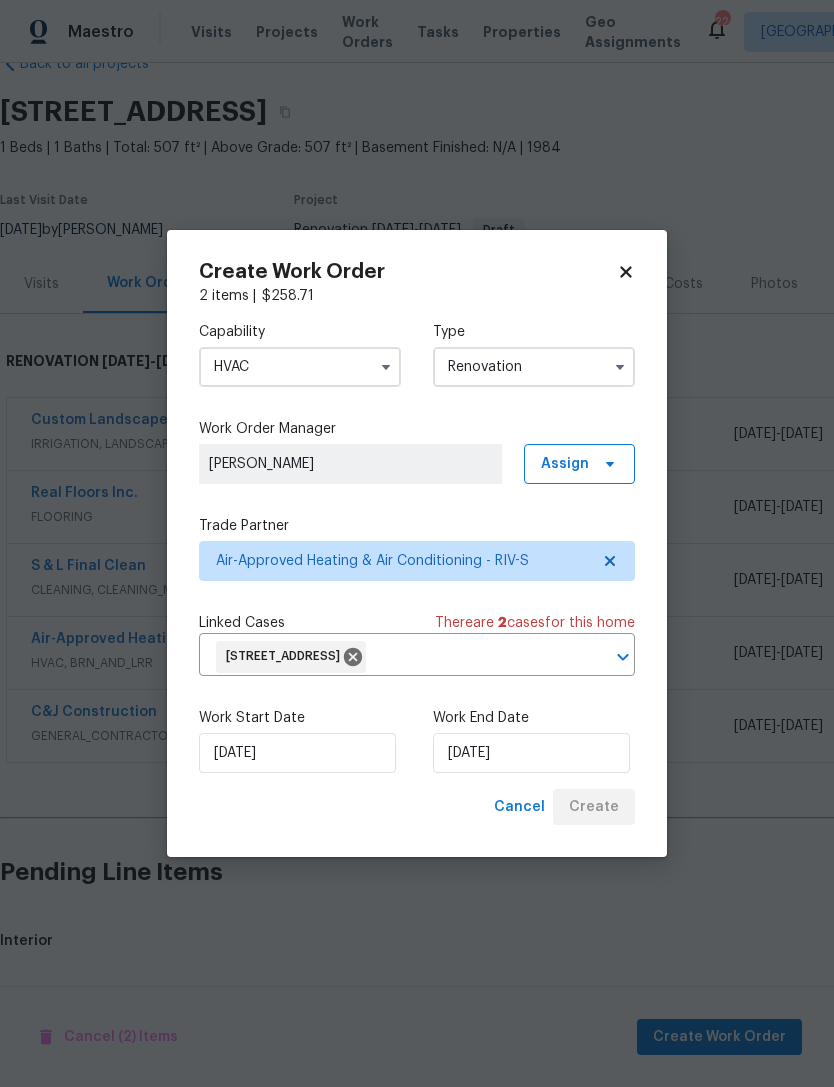 scroll, scrollTop: 48, scrollLeft: 0, axis: vertical 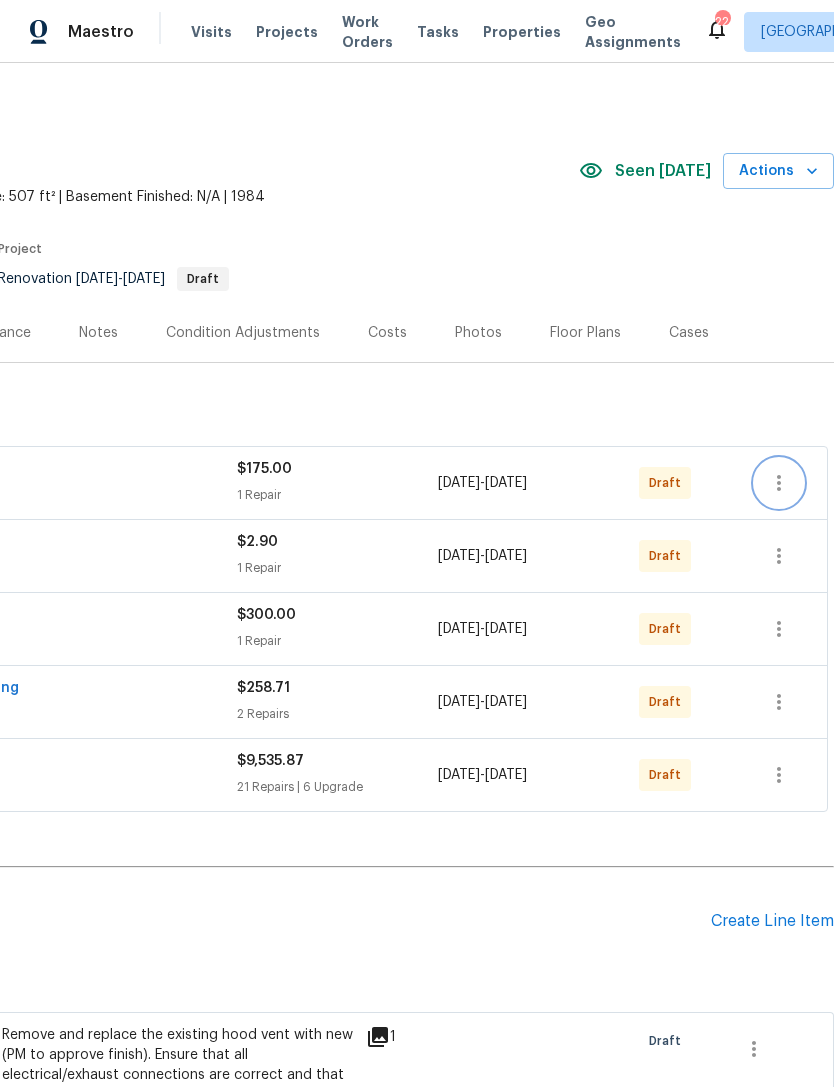 click 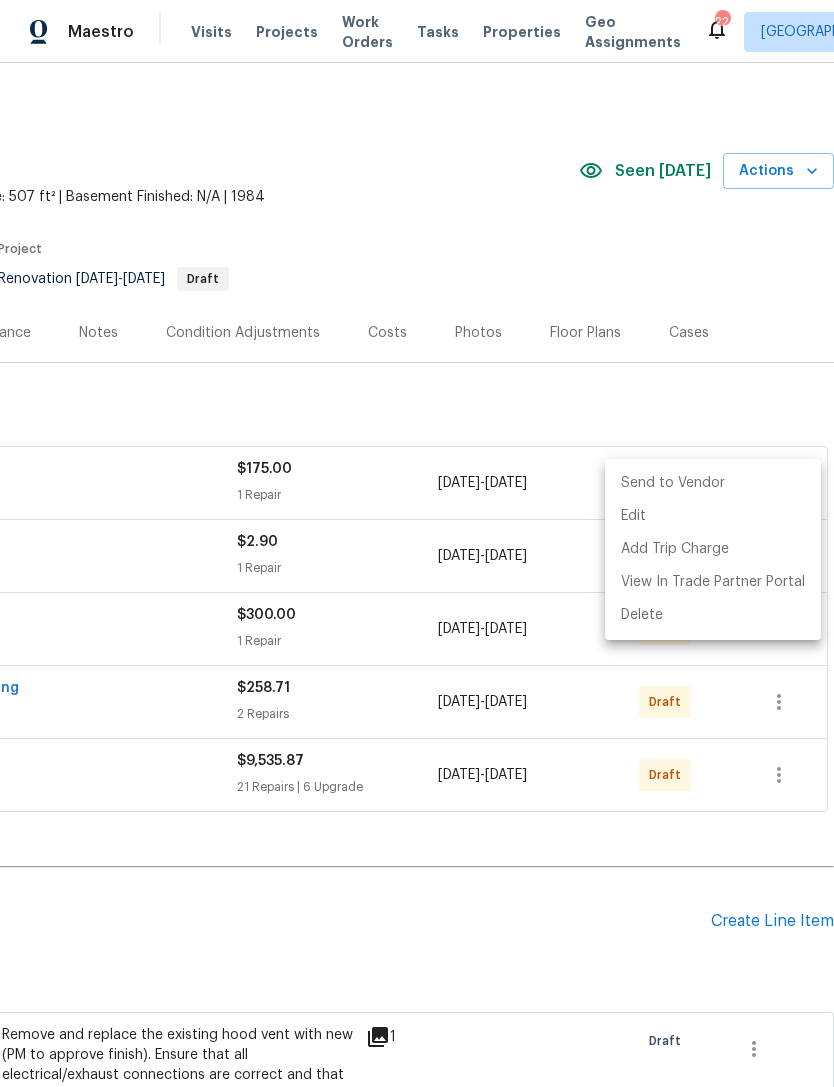 click on "Send to Vendor" at bounding box center [713, 483] 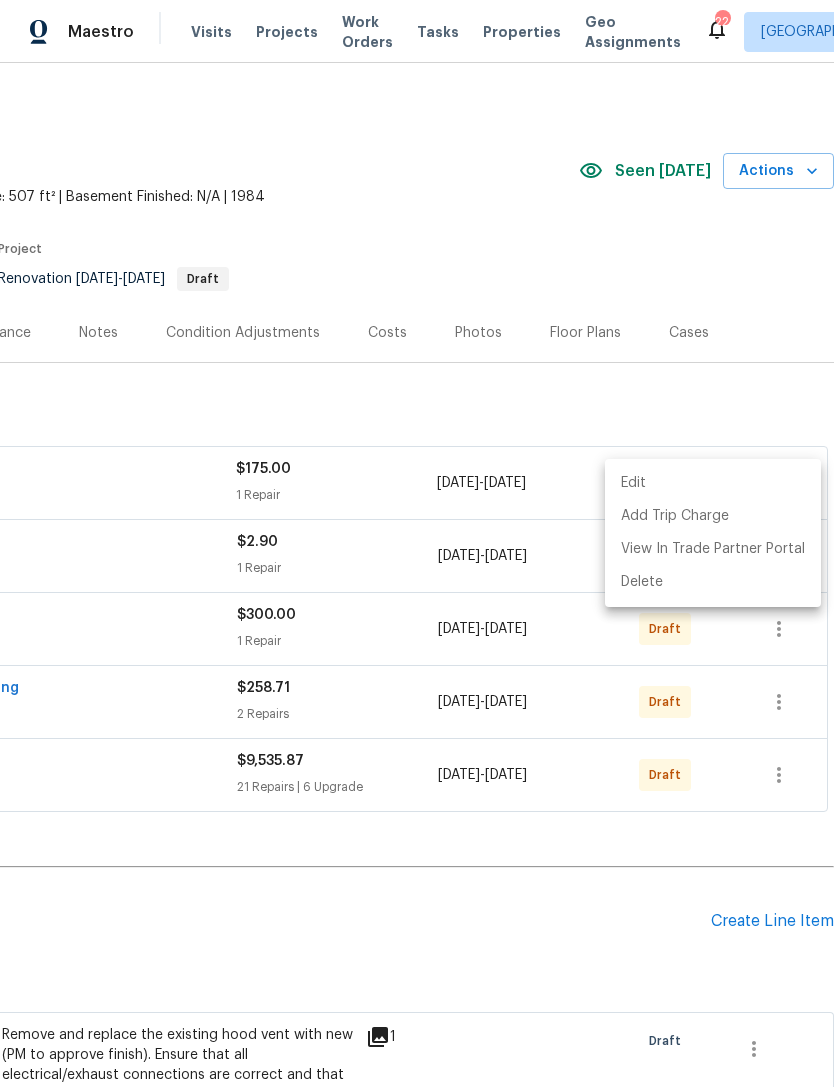 click at bounding box center [417, 543] 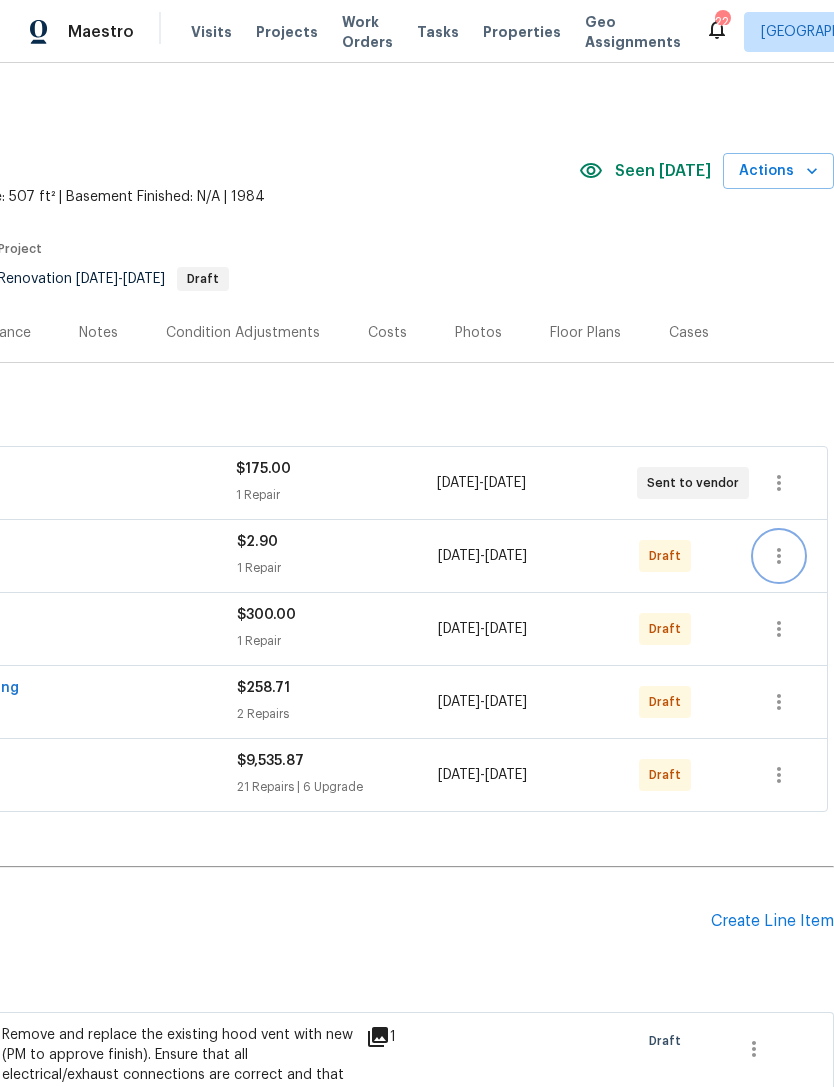 click 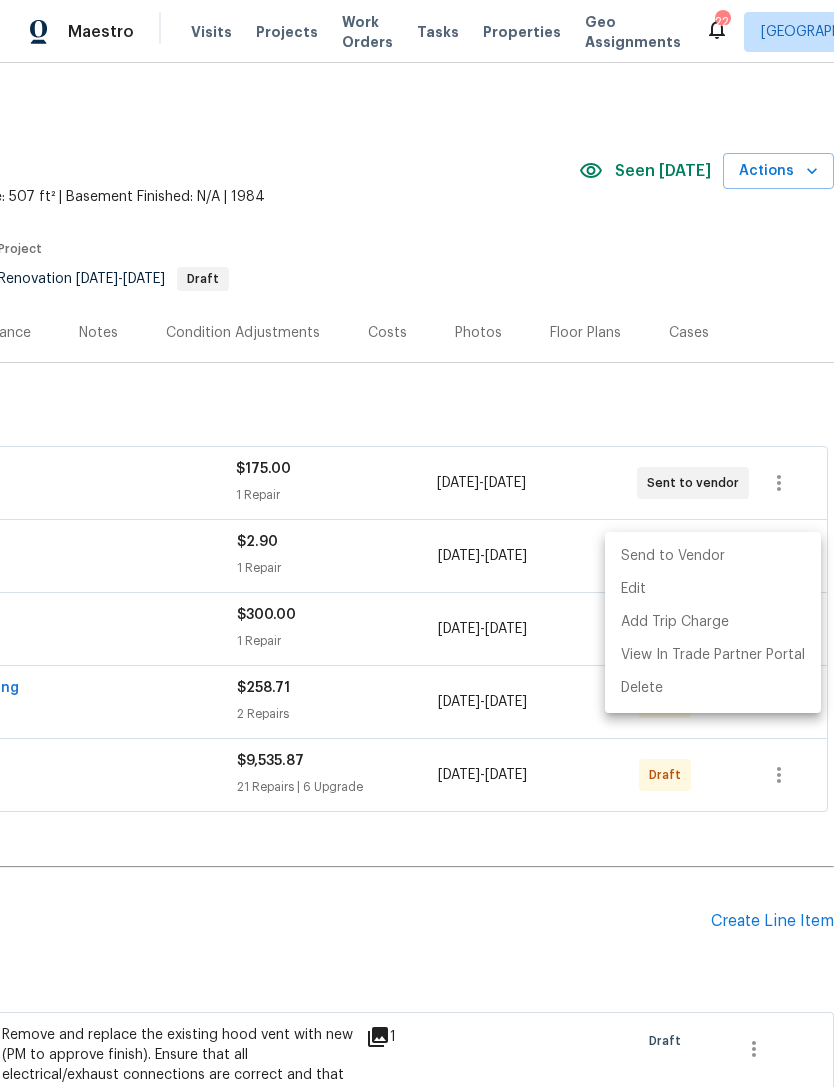 click on "Send to Vendor" at bounding box center (713, 556) 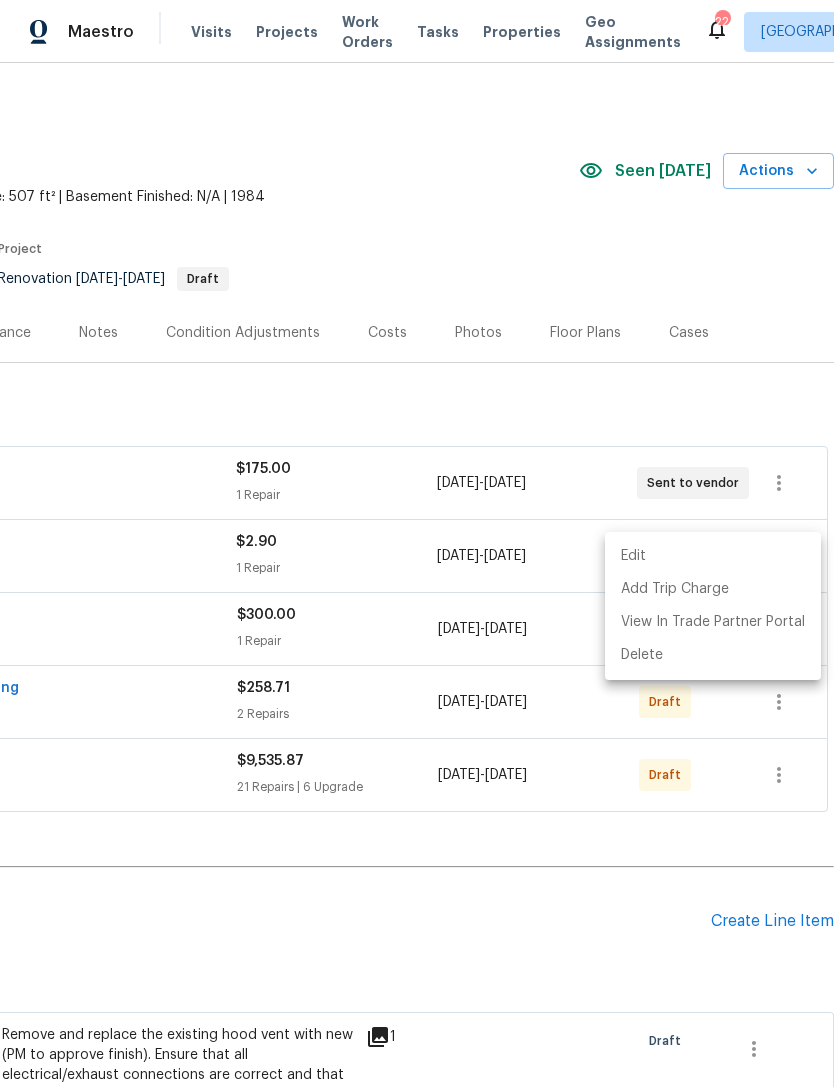 click at bounding box center [417, 543] 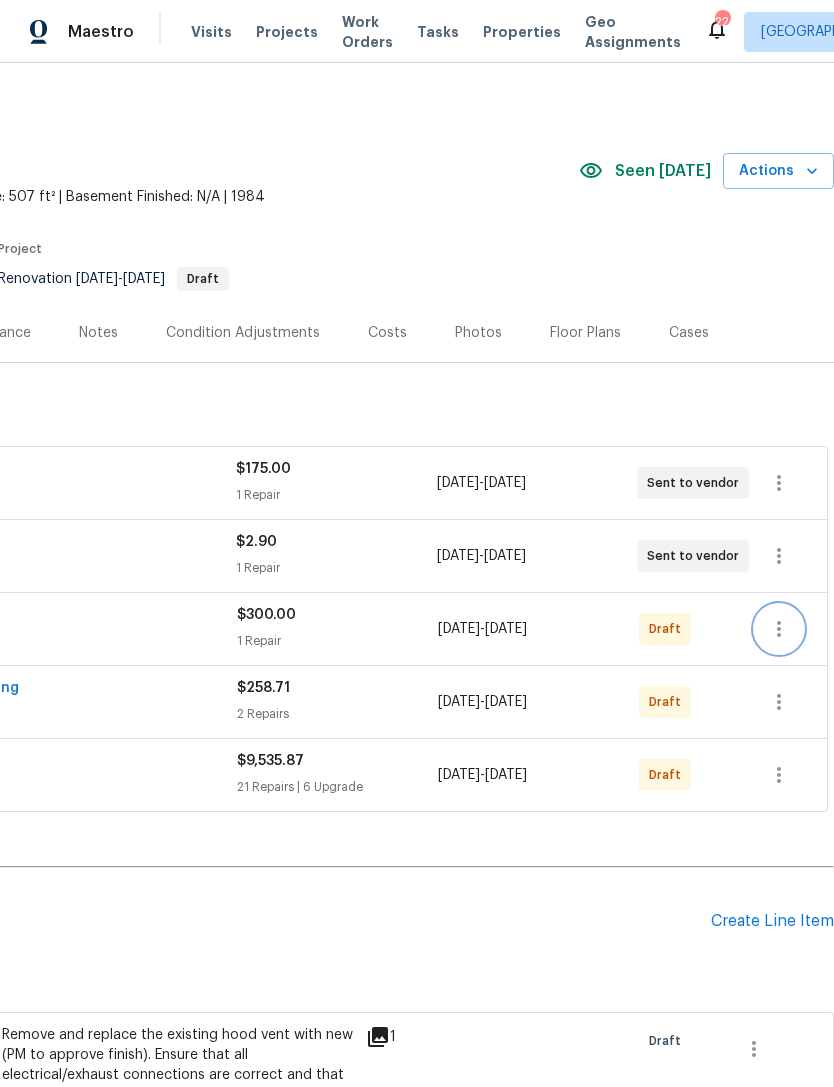 click at bounding box center (779, 629) 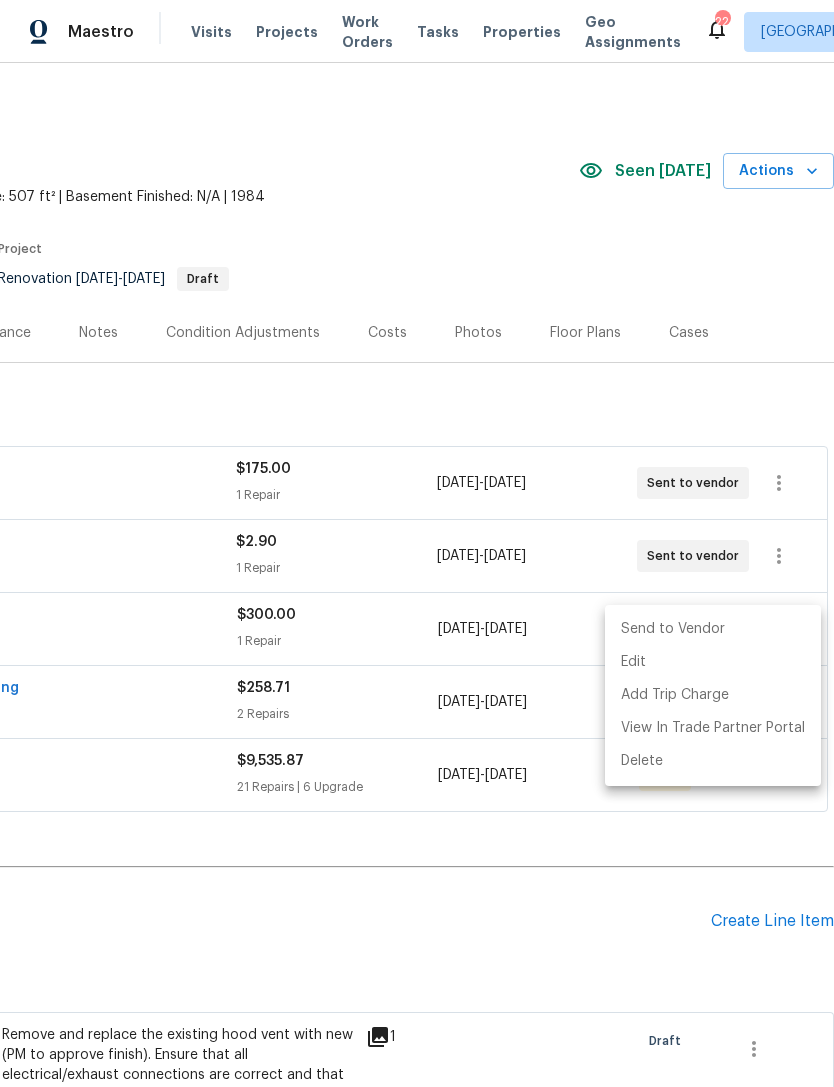 click on "Send to Vendor" at bounding box center (713, 629) 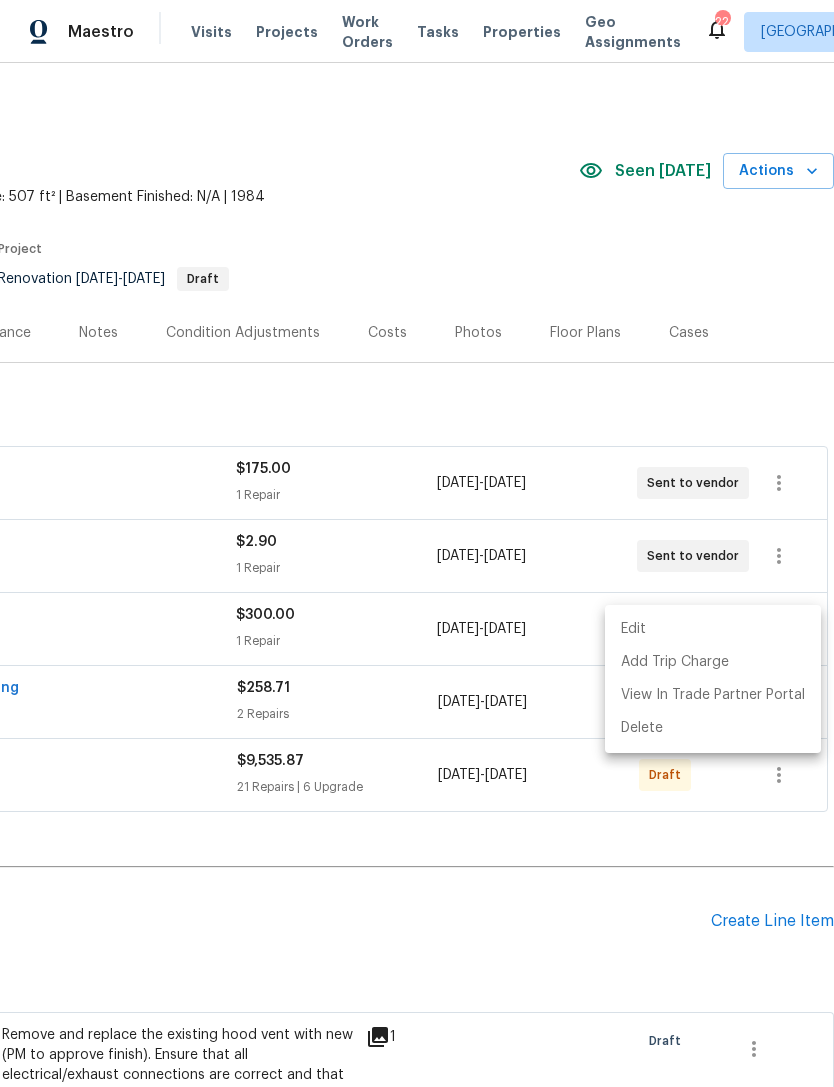 click at bounding box center [417, 543] 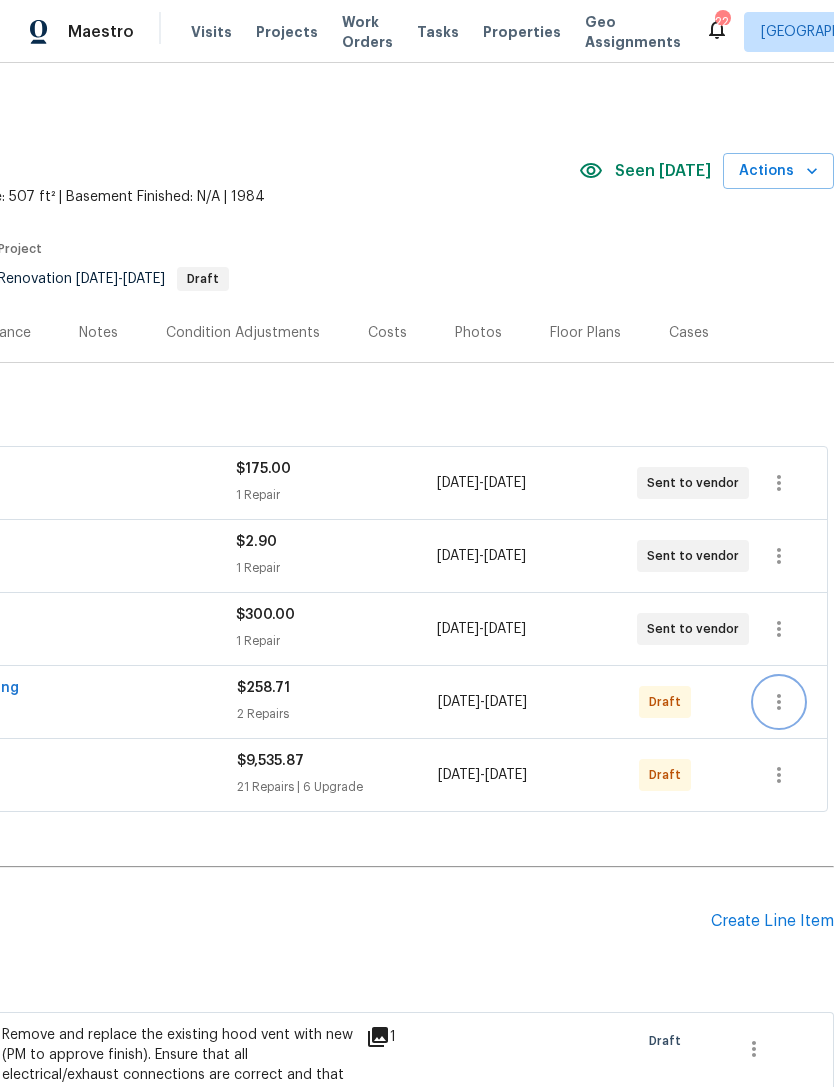 click 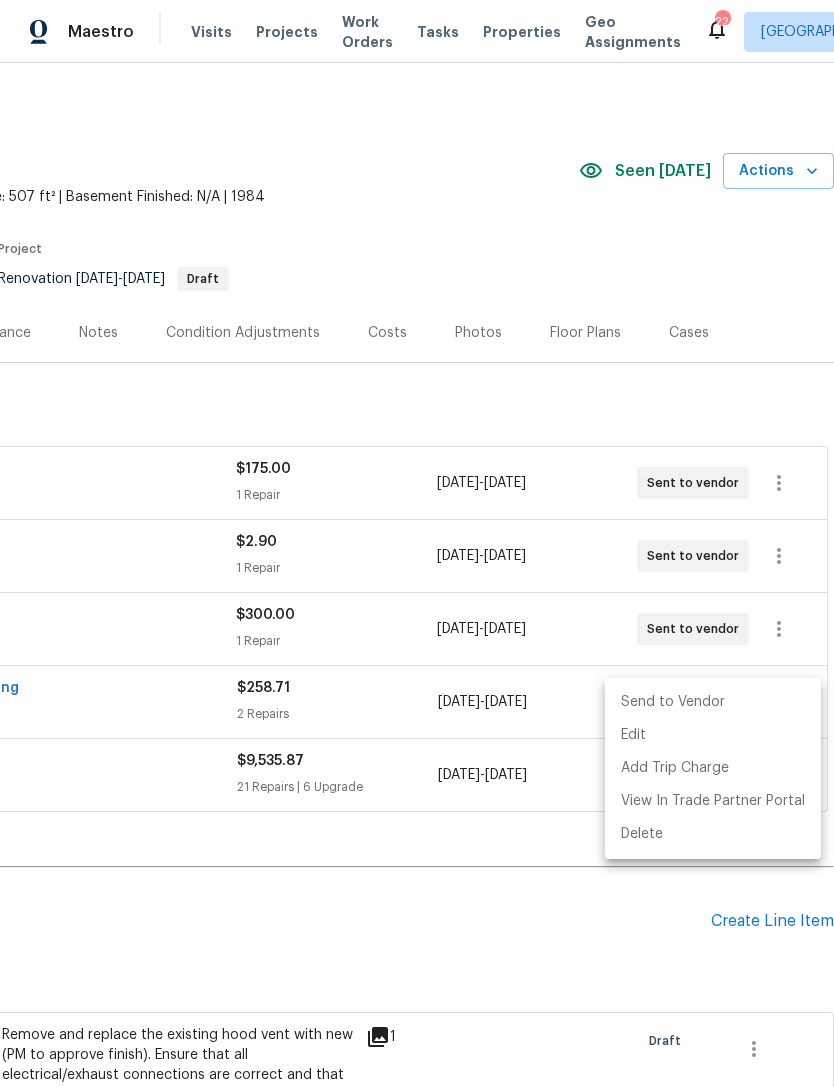 click on "Send to Vendor" at bounding box center (713, 702) 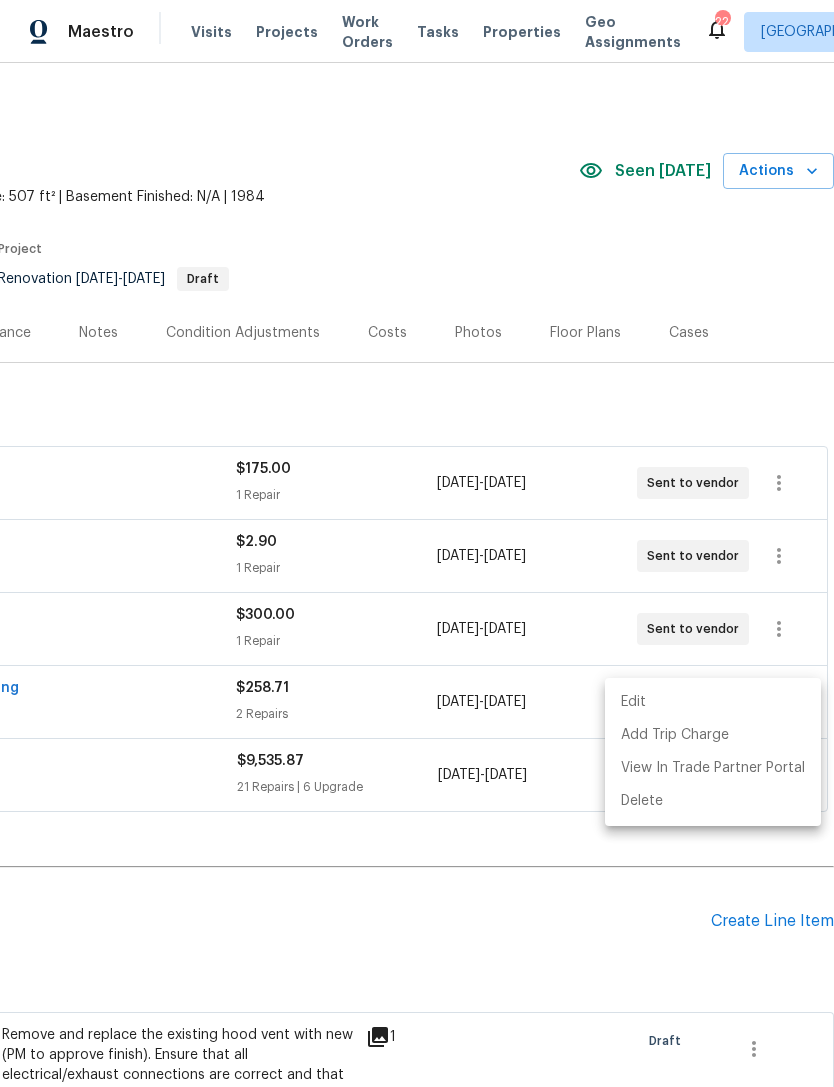 click at bounding box center (417, 543) 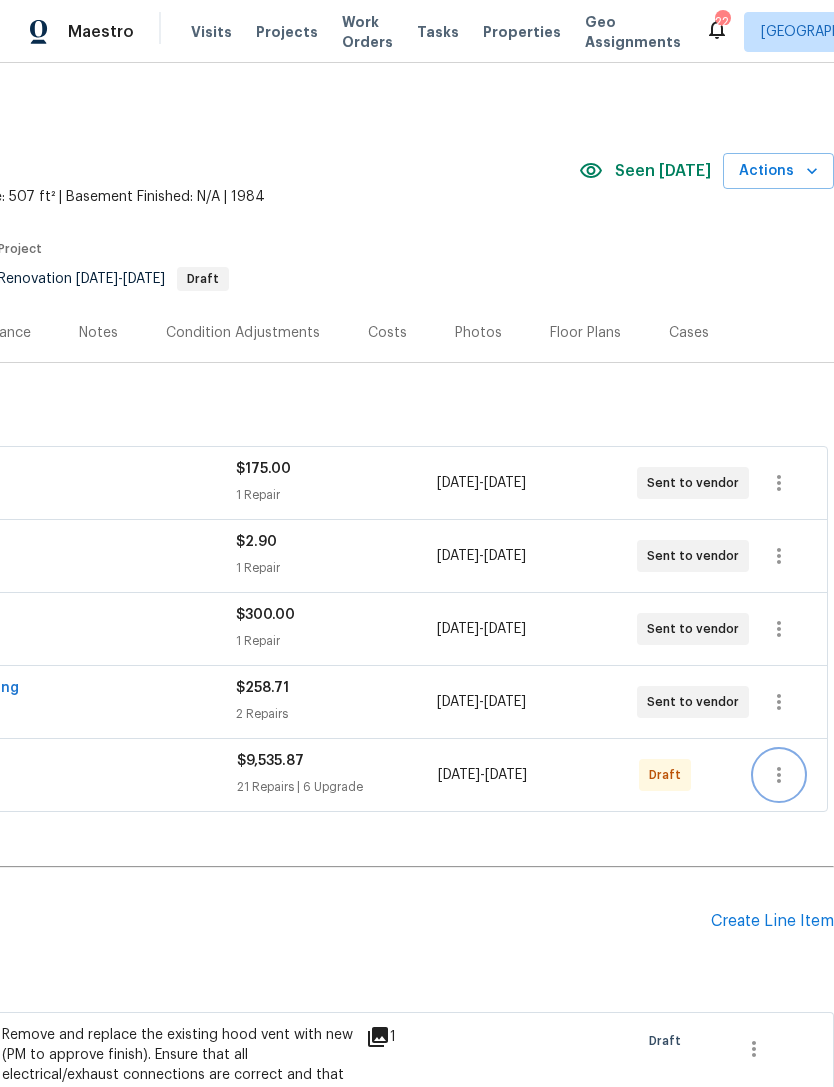 click 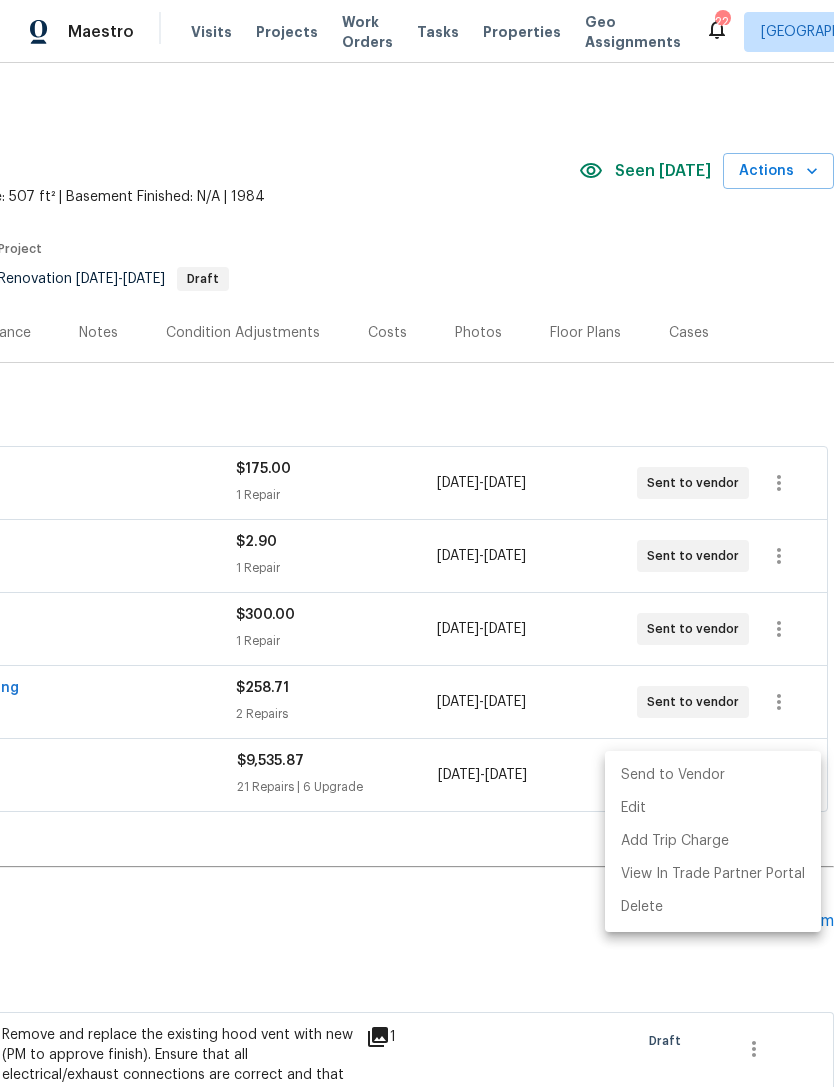 click on "Send to Vendor" at bounding box center [713, 775] 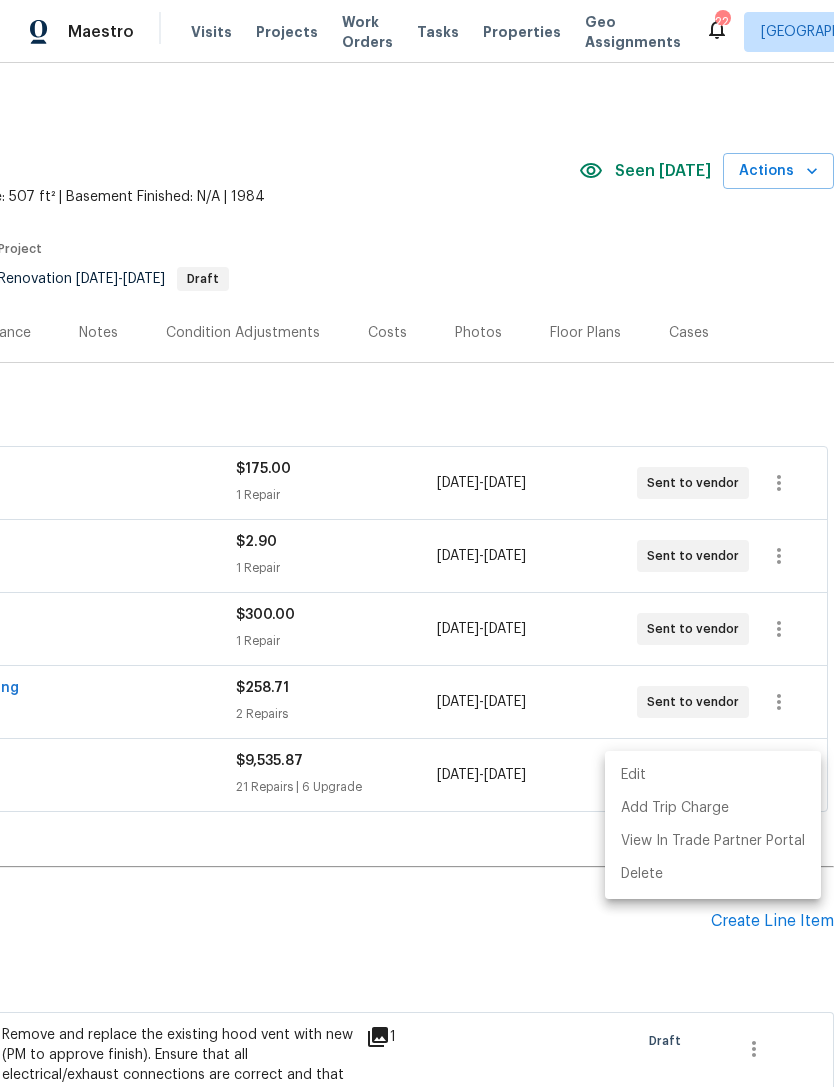 click at bounding box center [417, 543] 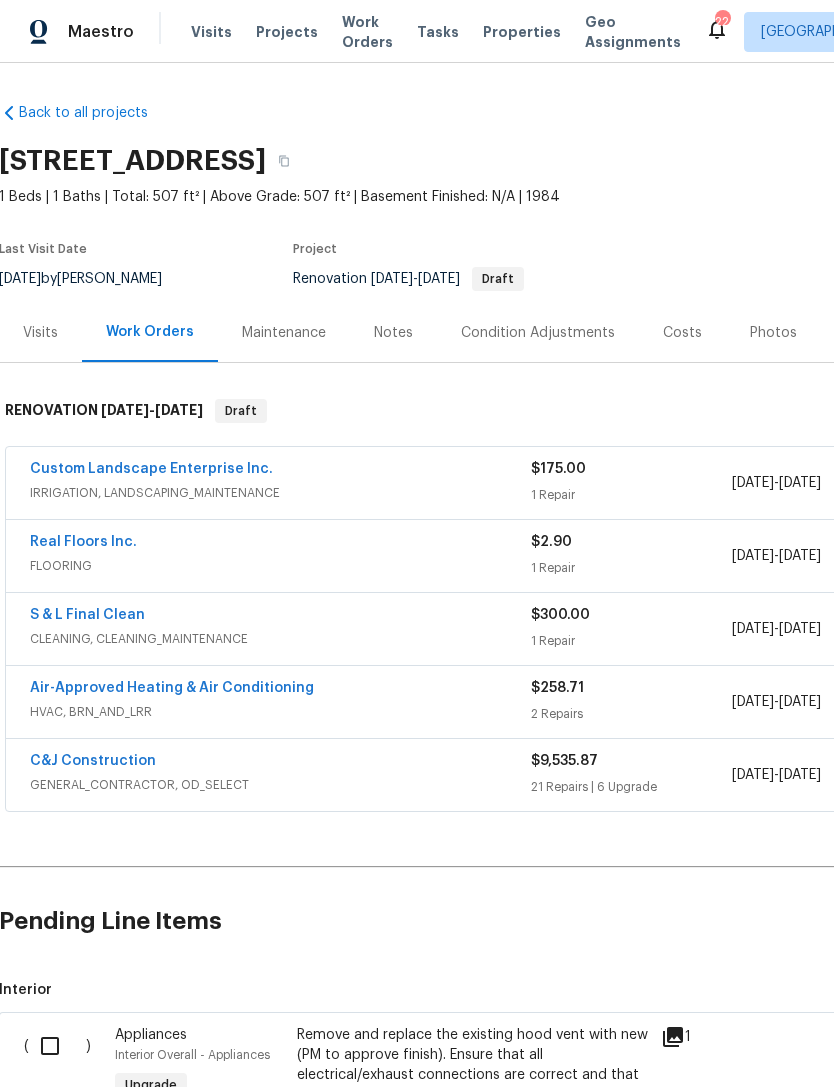scroll, scrollTop: 0, scrollLeft: 1, axis: horizontal 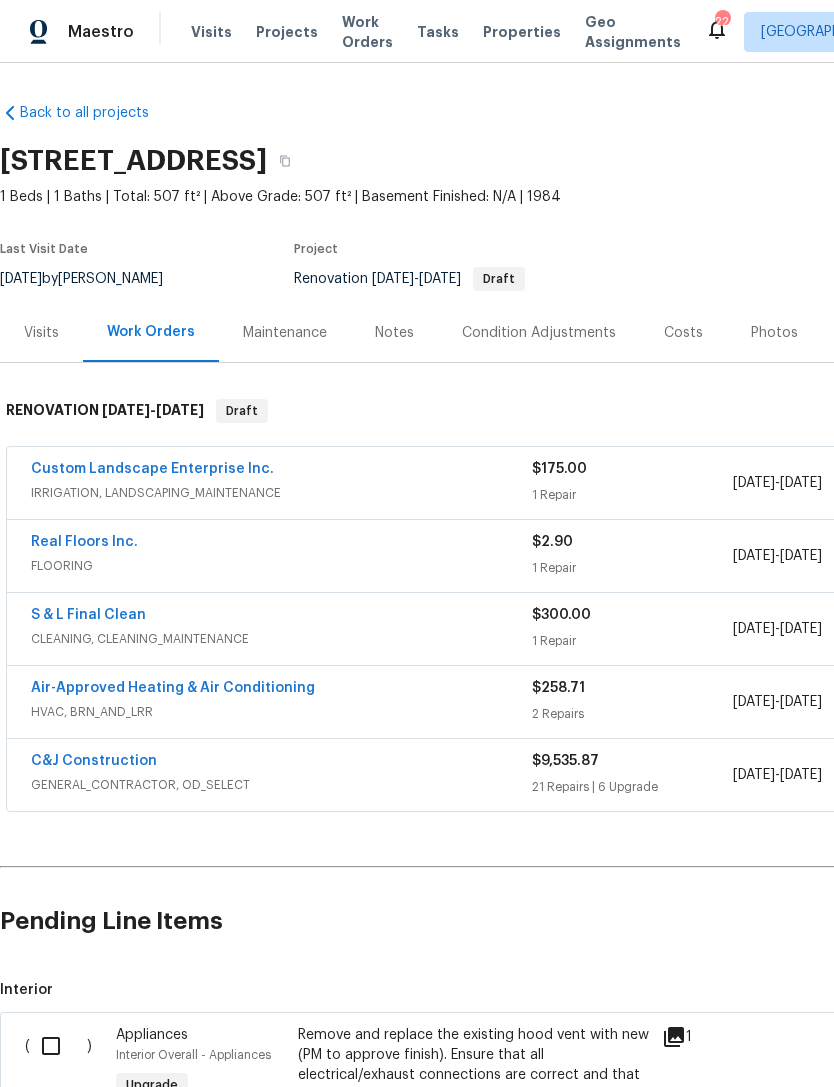 click on "Costs" at bounding box center (683, 333) 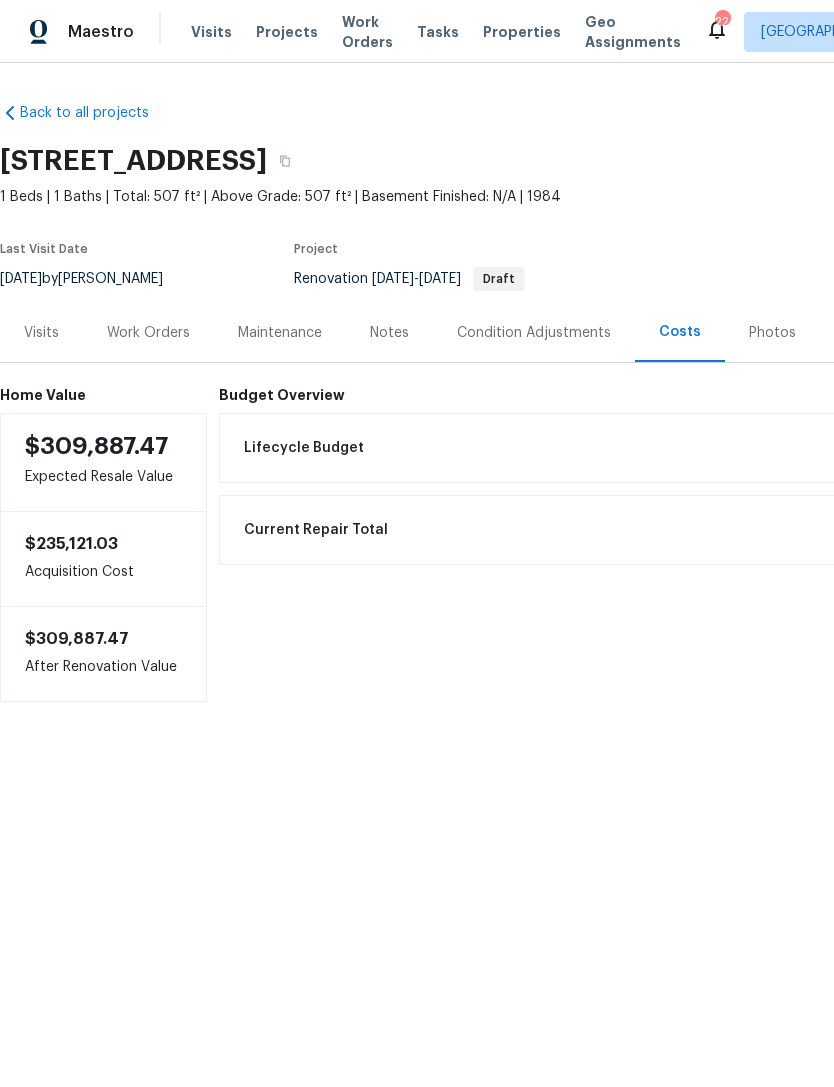 scroll, scrollTop: 0, scrollLeft: 0, axis: both 